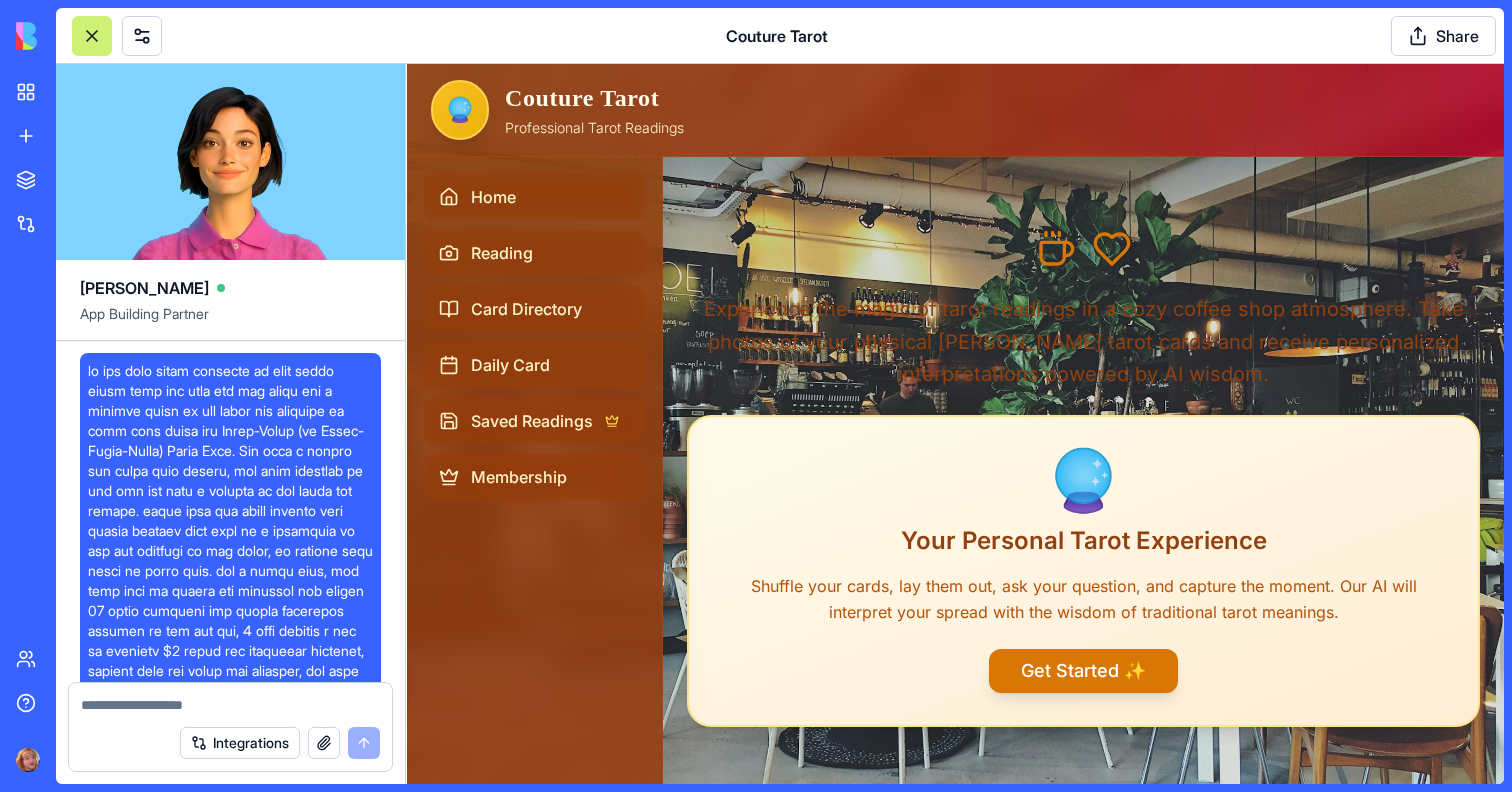 scroll, scrollTop: 1882, scrollLeft: 0, axis: vertical 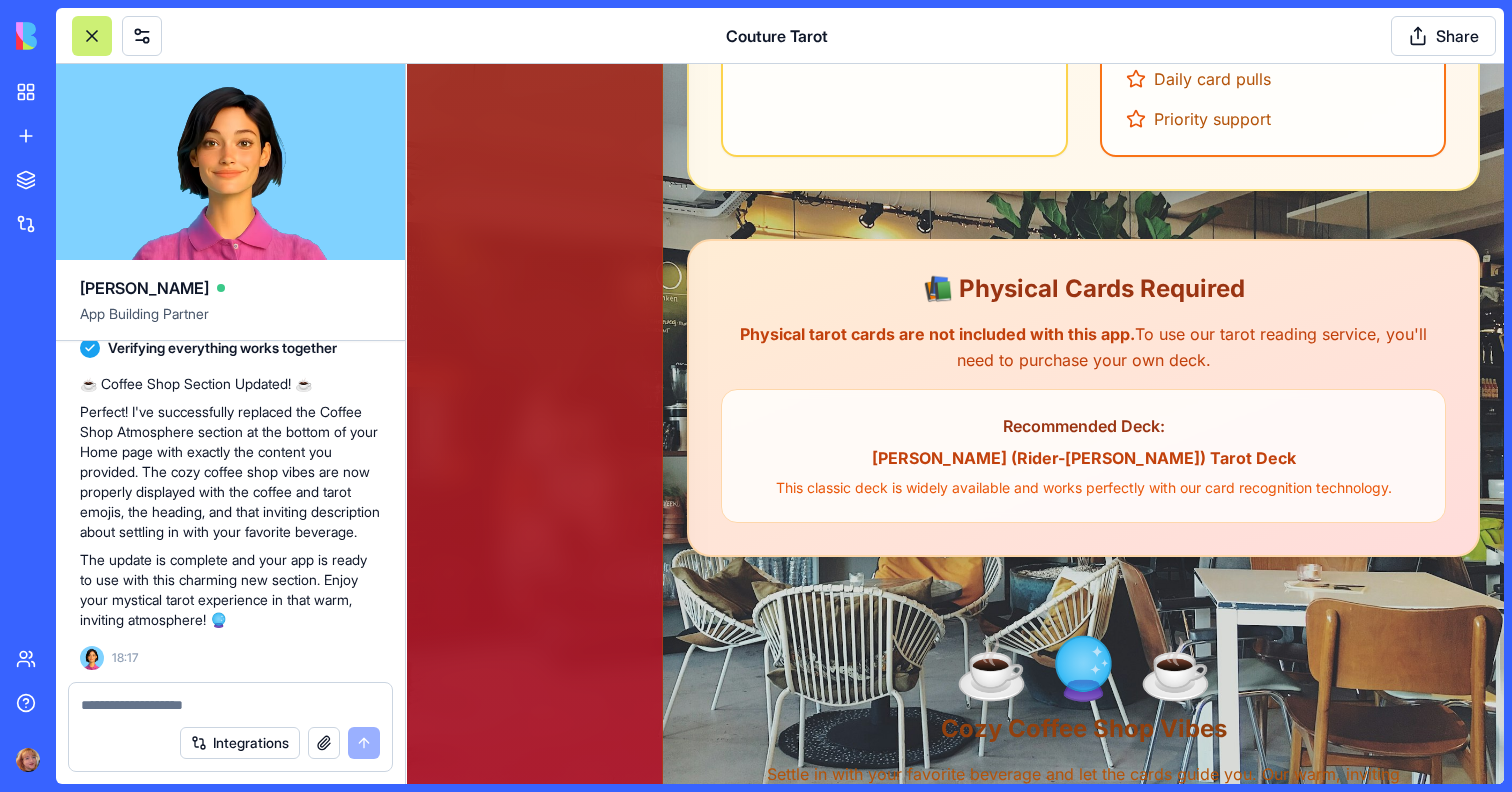 click at bounding box center (230, 705) 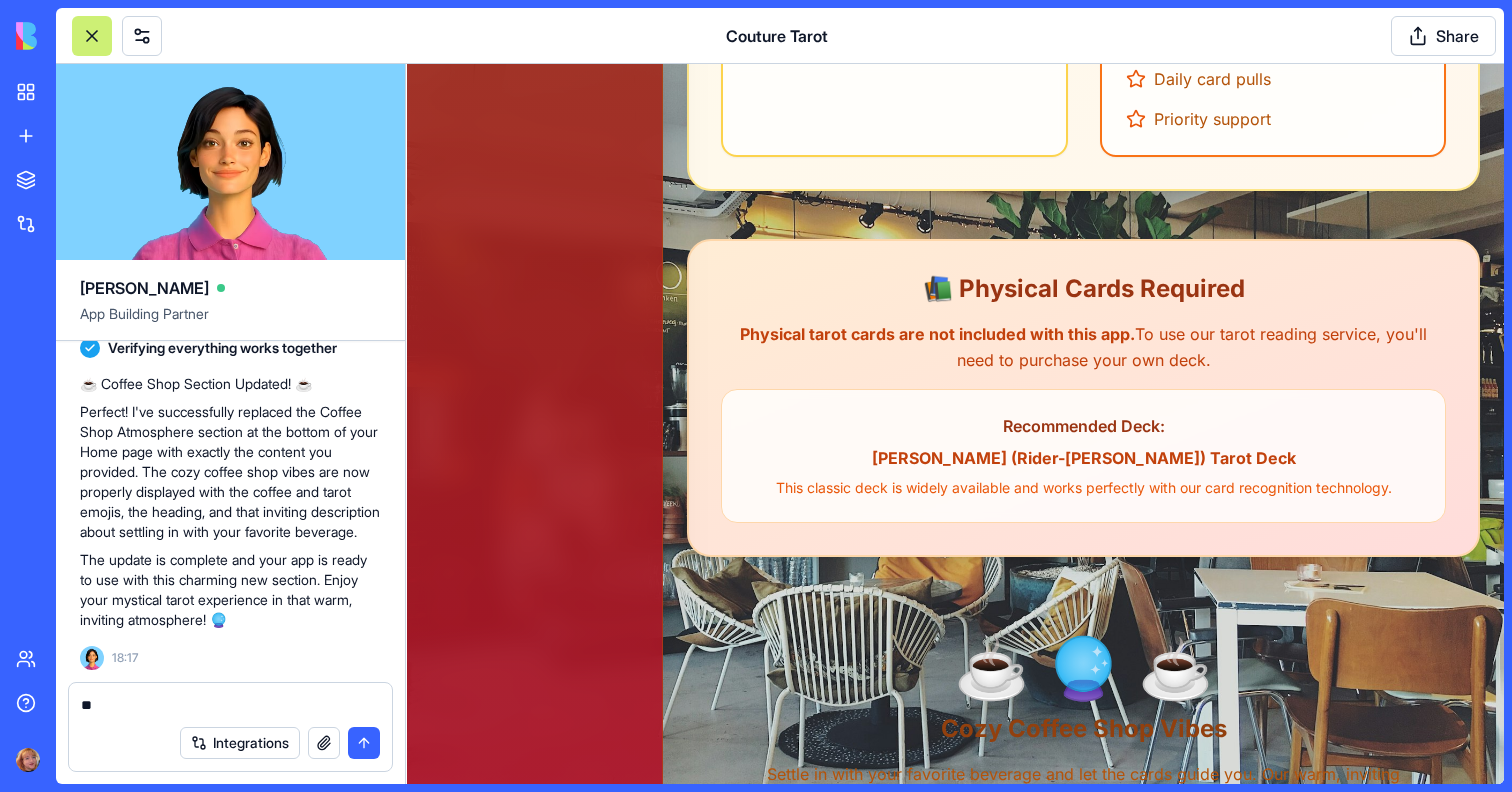 type on "*" 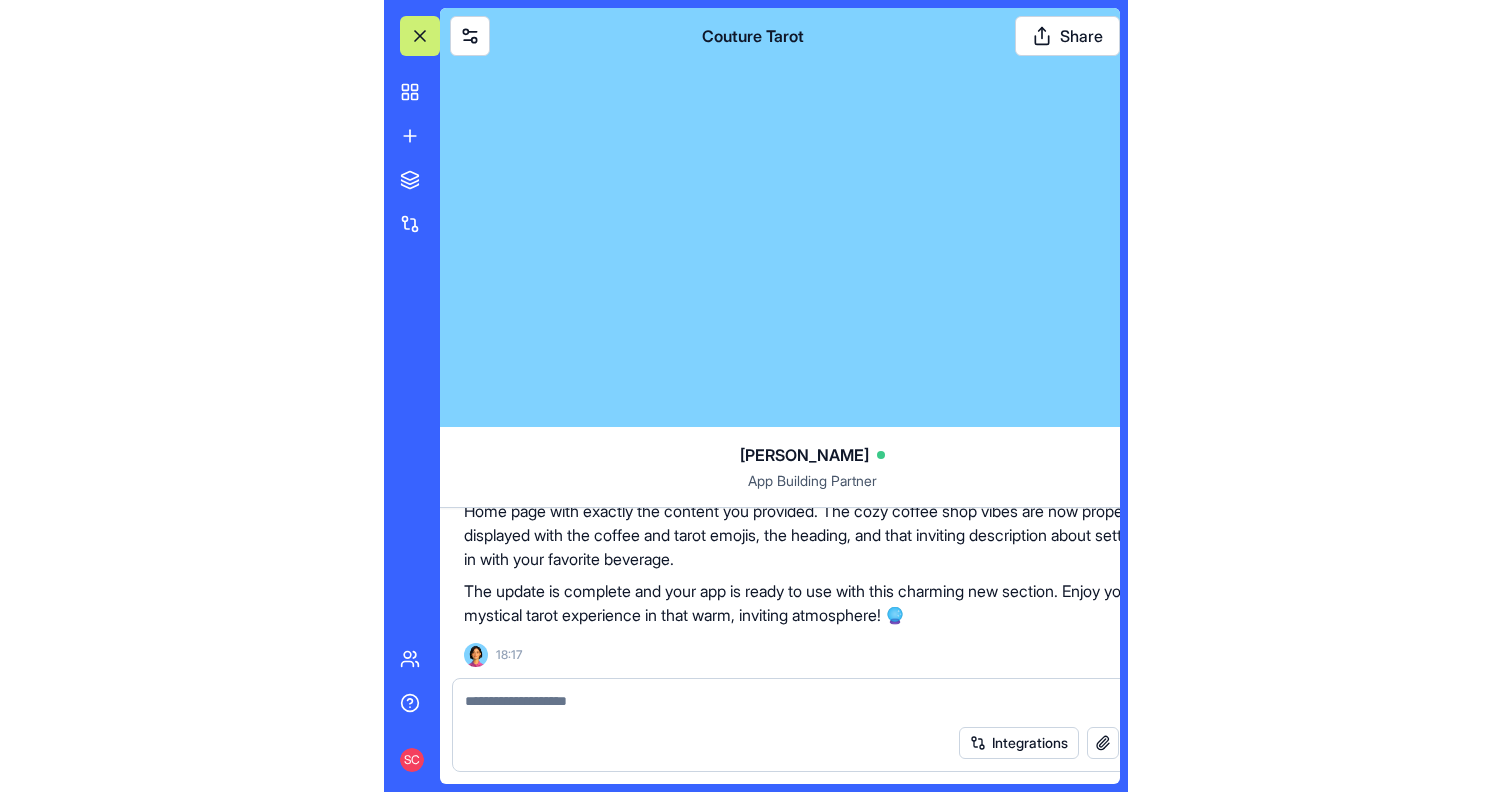 scroll, scrollTop: 92298, scrollLeft: 0, axis: vertical 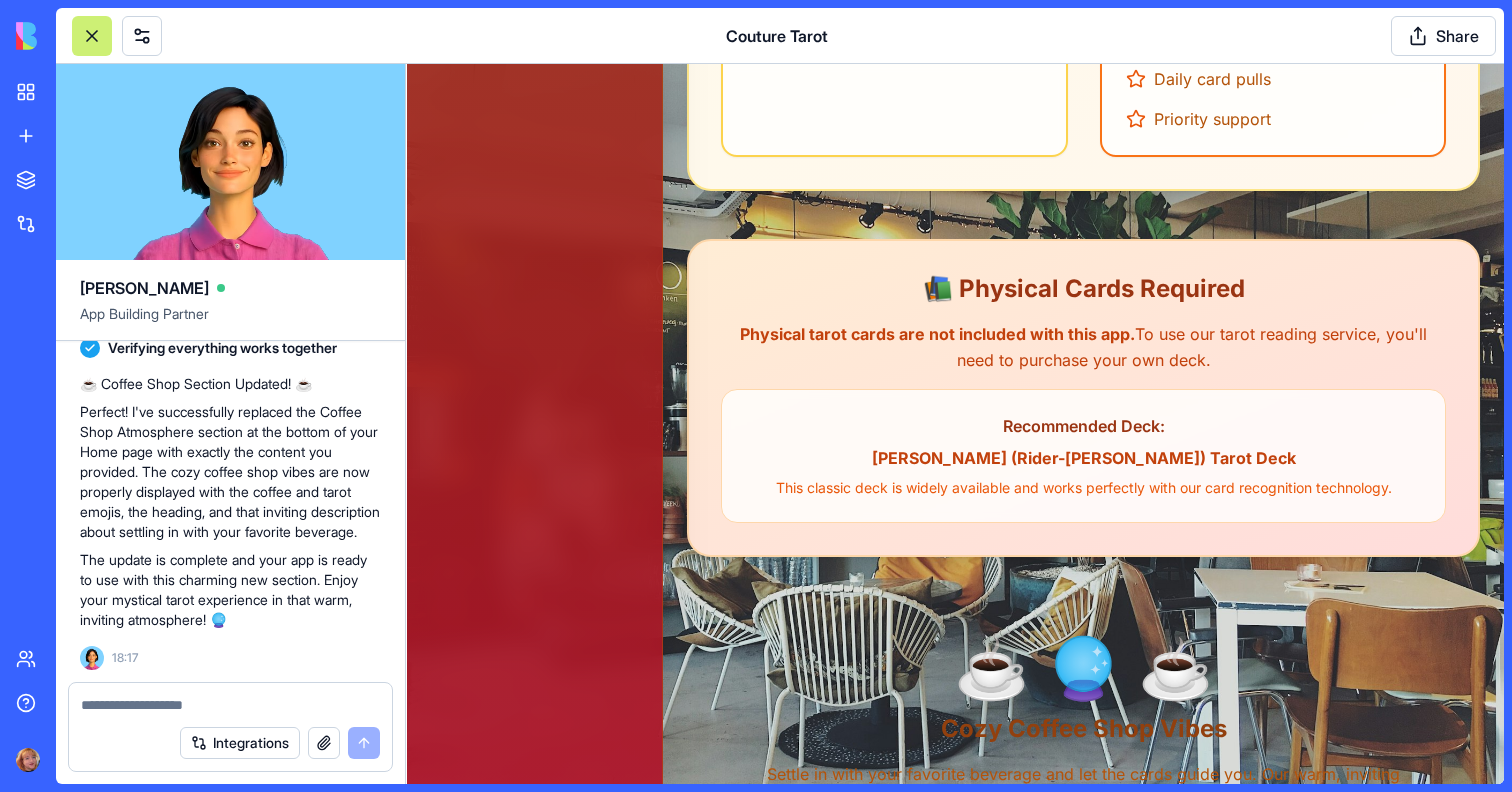 click at bounding box center (230, 705) 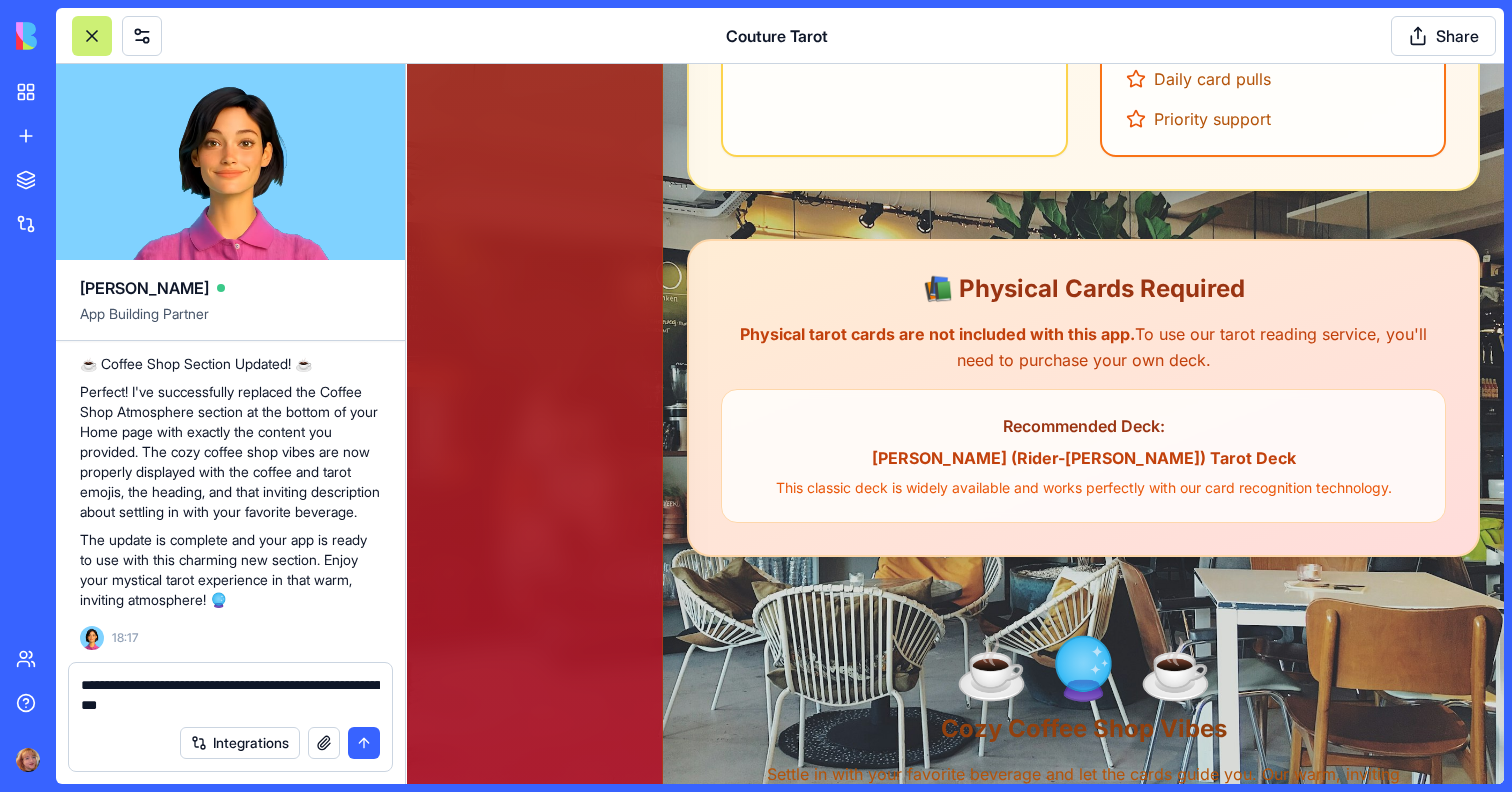click on "**********" at bounding box center [230, 695] 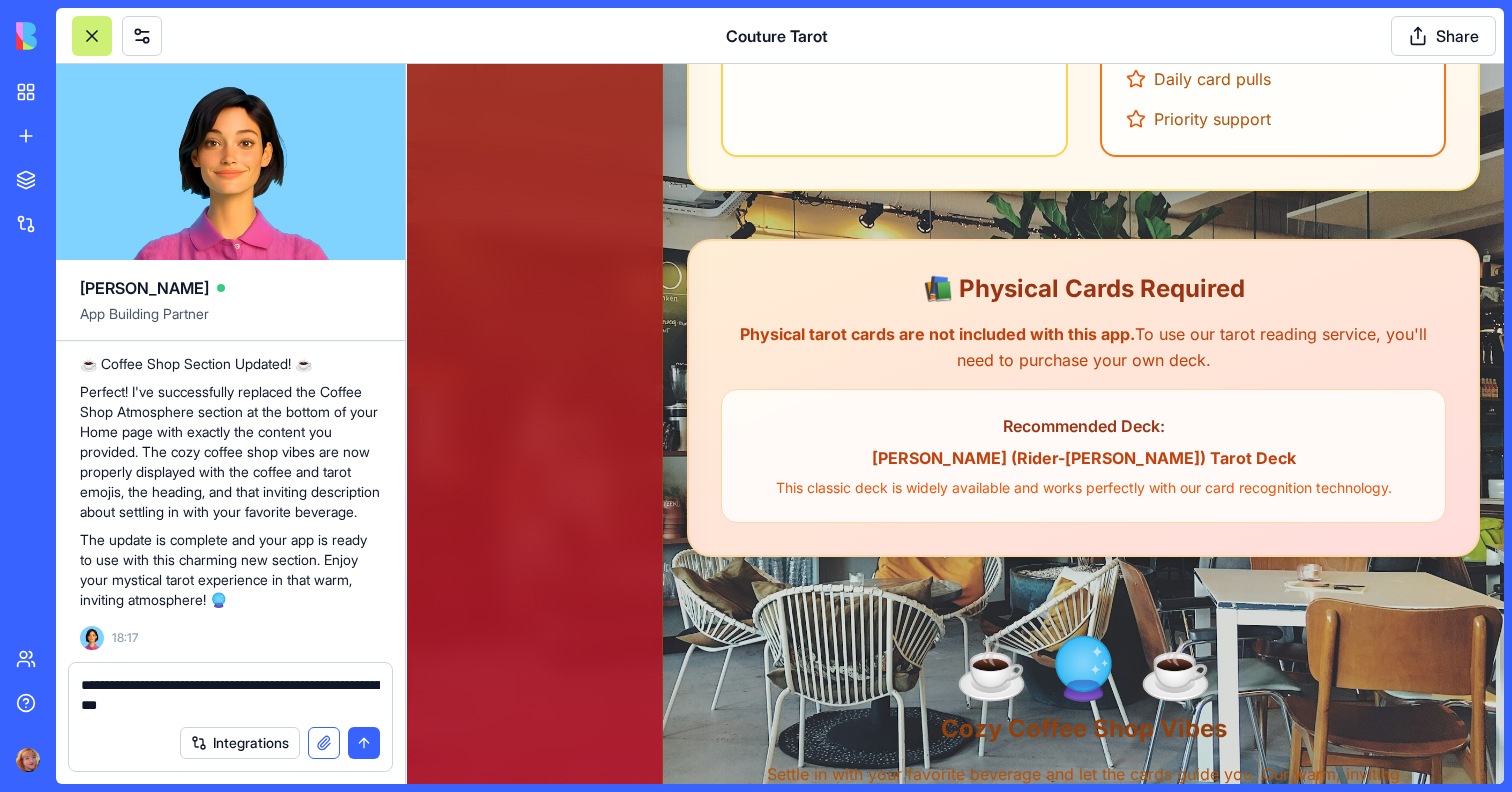 click at bounding box center [324, 743] 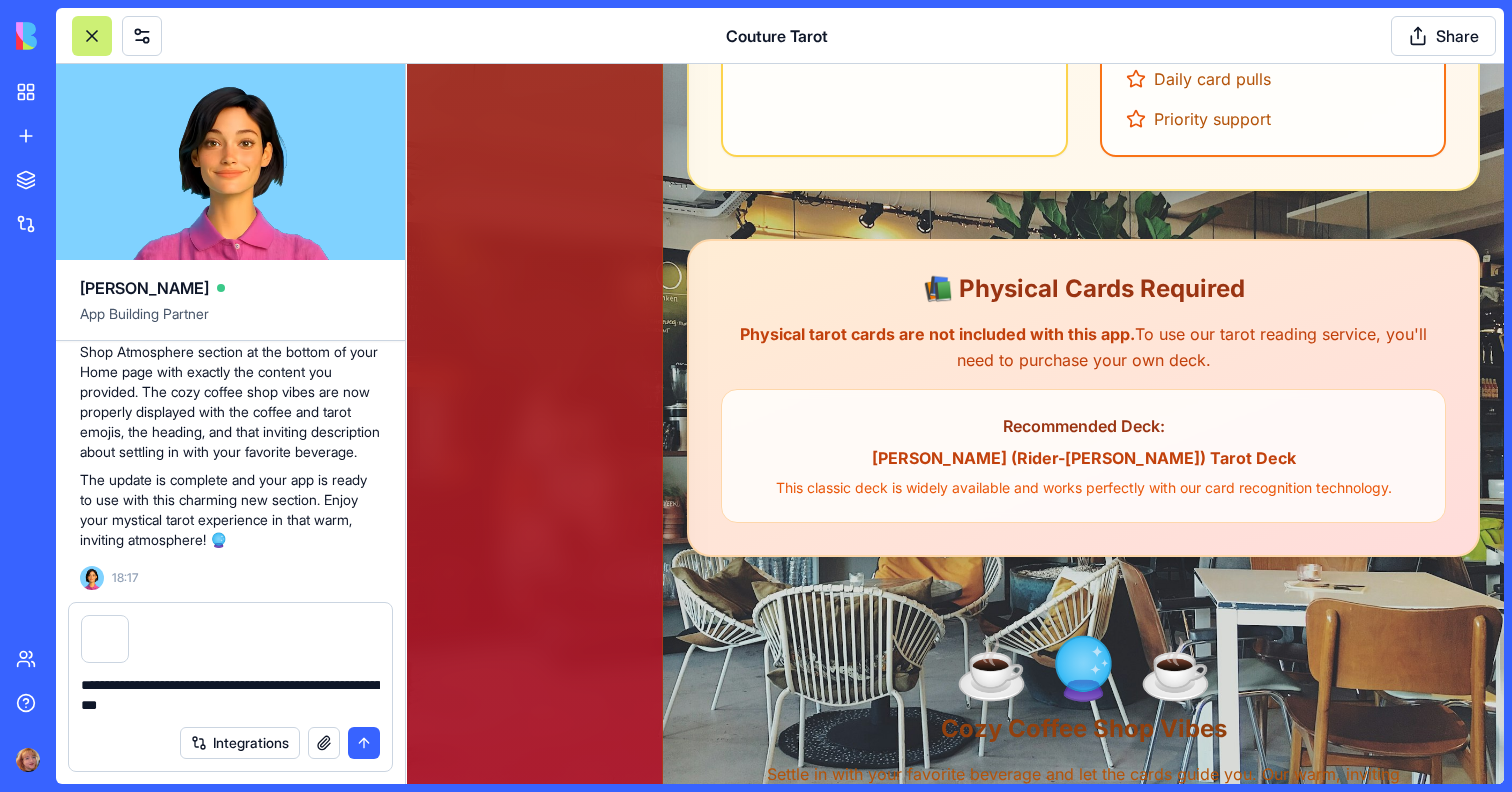 click on "**********" at bounding box center [230, 695] 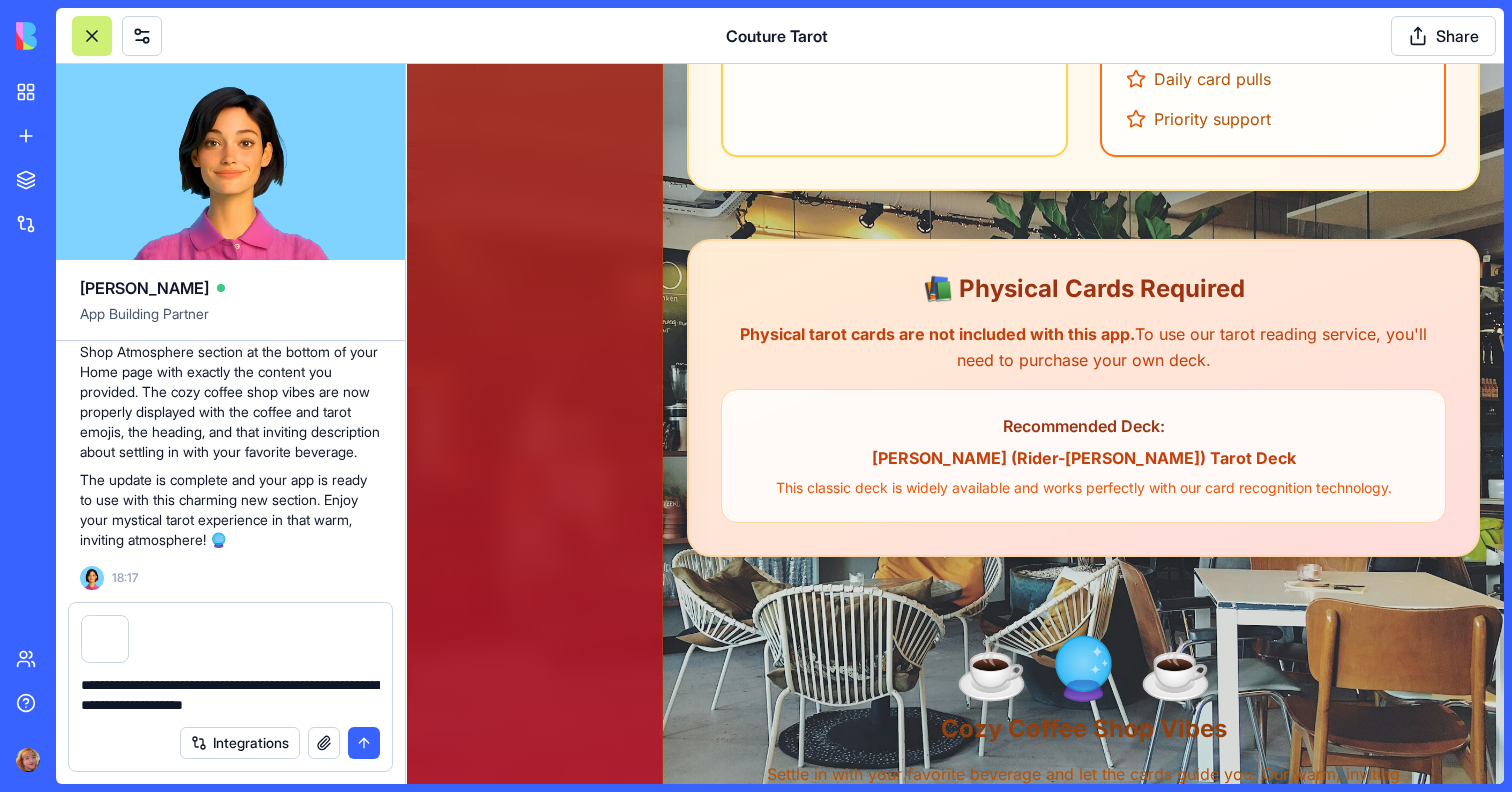 type on "**********" 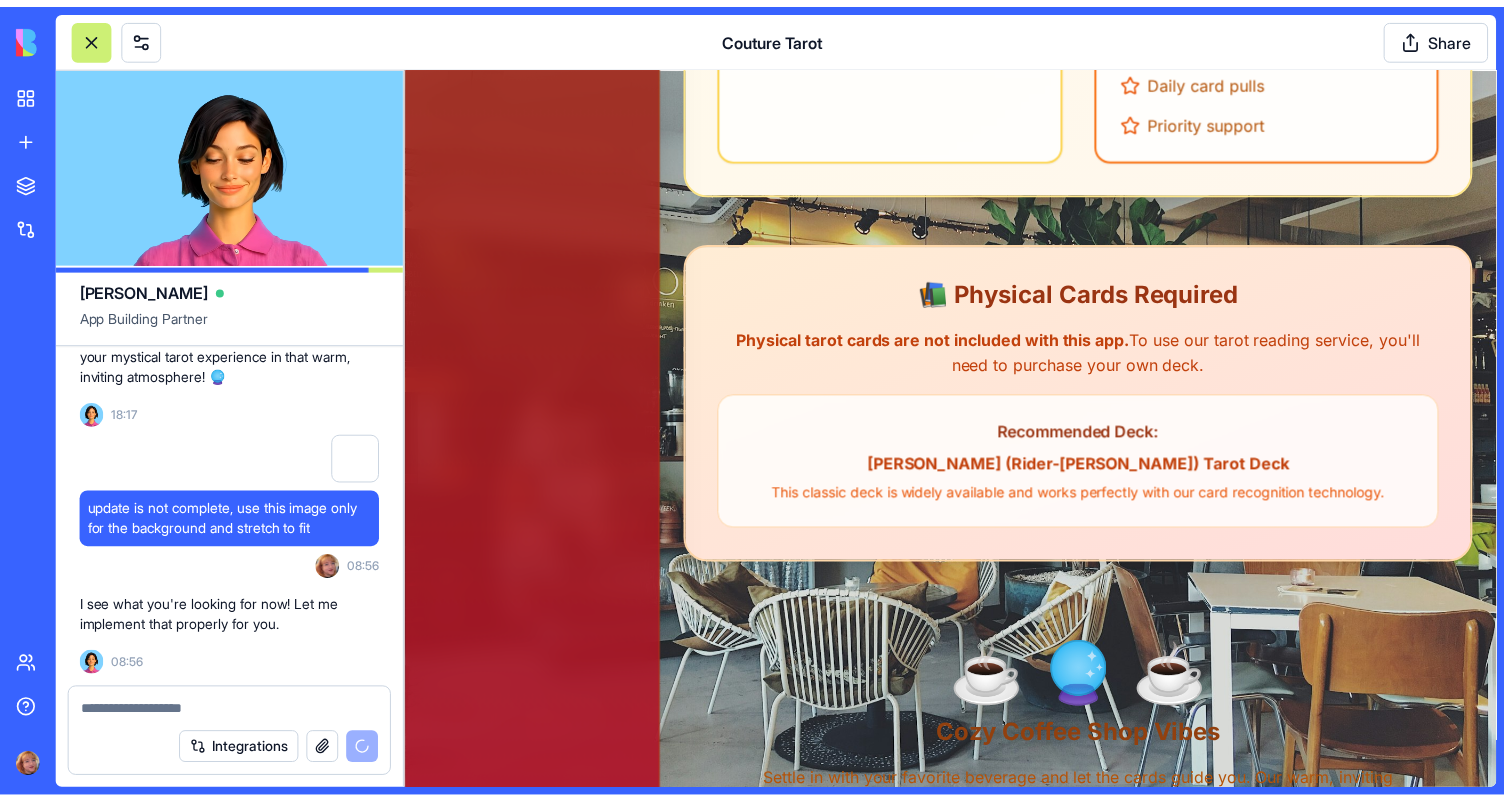 scroll, scrollTop: 92582, scrollLeft: 0, axis: vertical 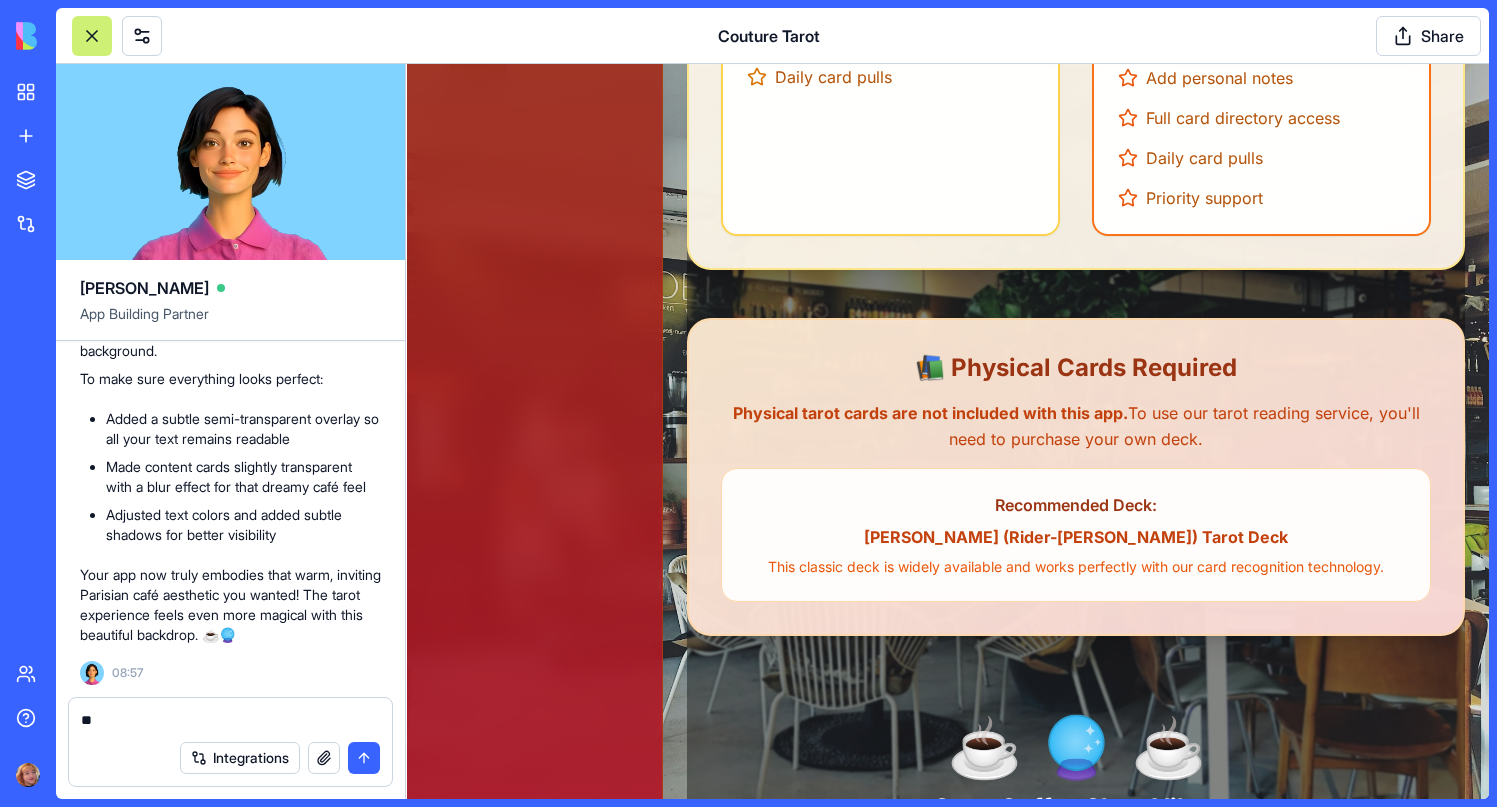 type on "*" 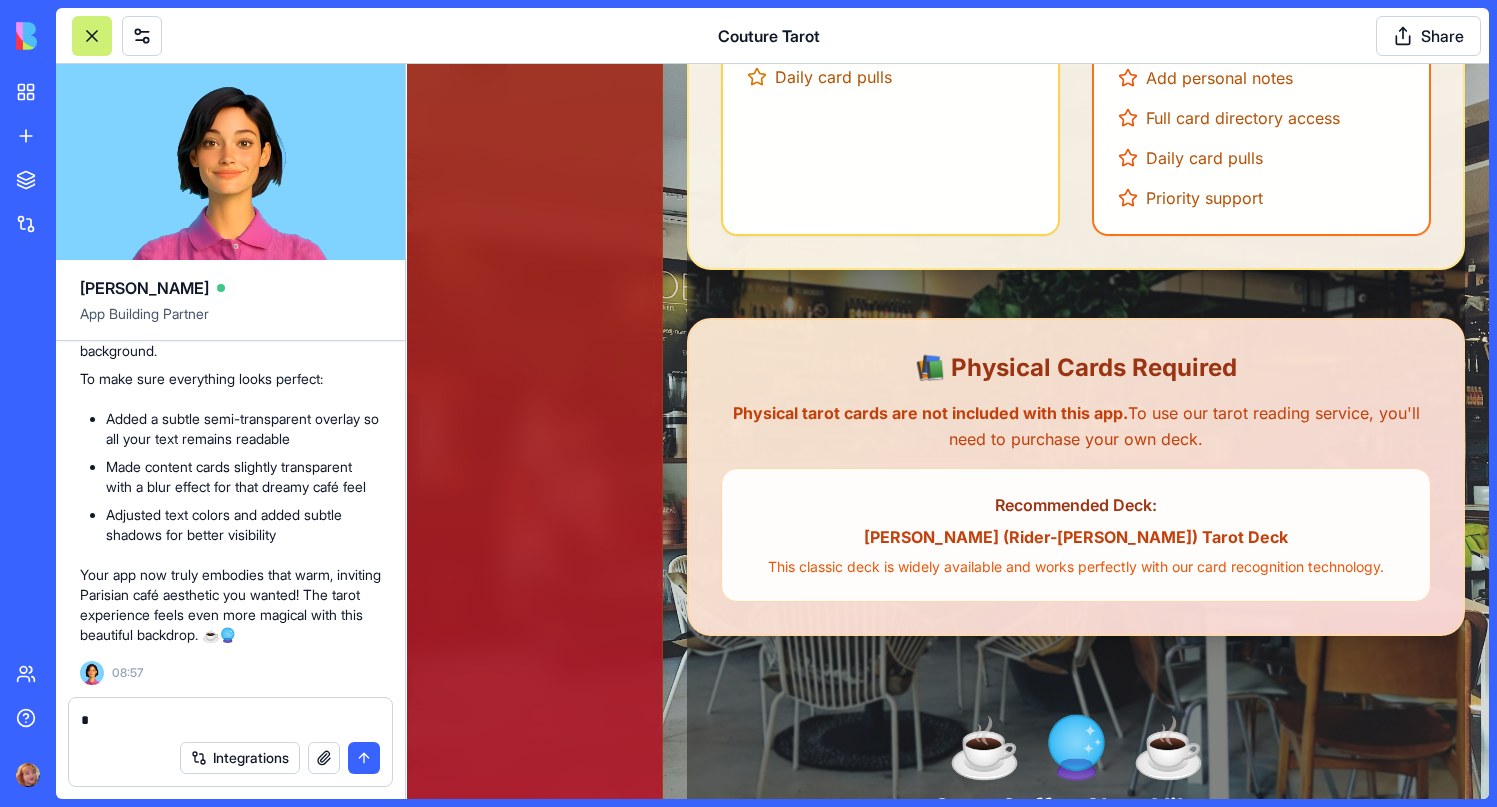 type 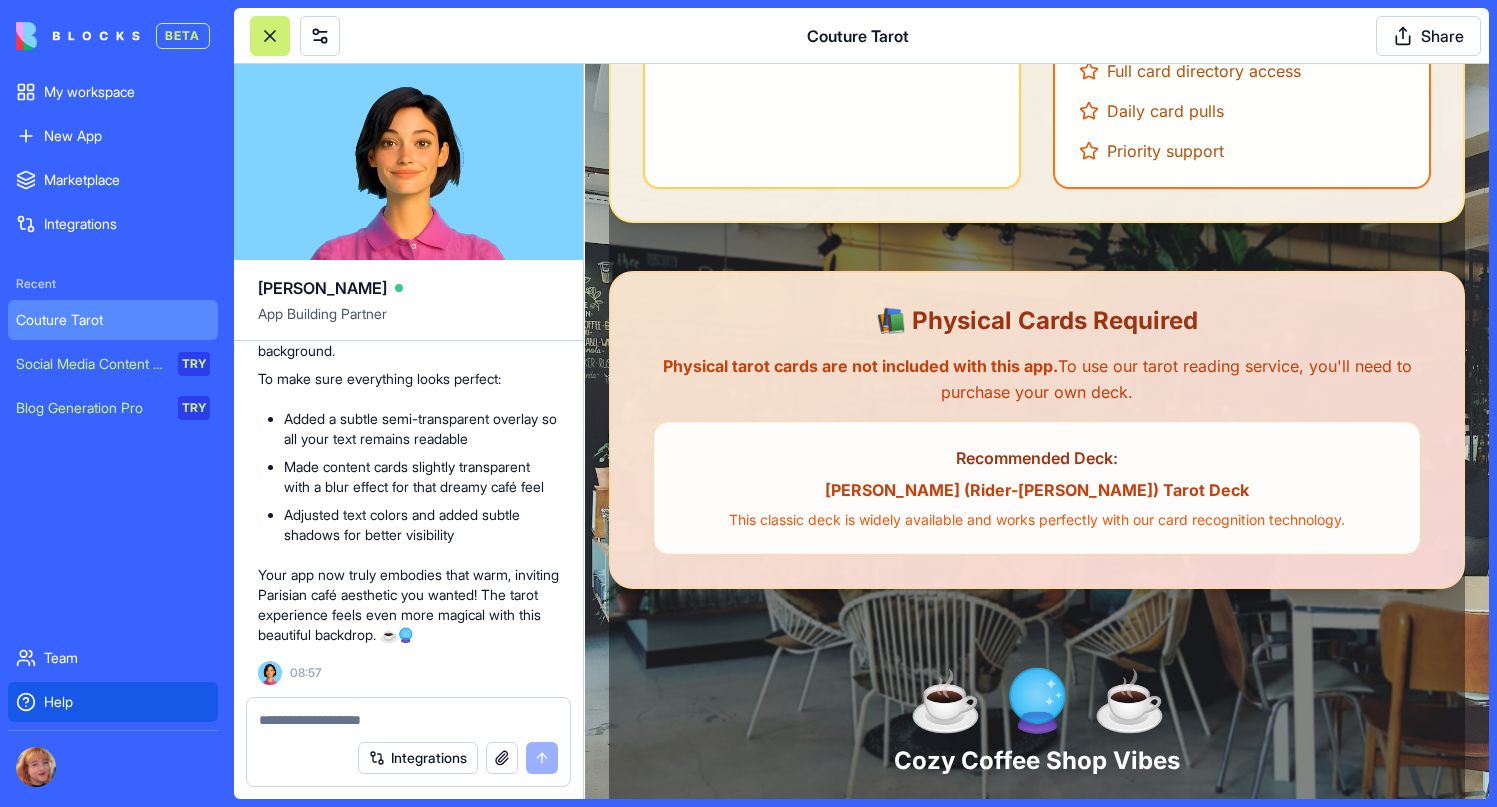 click on "Help" at bounding box center [113, 702] 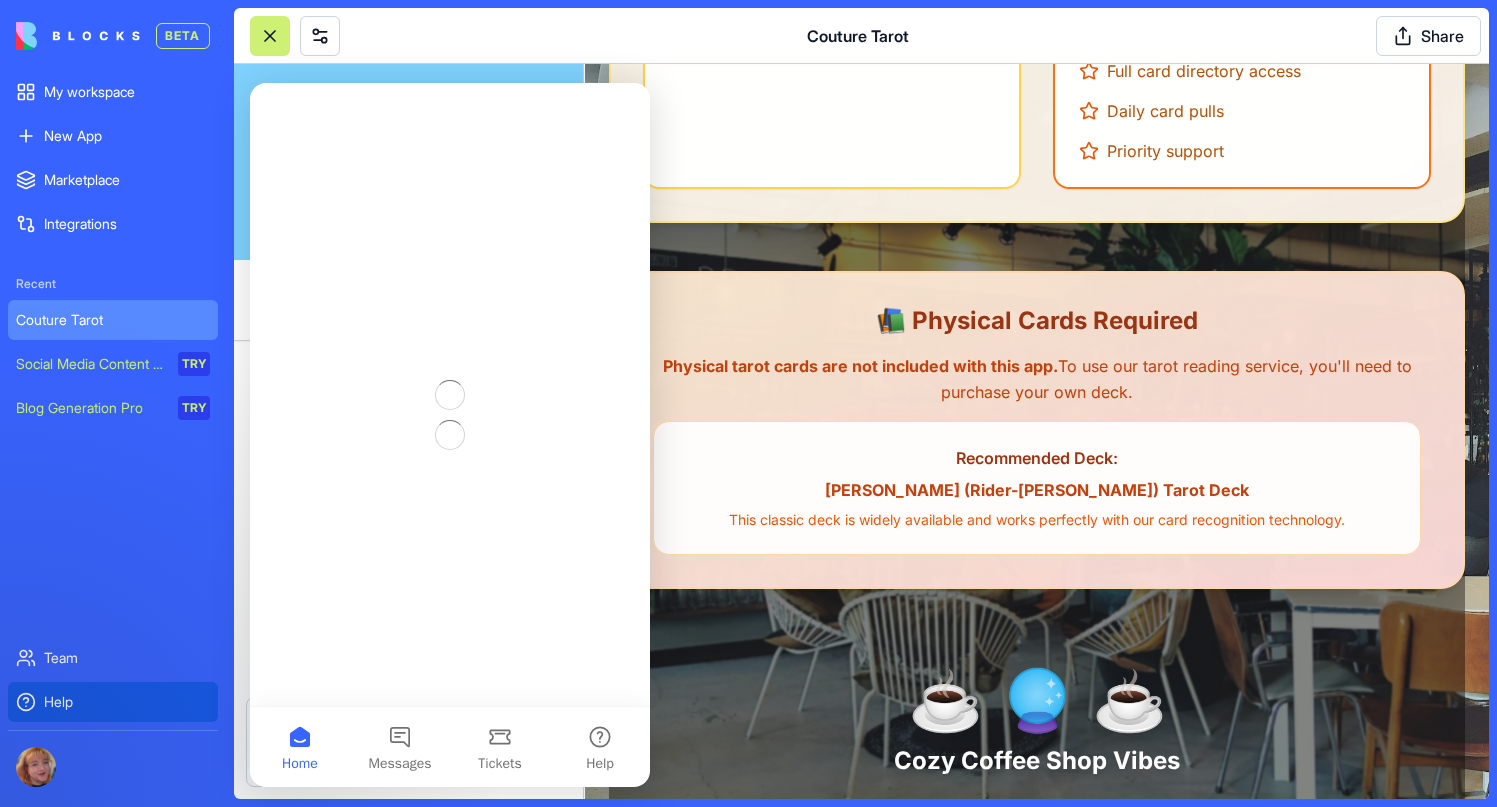 scroll, scrollTop: 0, scrollLeft: 0, axis: both 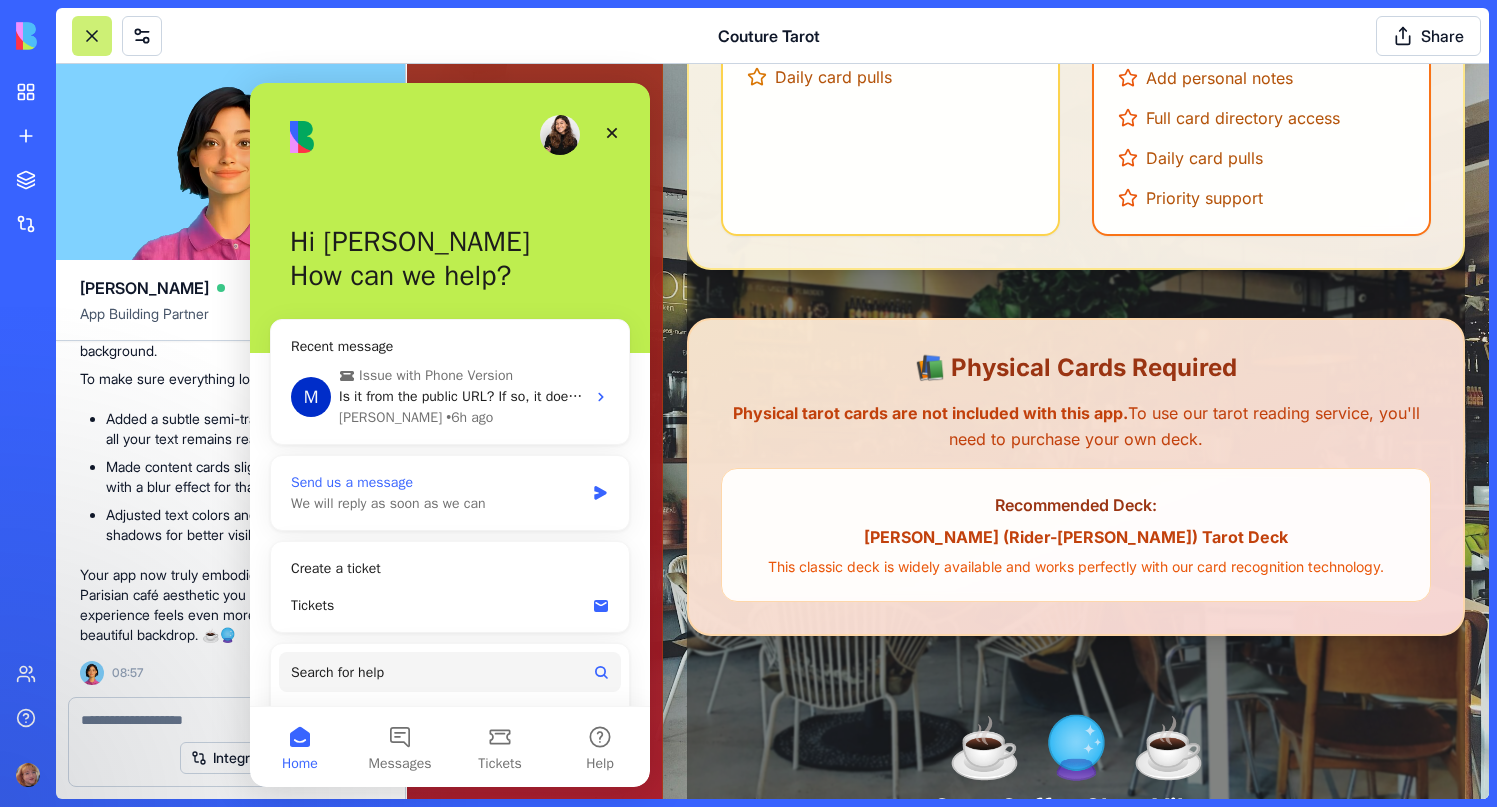 click on "Send us a message" at bounding box center (437, 482) 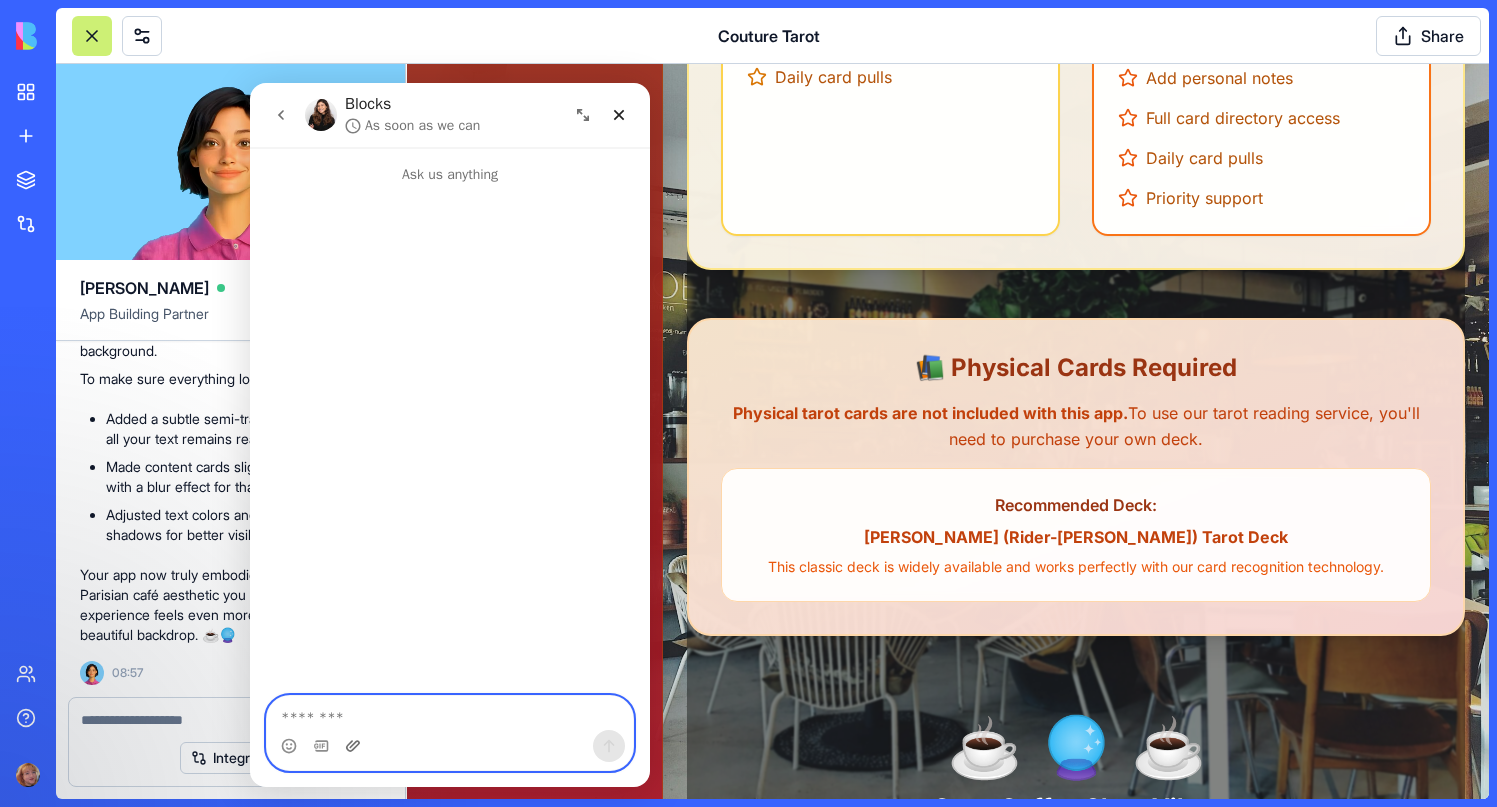 click 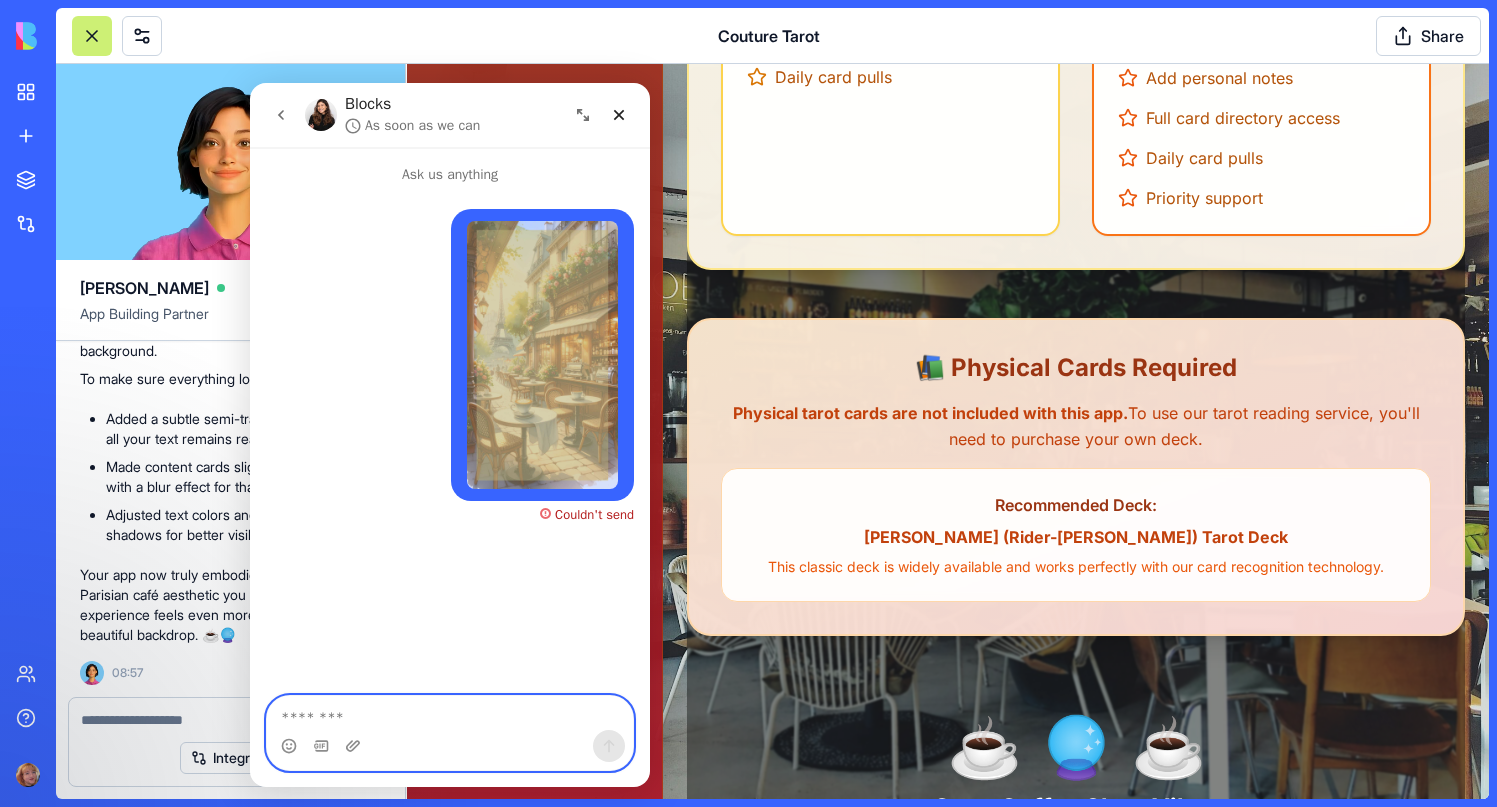 click at bounding box center (450, 713) 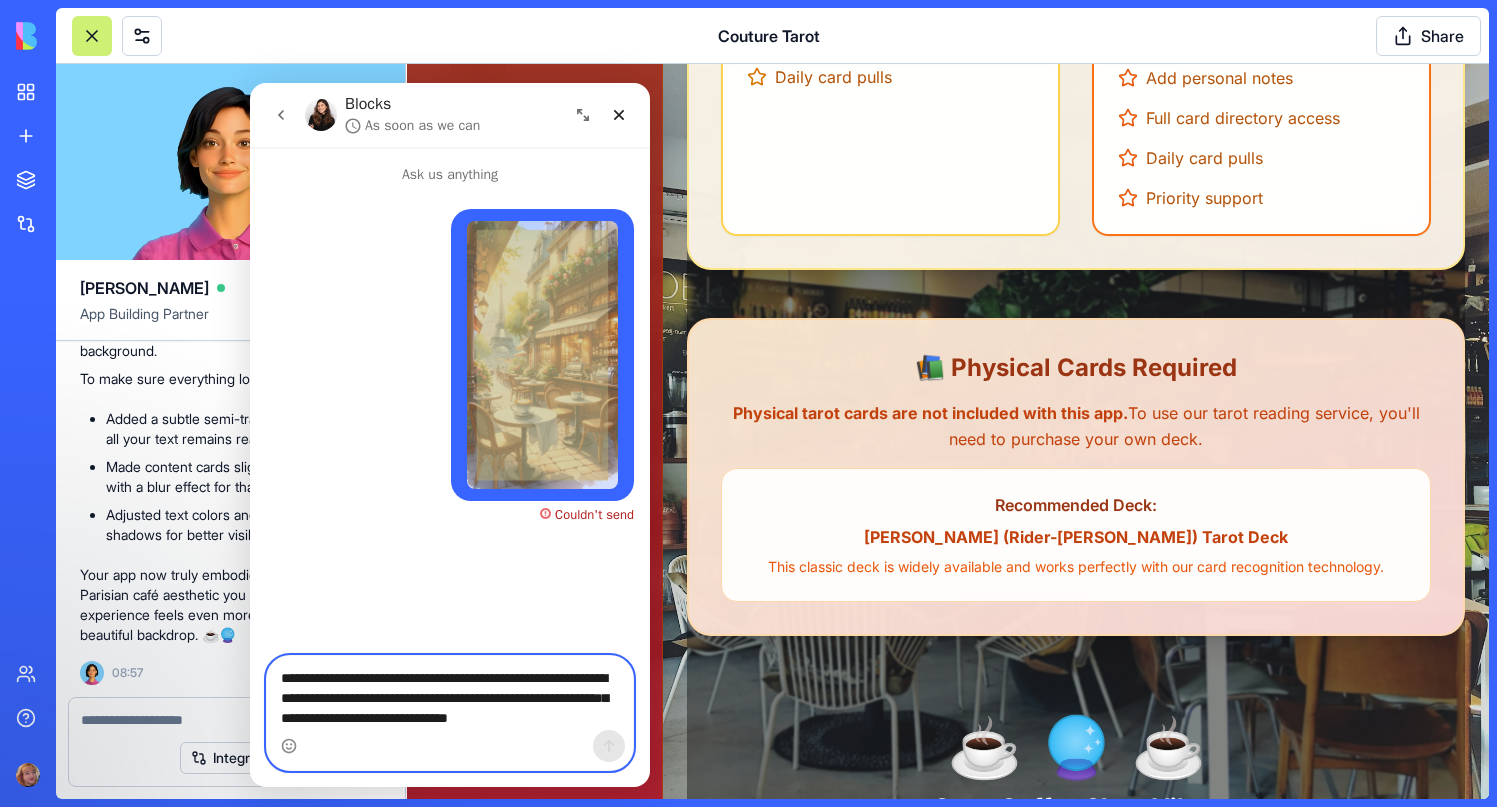 type on "**********" 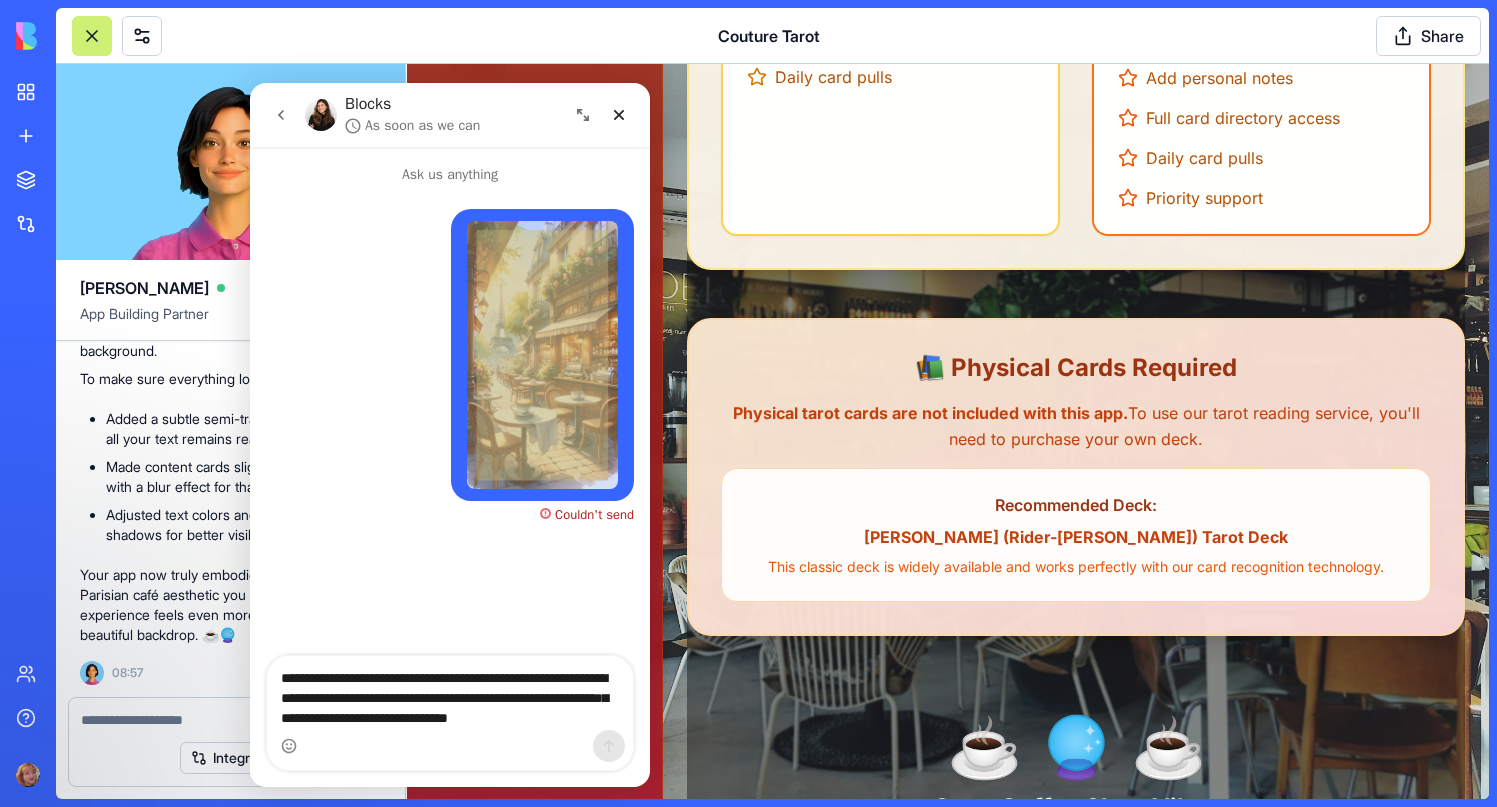 click at bounding box center (450, 746) 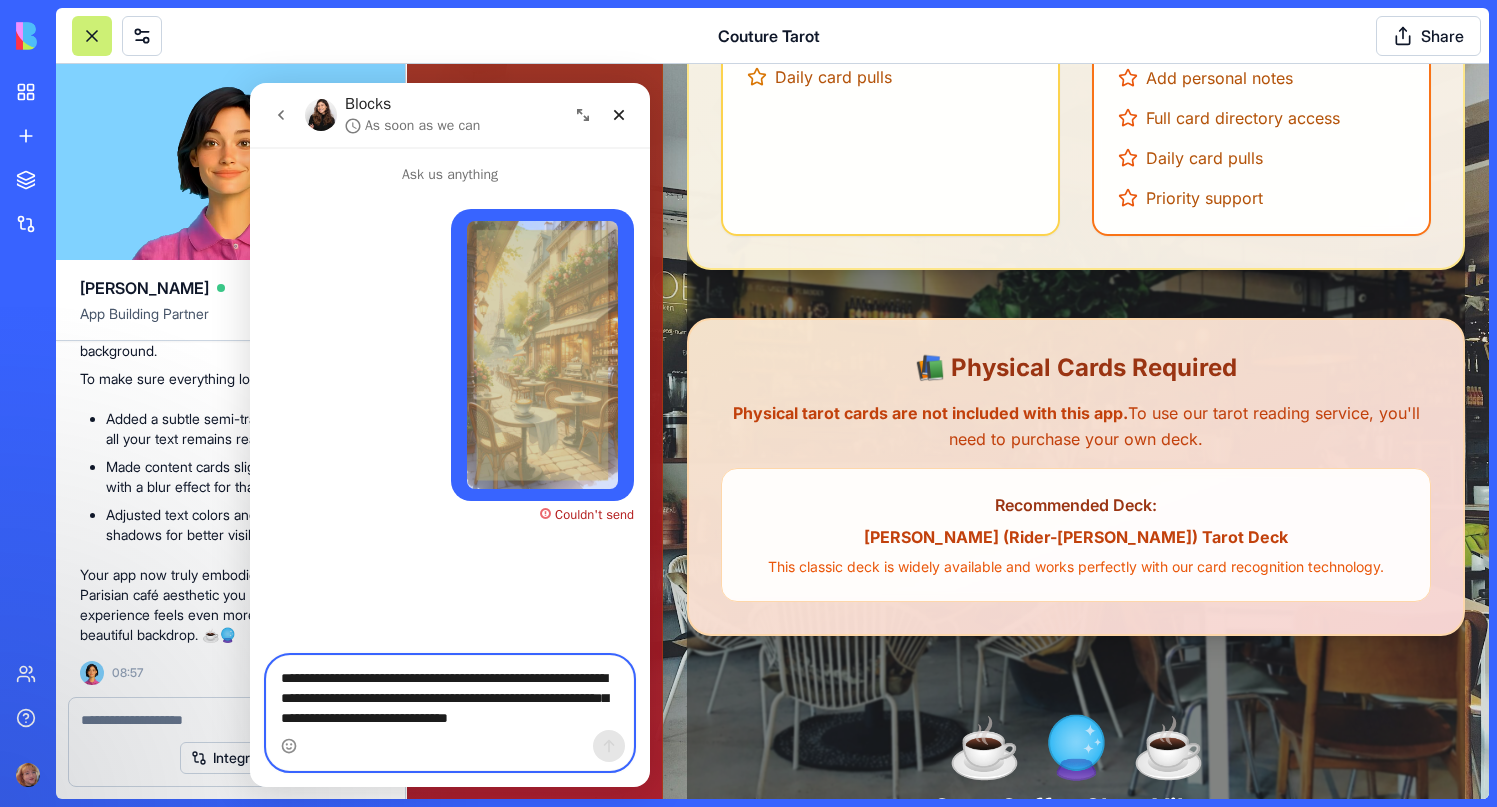 click on "**********" at bounding box center (450, 703) 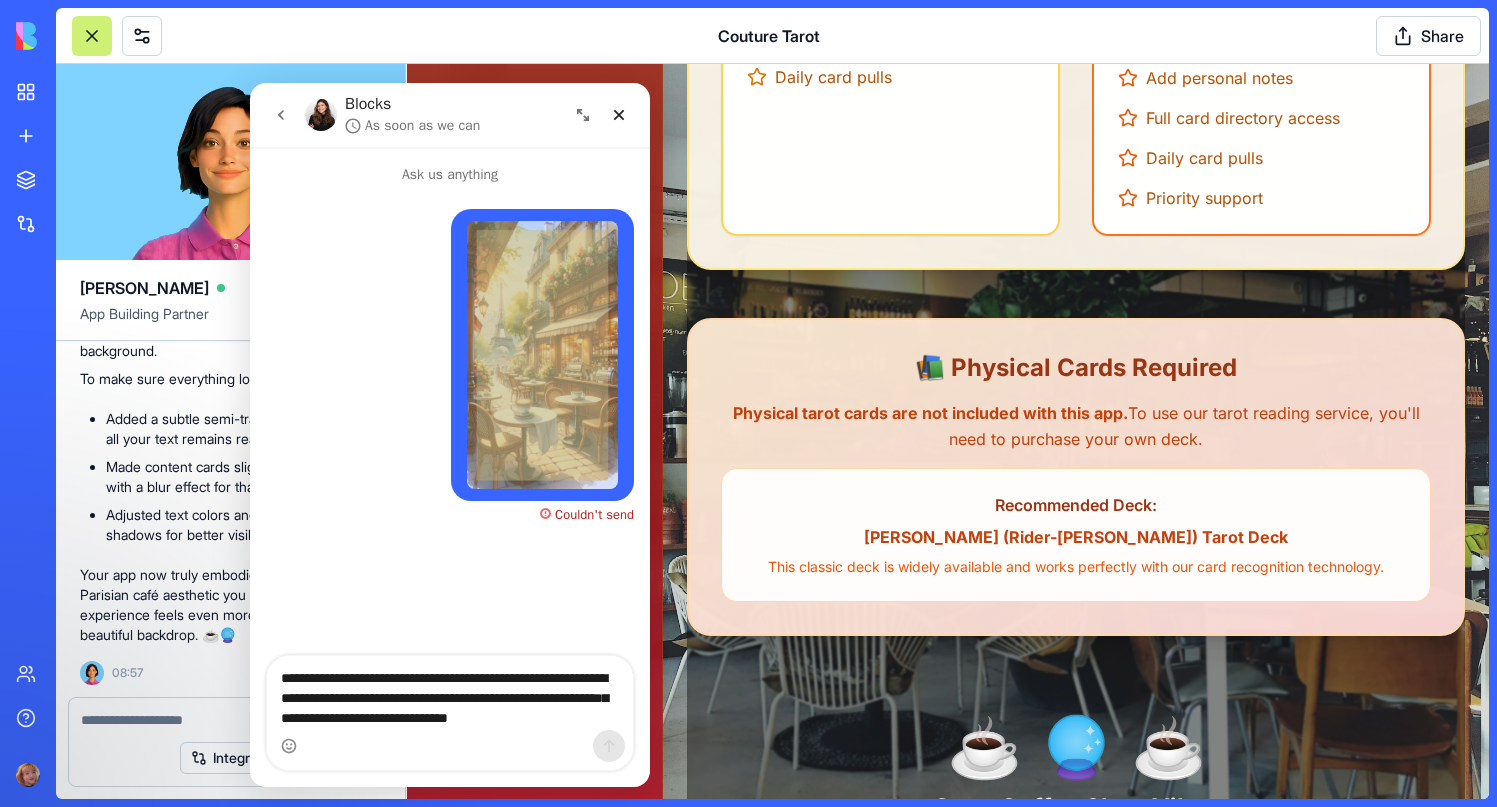 click 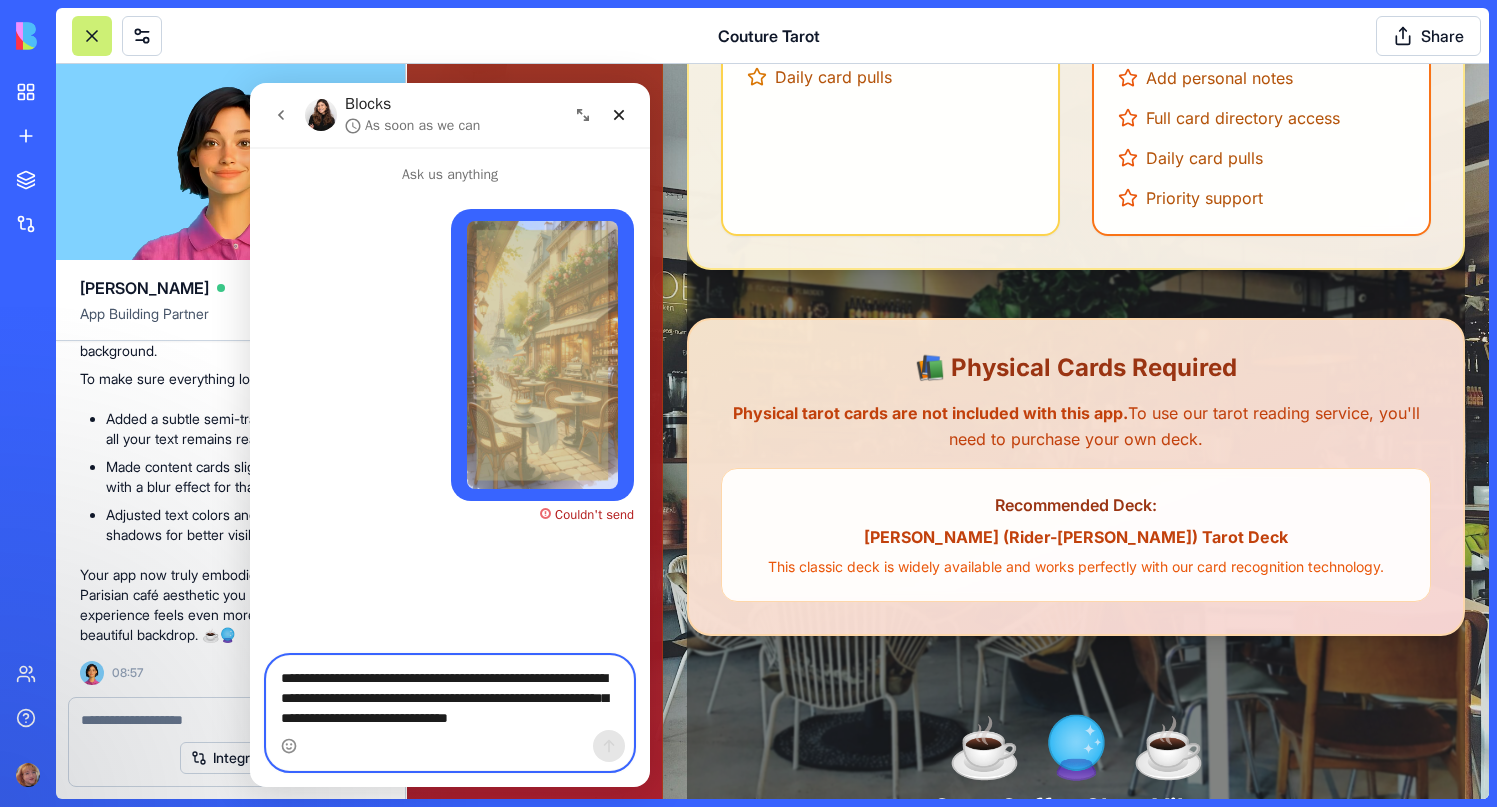 drag, startPoint x: 370, startPoint y: 716, endPoint x: 232, endPoint y: 605, distance: 177.10167 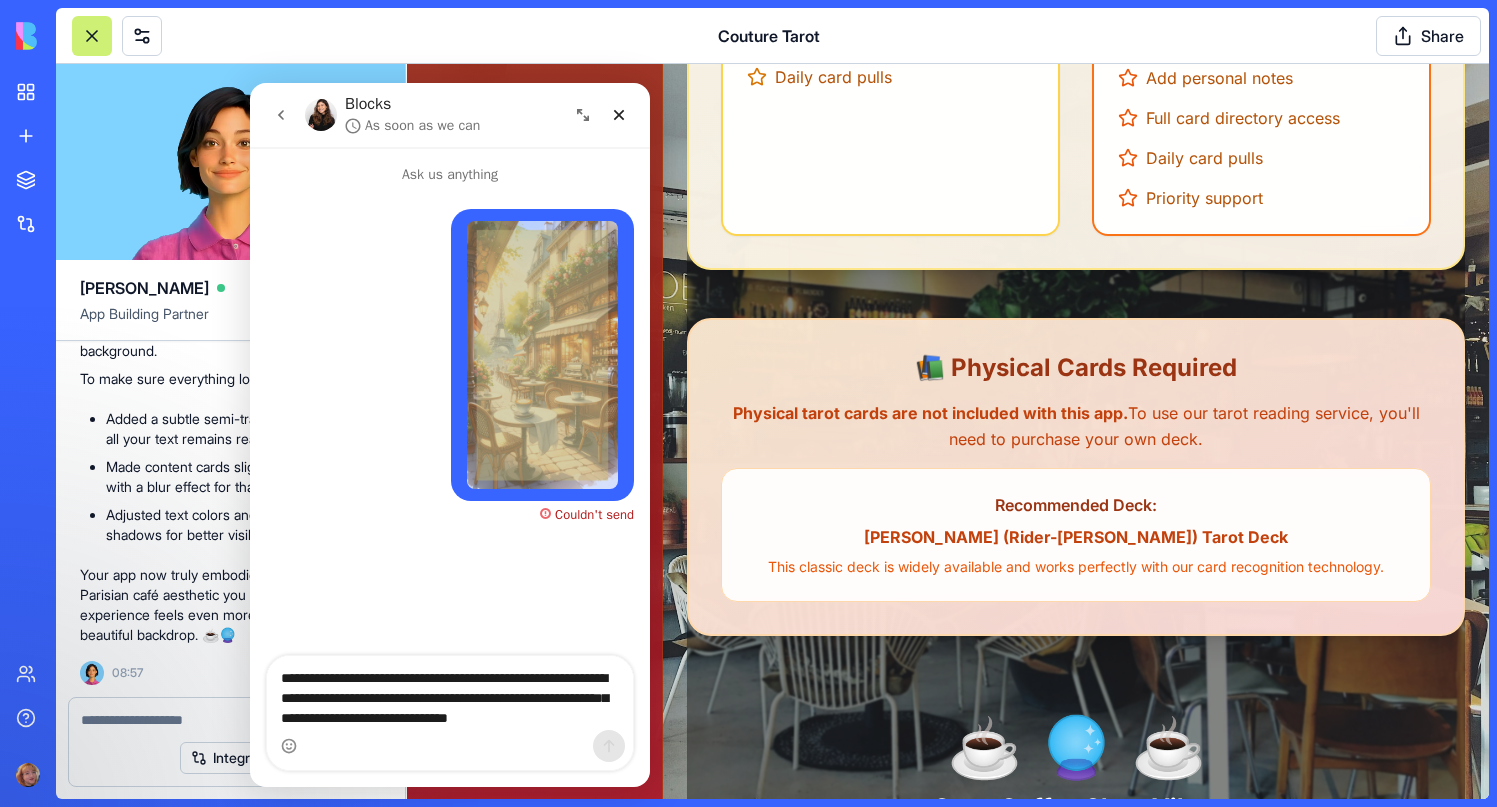 click 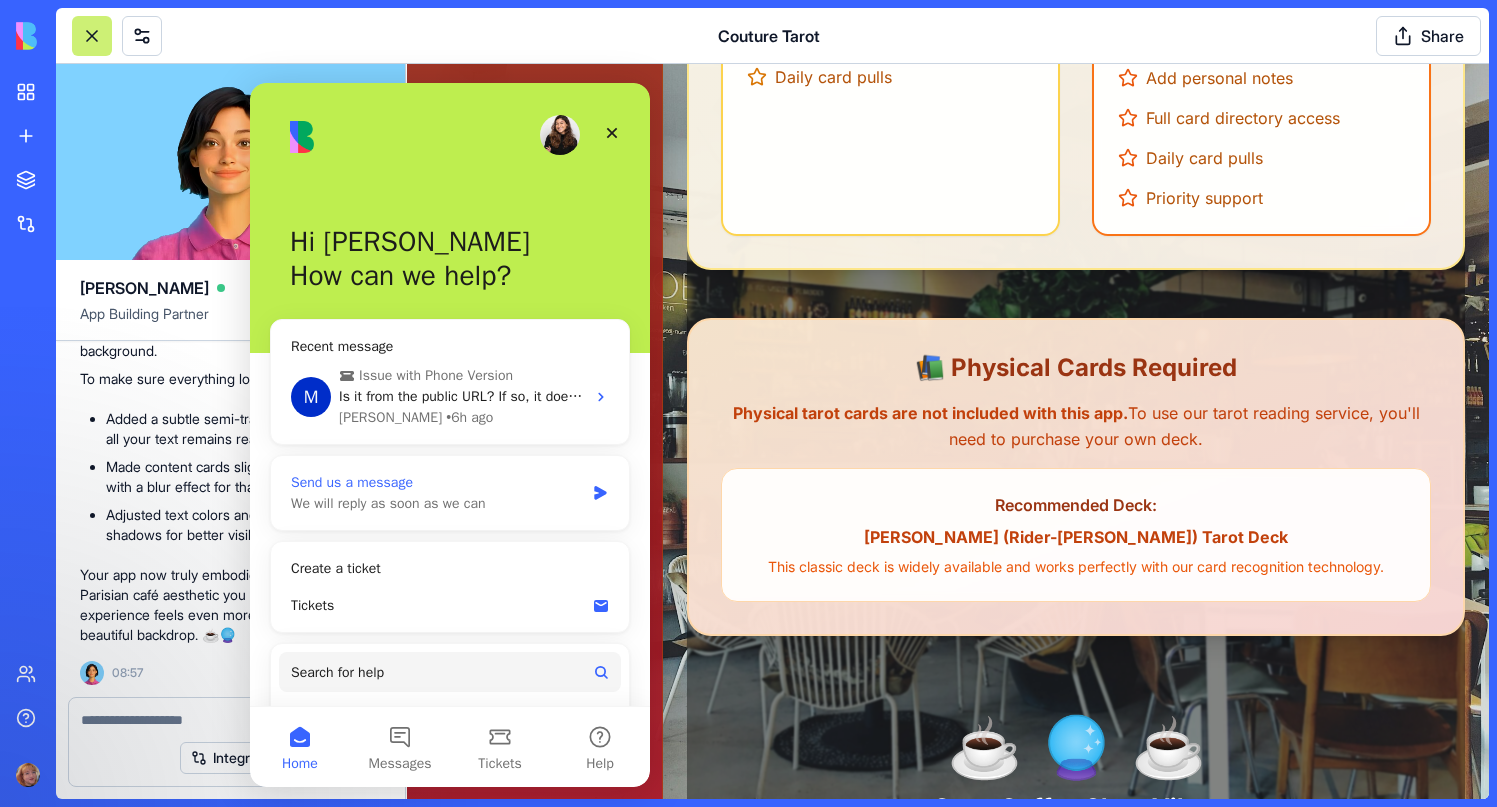 click on "We will reply as soon as we can" at bounding box center [437, 503] 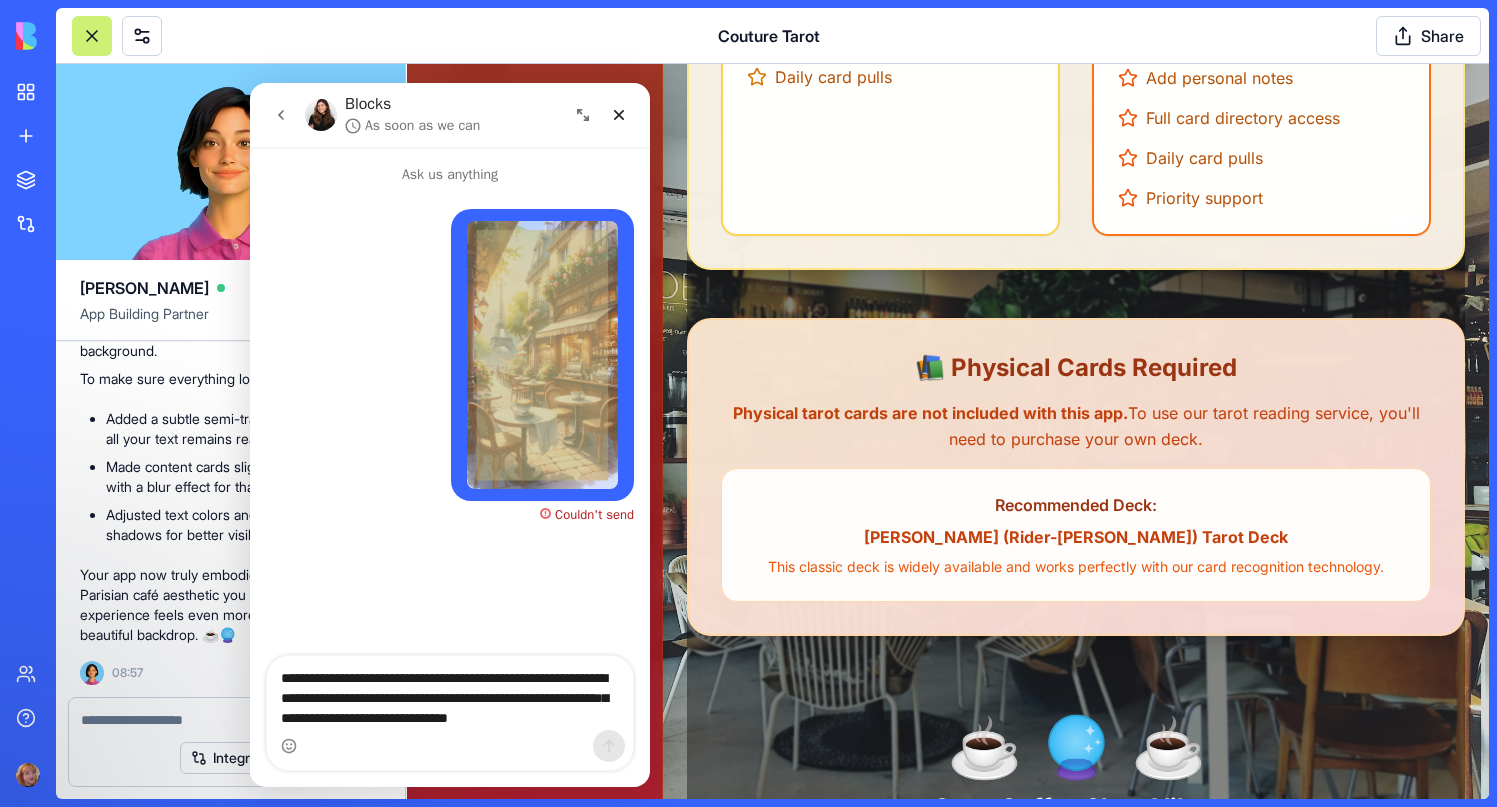 click on "Ask us anything" at bounding box center (450, 166) 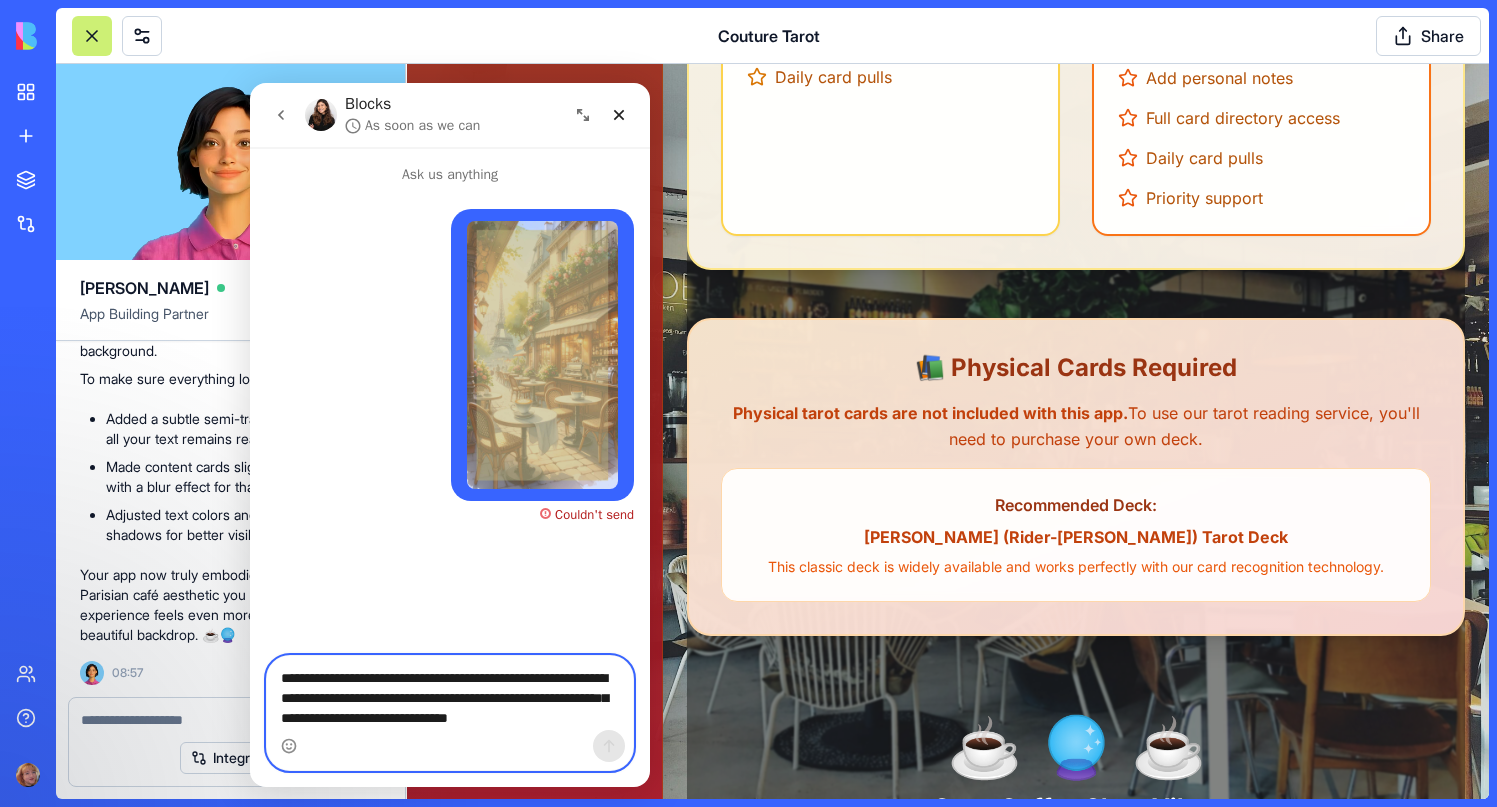 click on "**********" at bounding box center (450, 703) 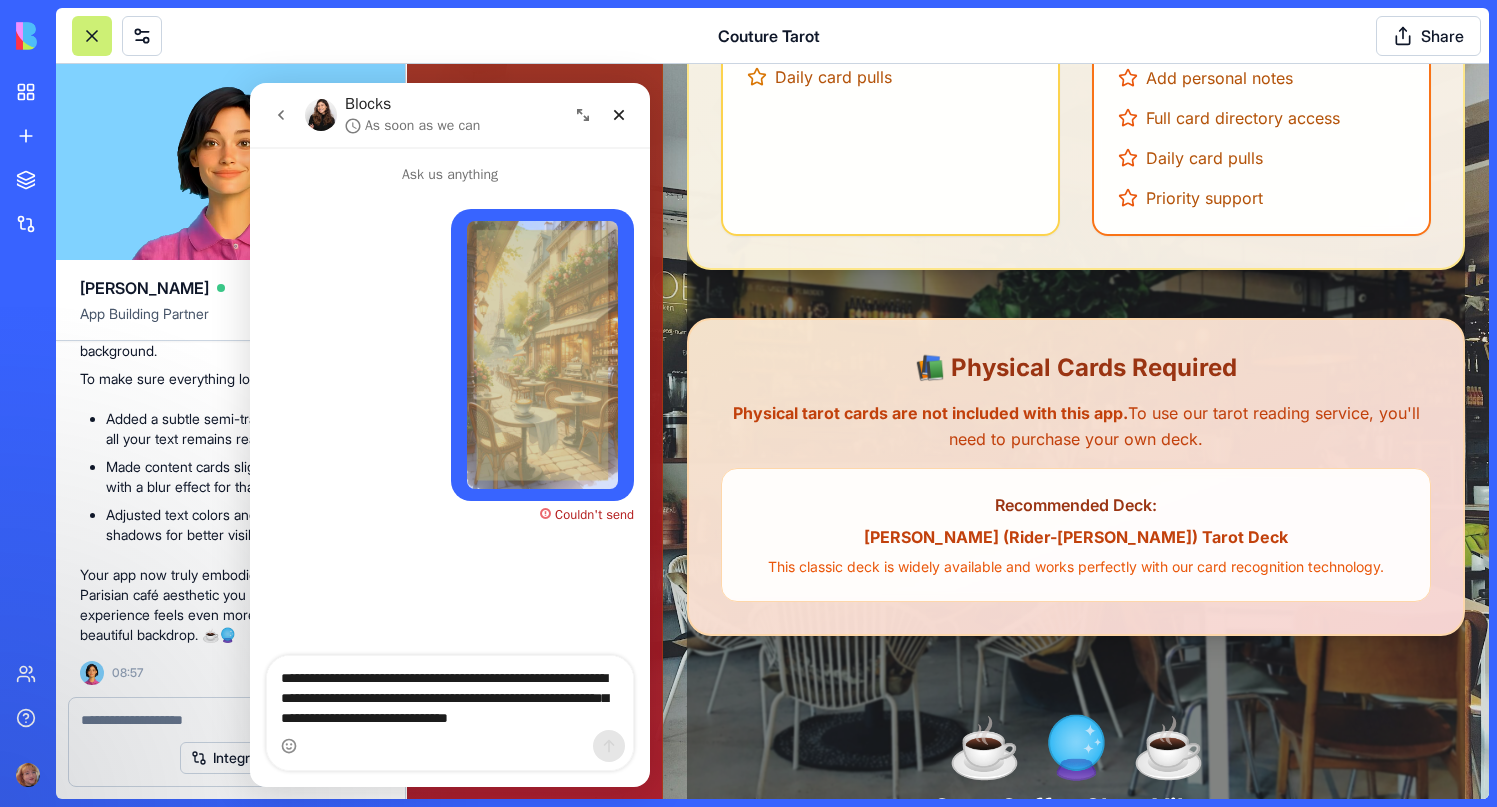 click on "Couldn't send" at bounding box center (594, 514) 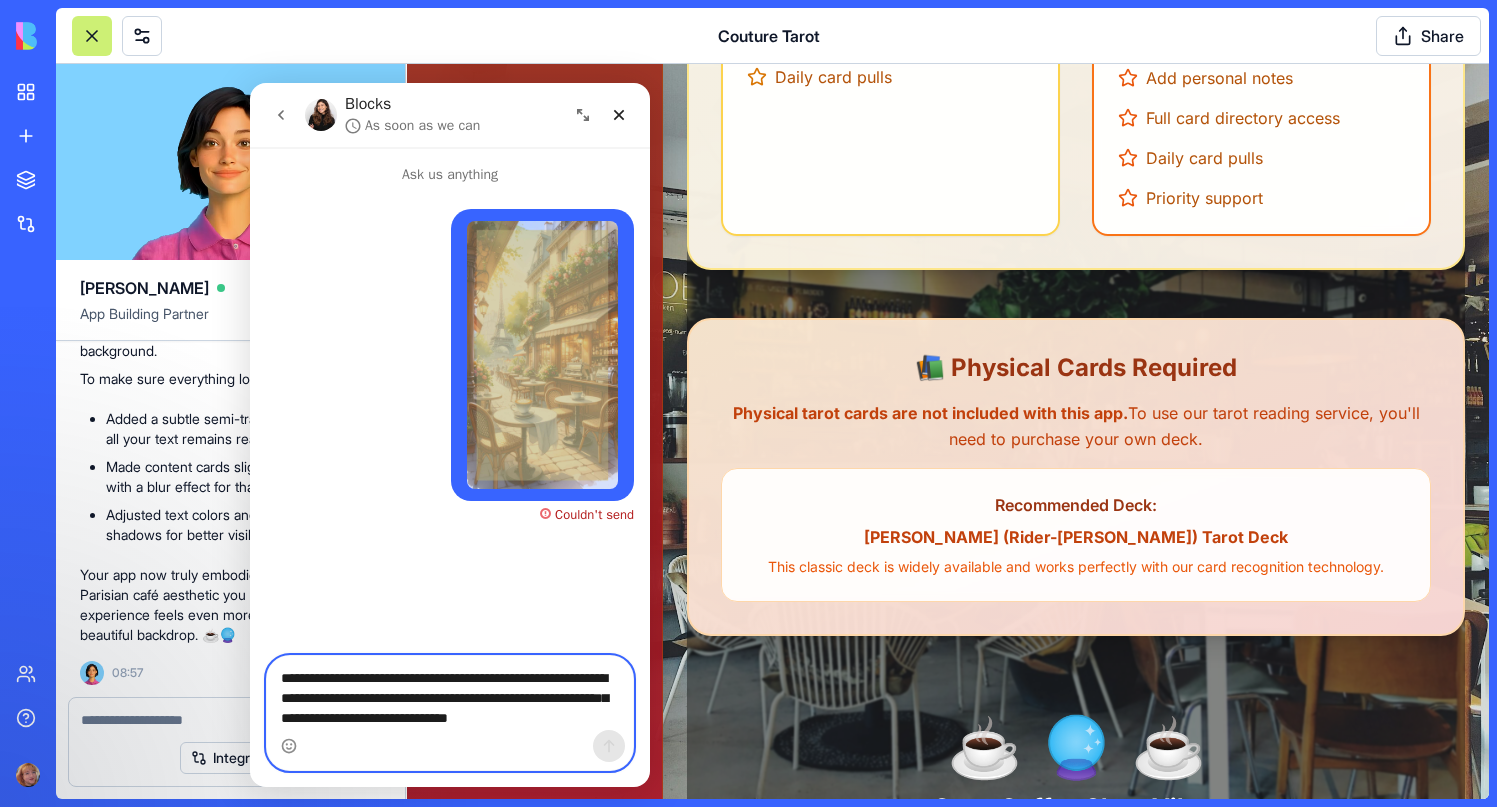 click on "**********" at bounding box center [450, 703] 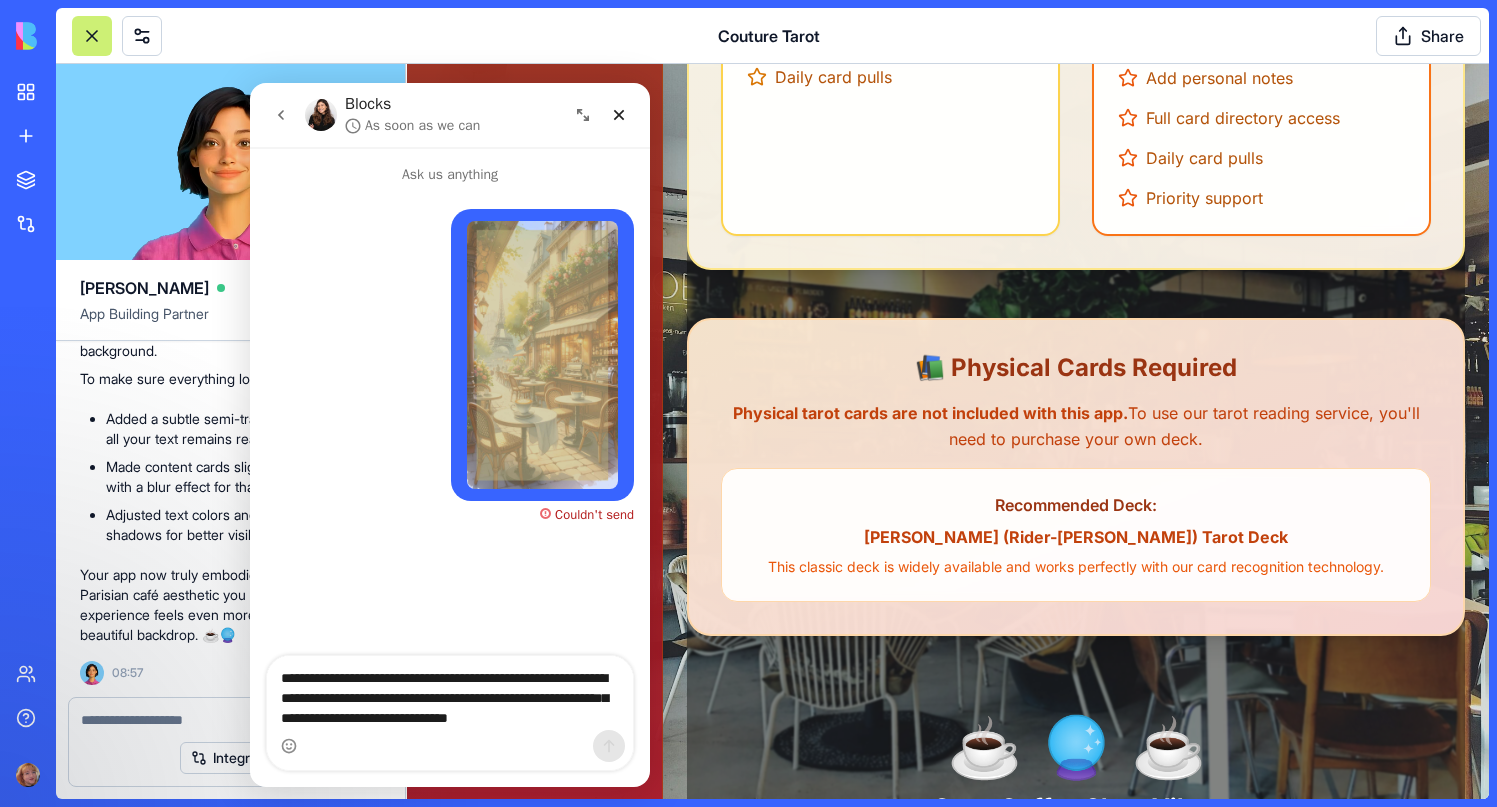 click at bounding box center (281, 115) 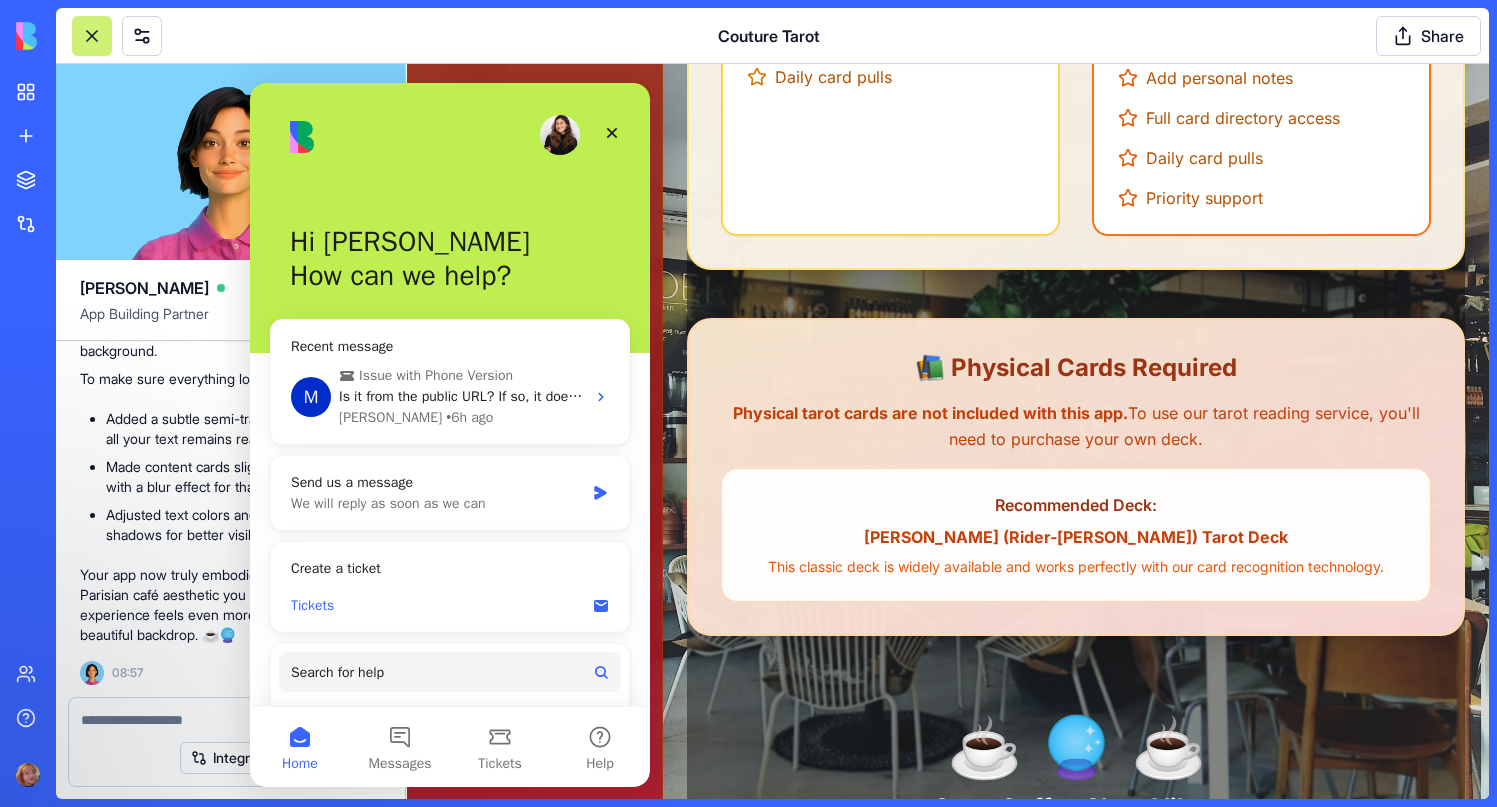 click on "Tickets" at bounding box center [438, 605] 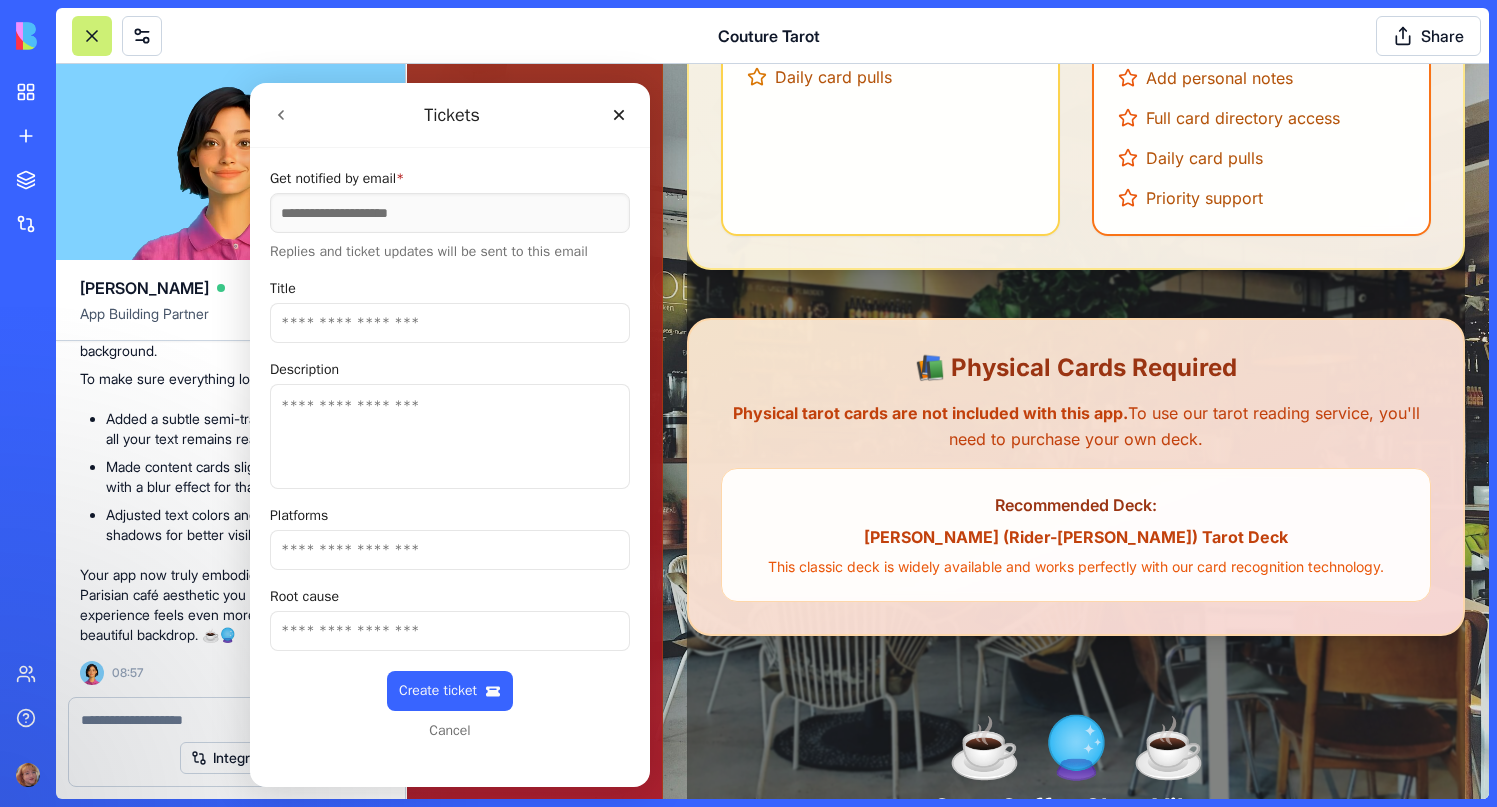 click on "Title" at bounding box center (450, 323) 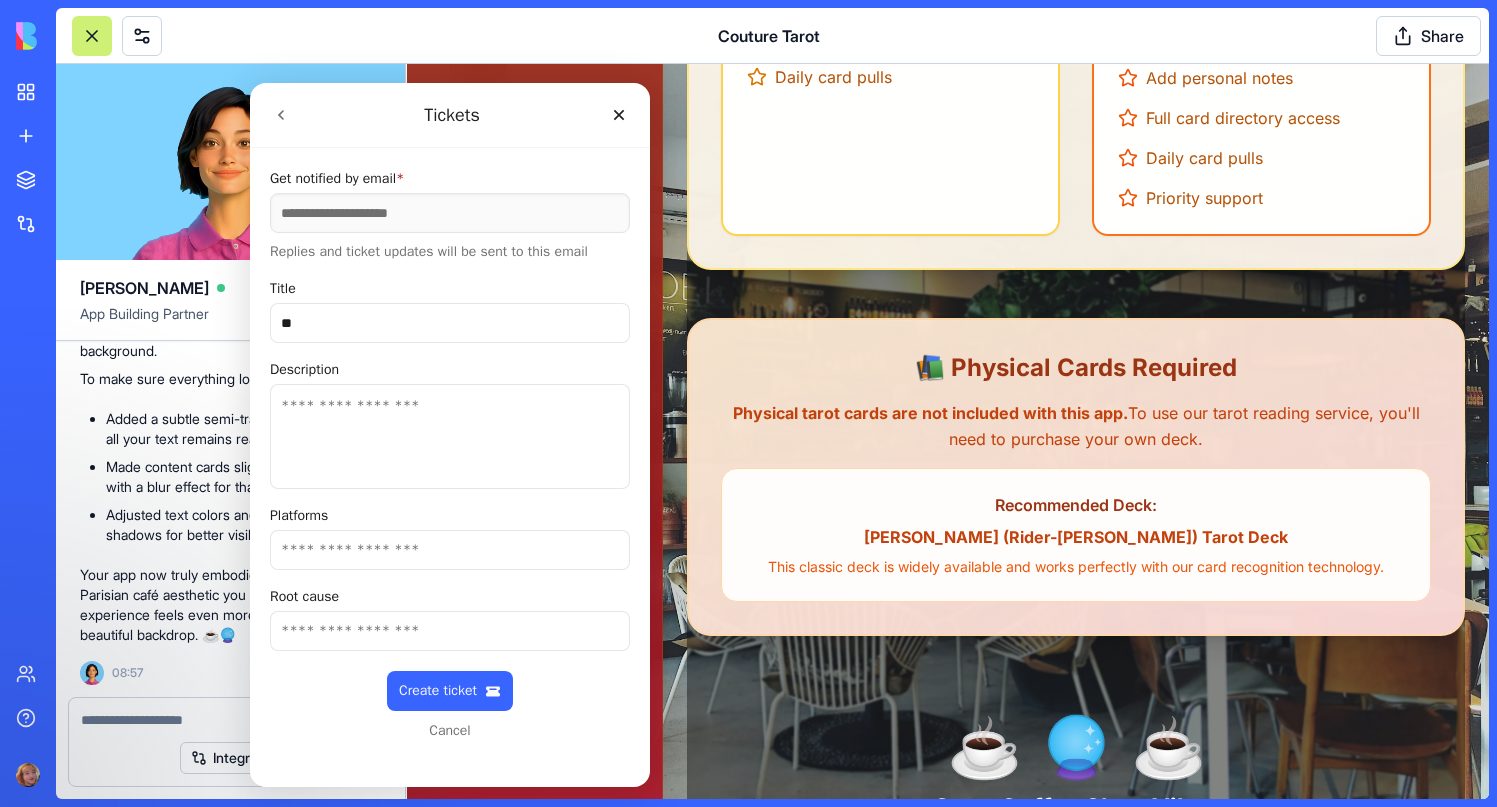 type on "*" 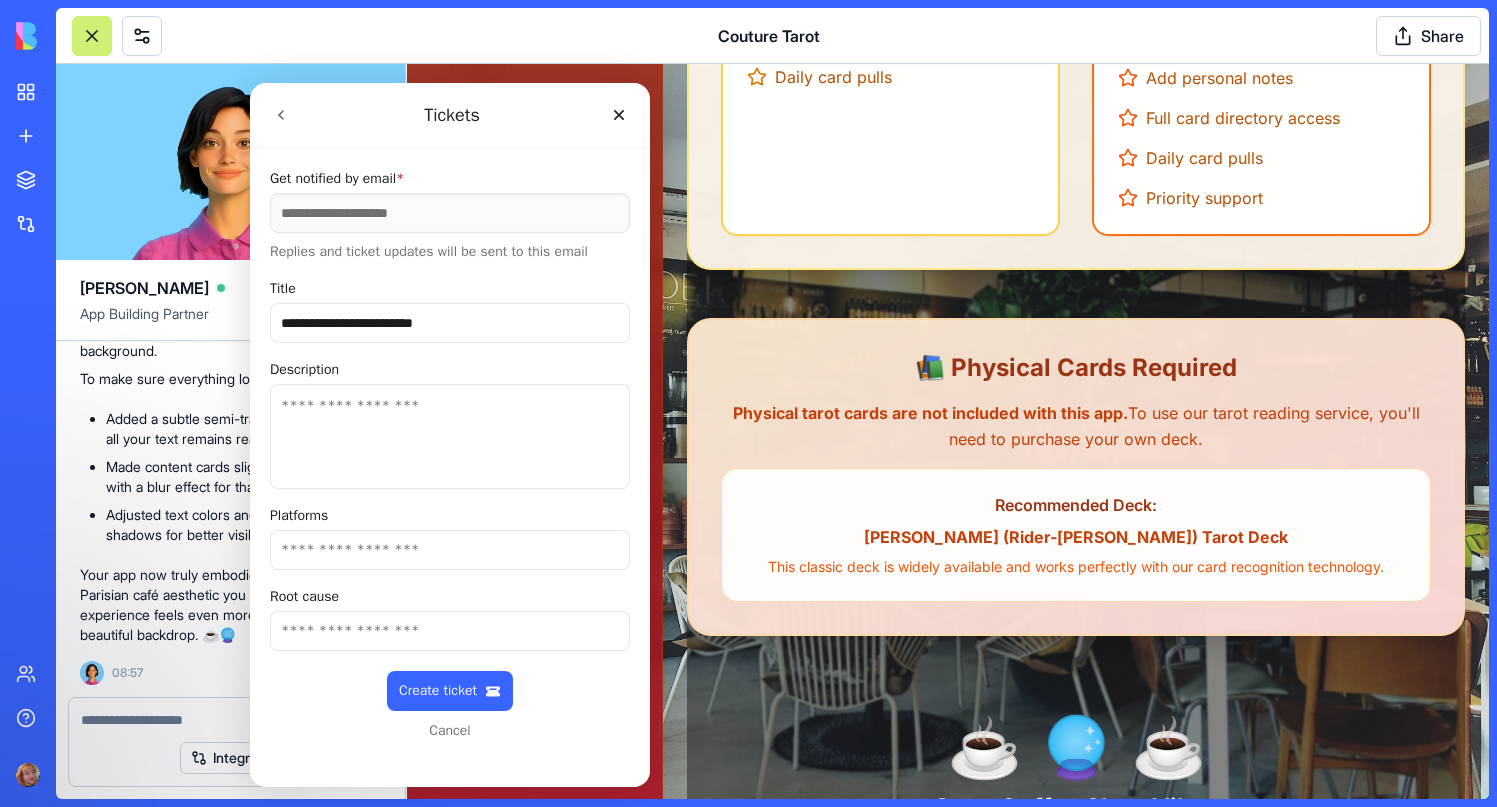 drag, startPoint x: 512, startPoint y: 332, endPoint x: 383, endPoint y: 325, distance: 129.18979 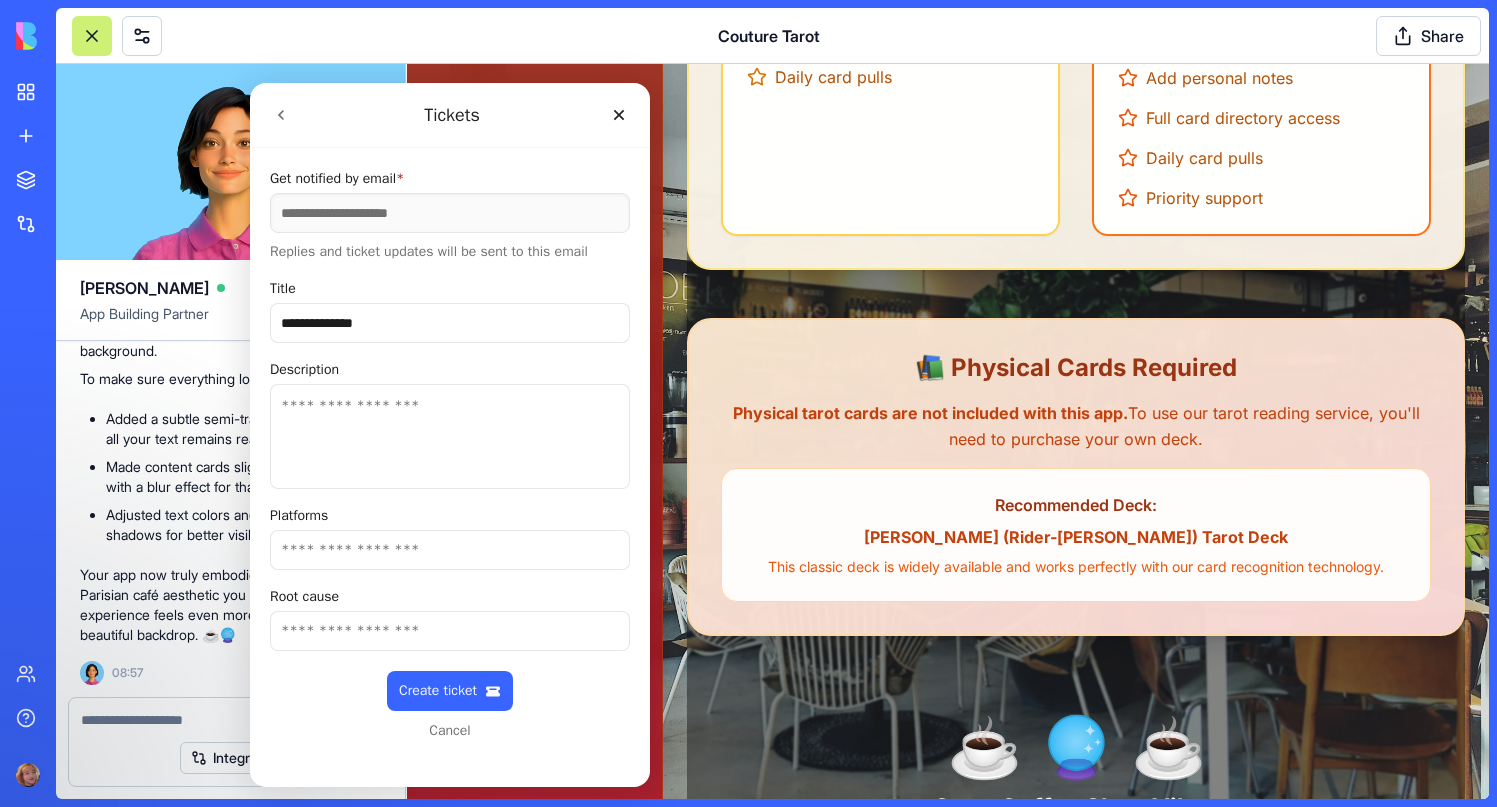 type on "**********" 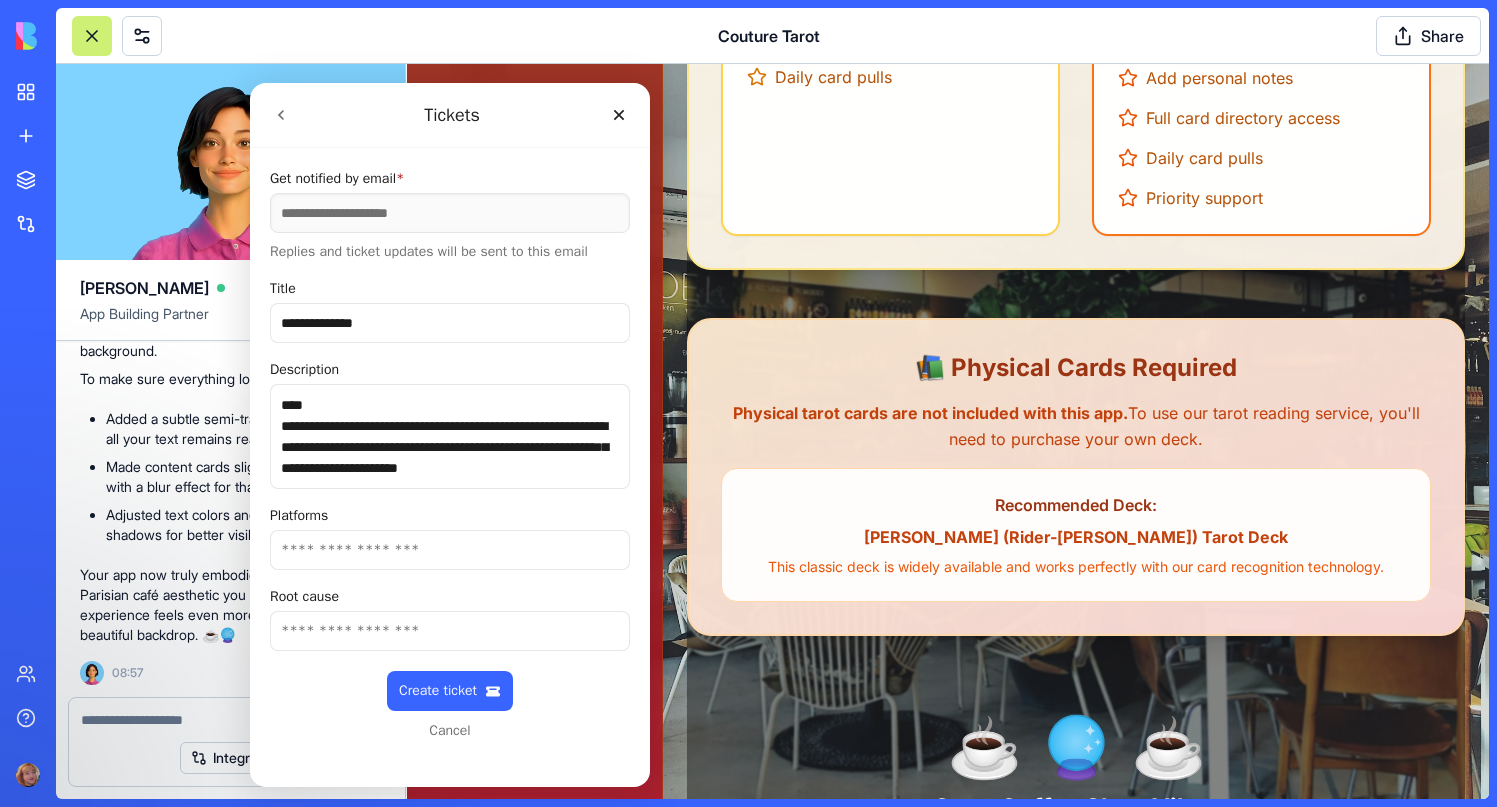 scroll, scrollTop: 9, scrollLeft: 0, axis: vertical 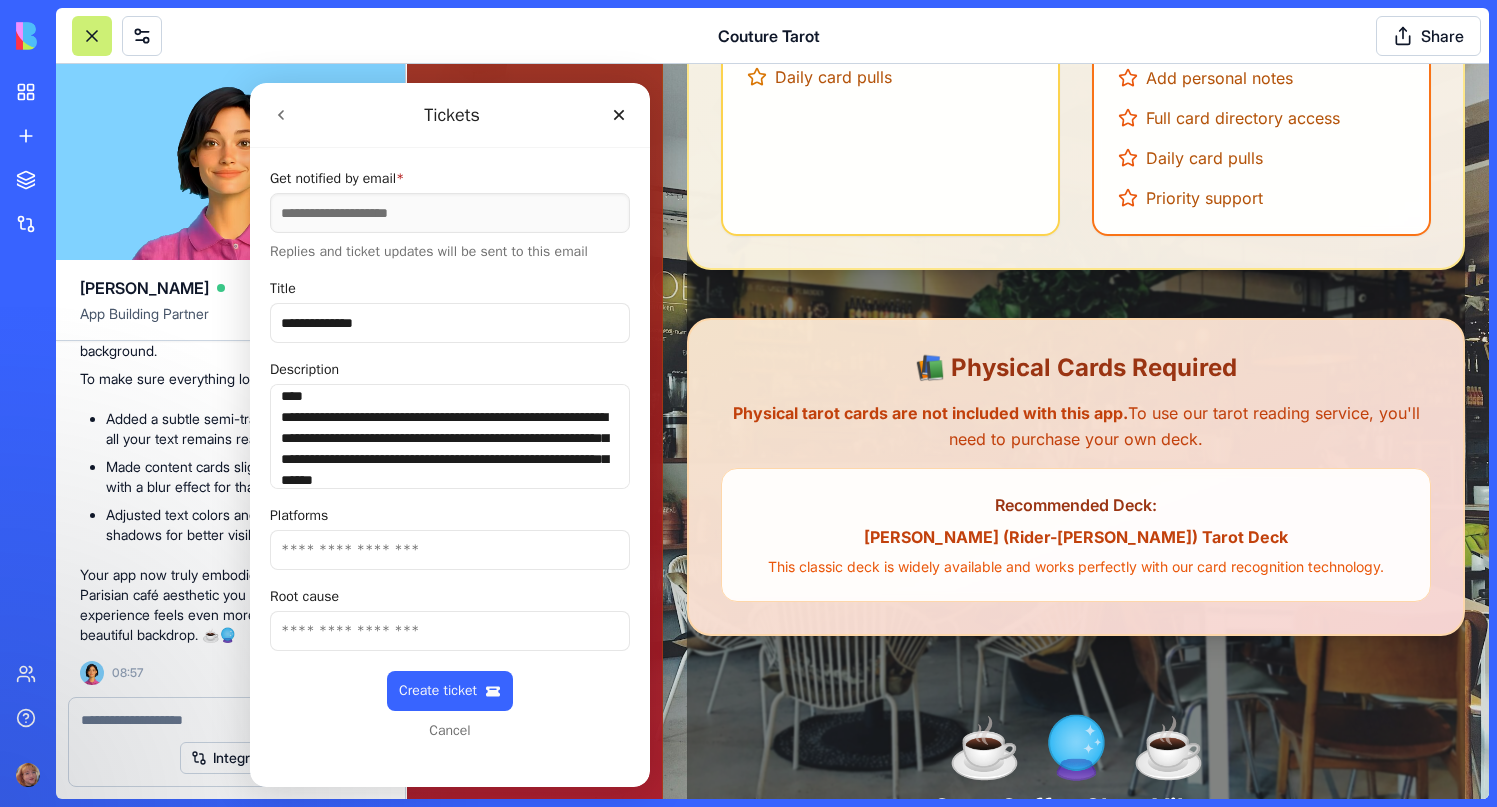 type on "**********" 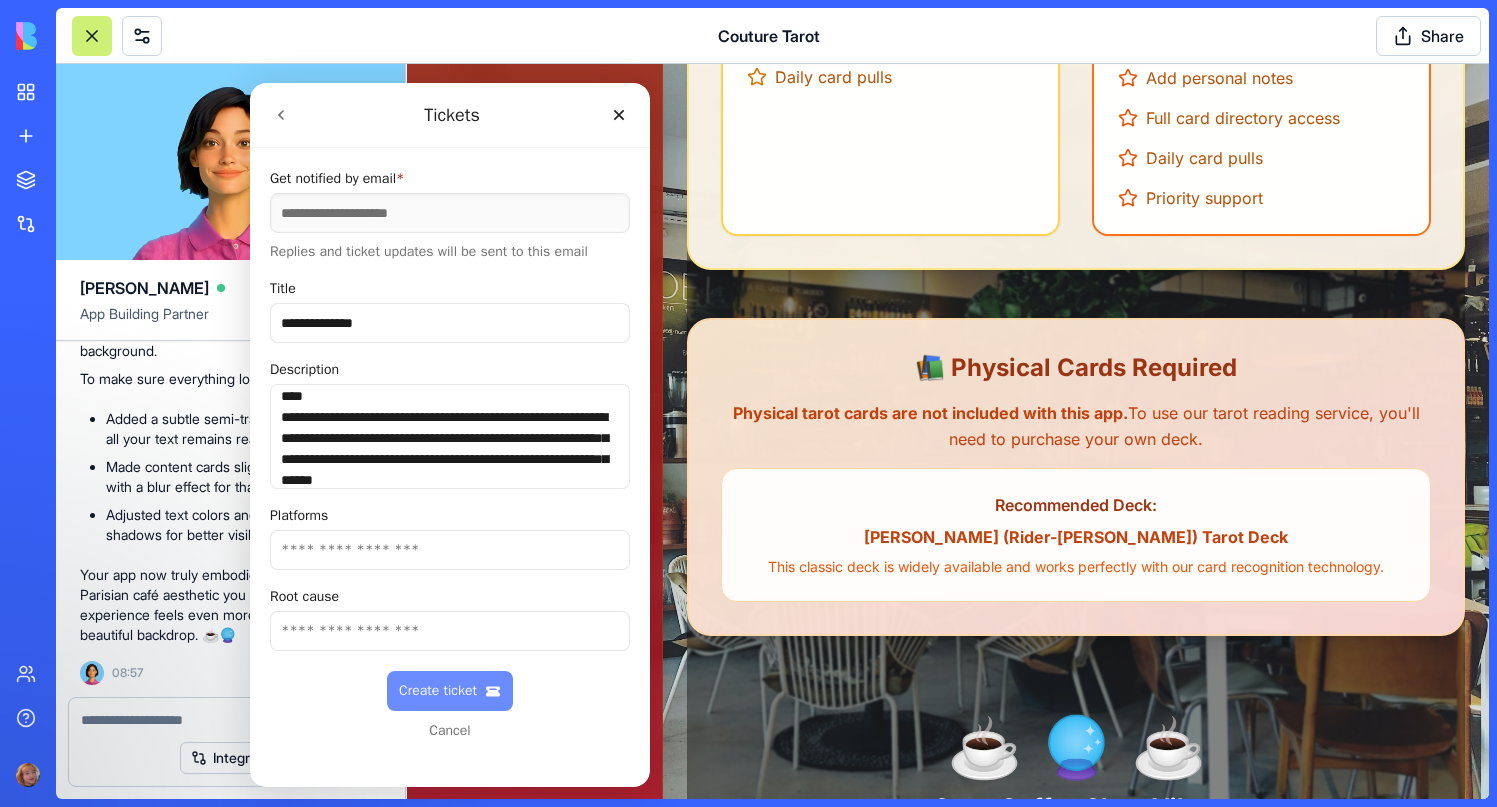 click on "Create ticket" at bounding box center (450, 691) 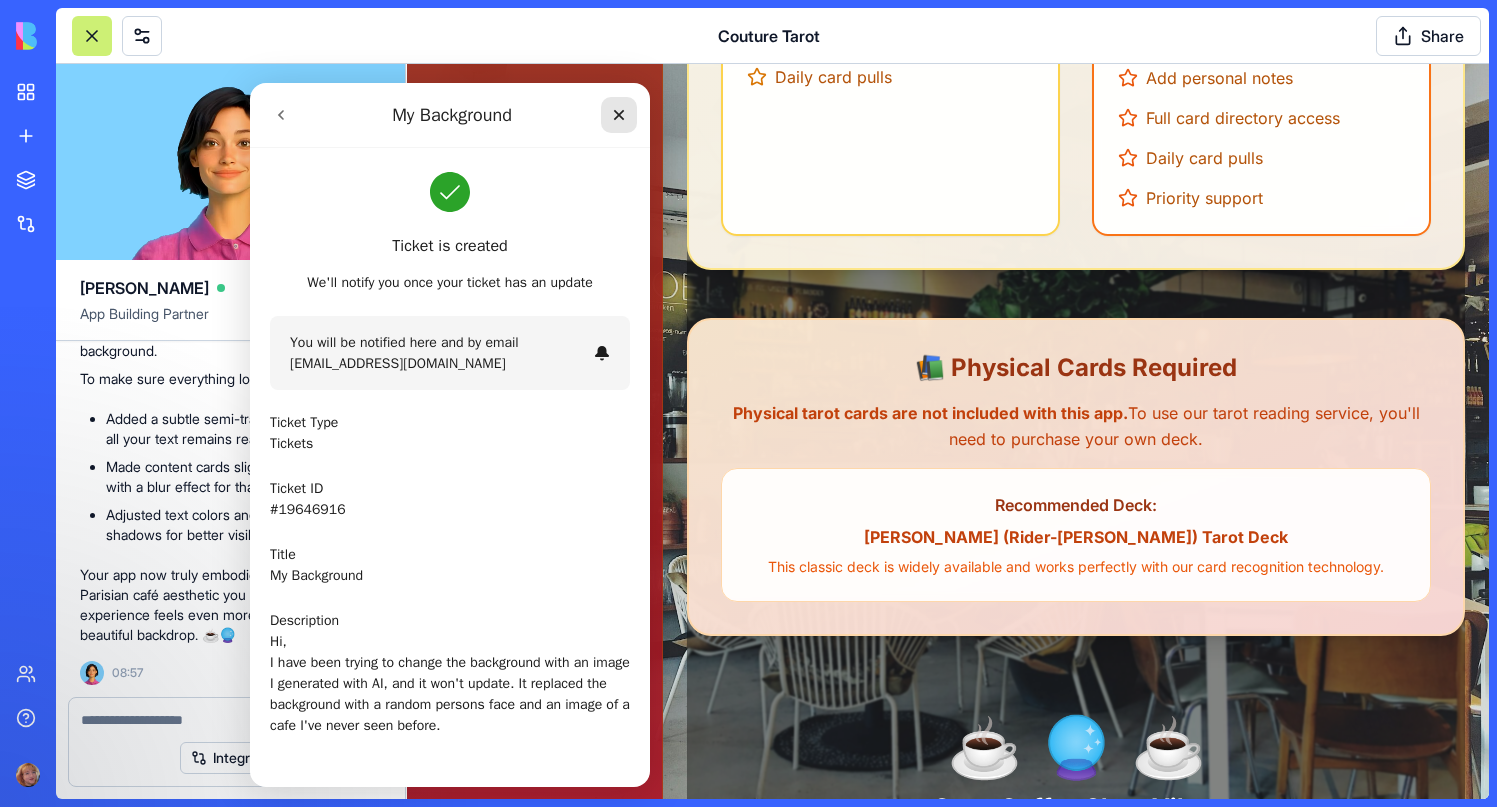 click 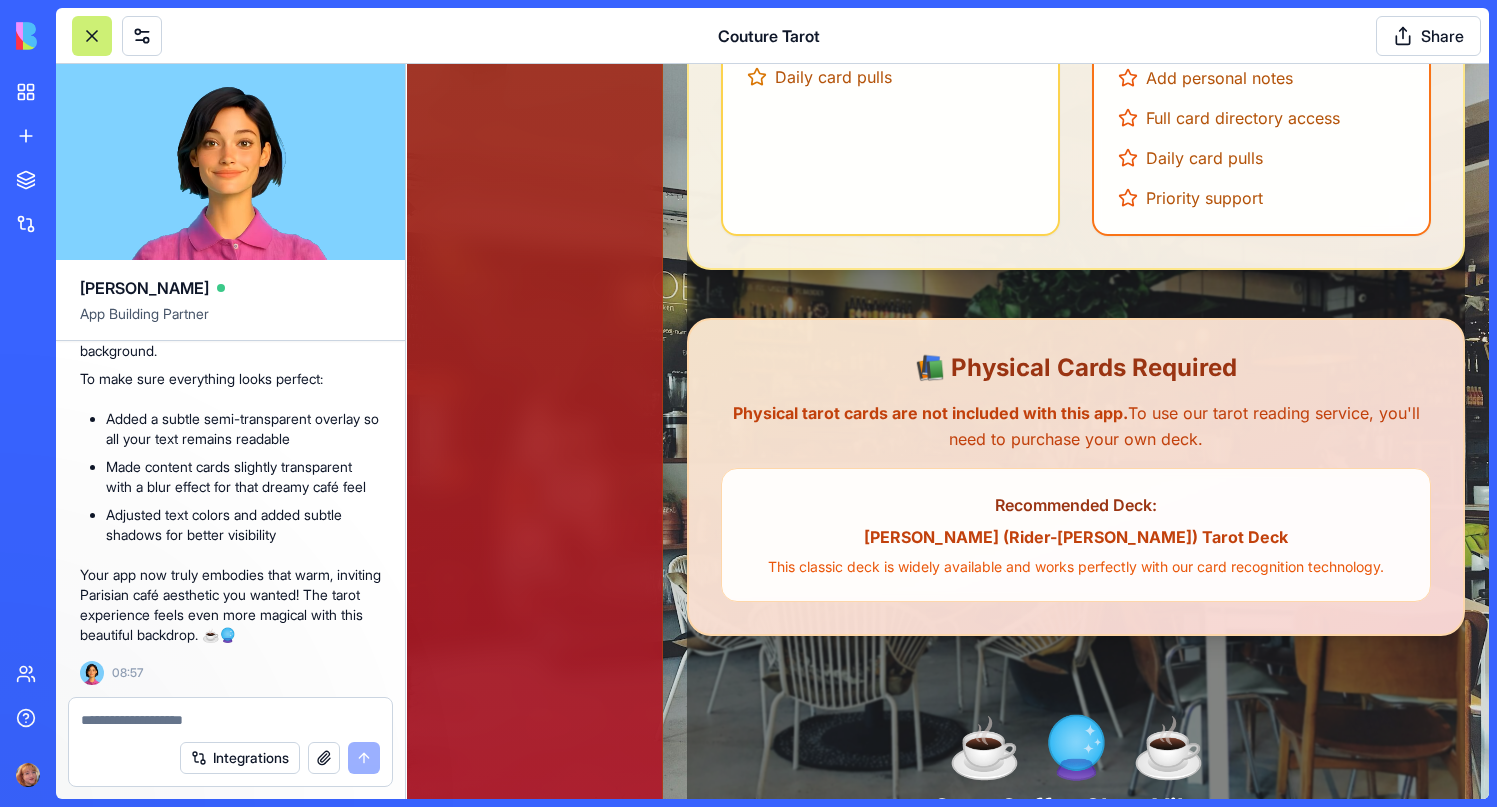 scroll, scrollTop: 0, scrollLeft: 0, axis: both 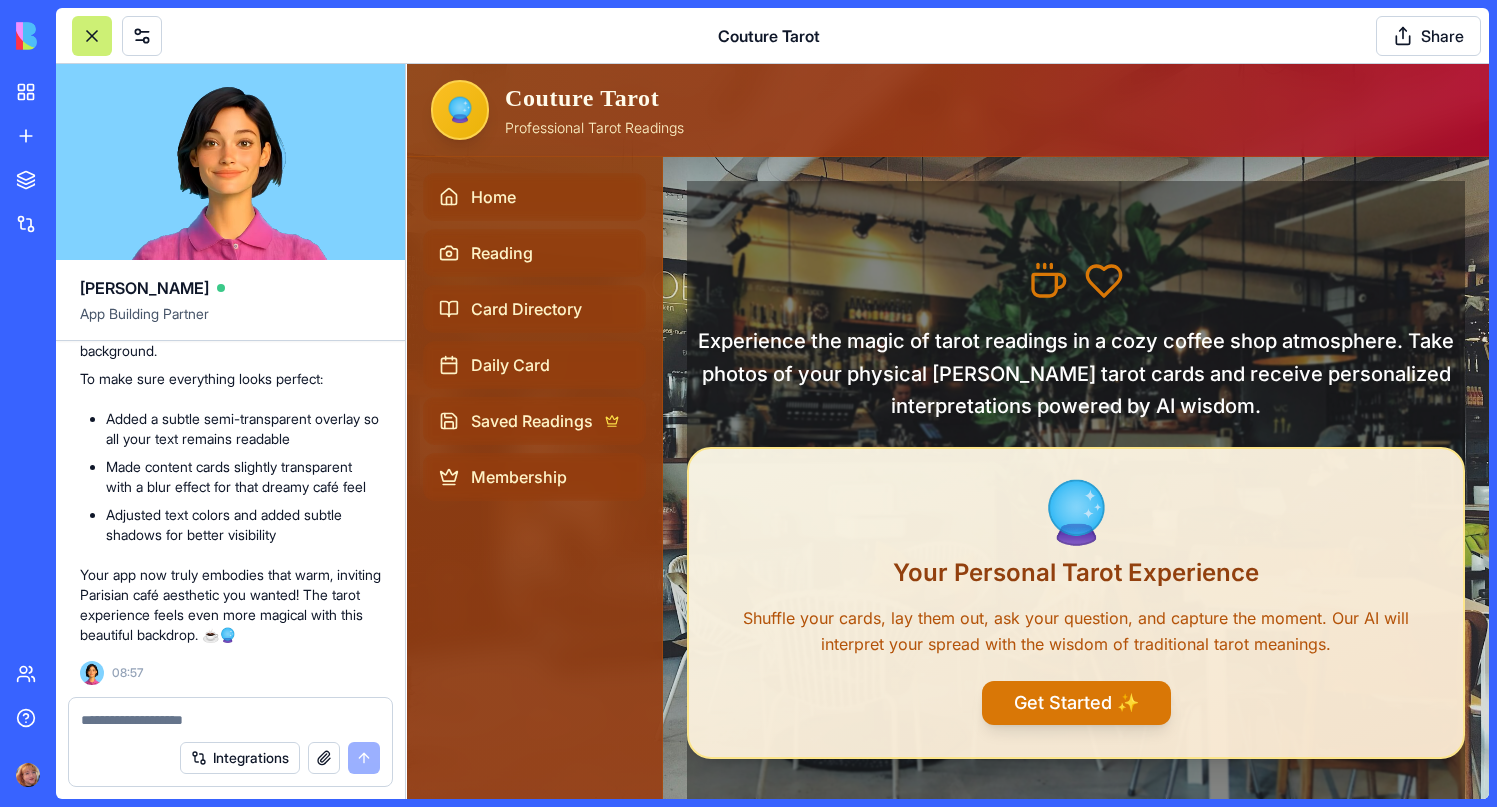 click at bounding box center (230, 720) 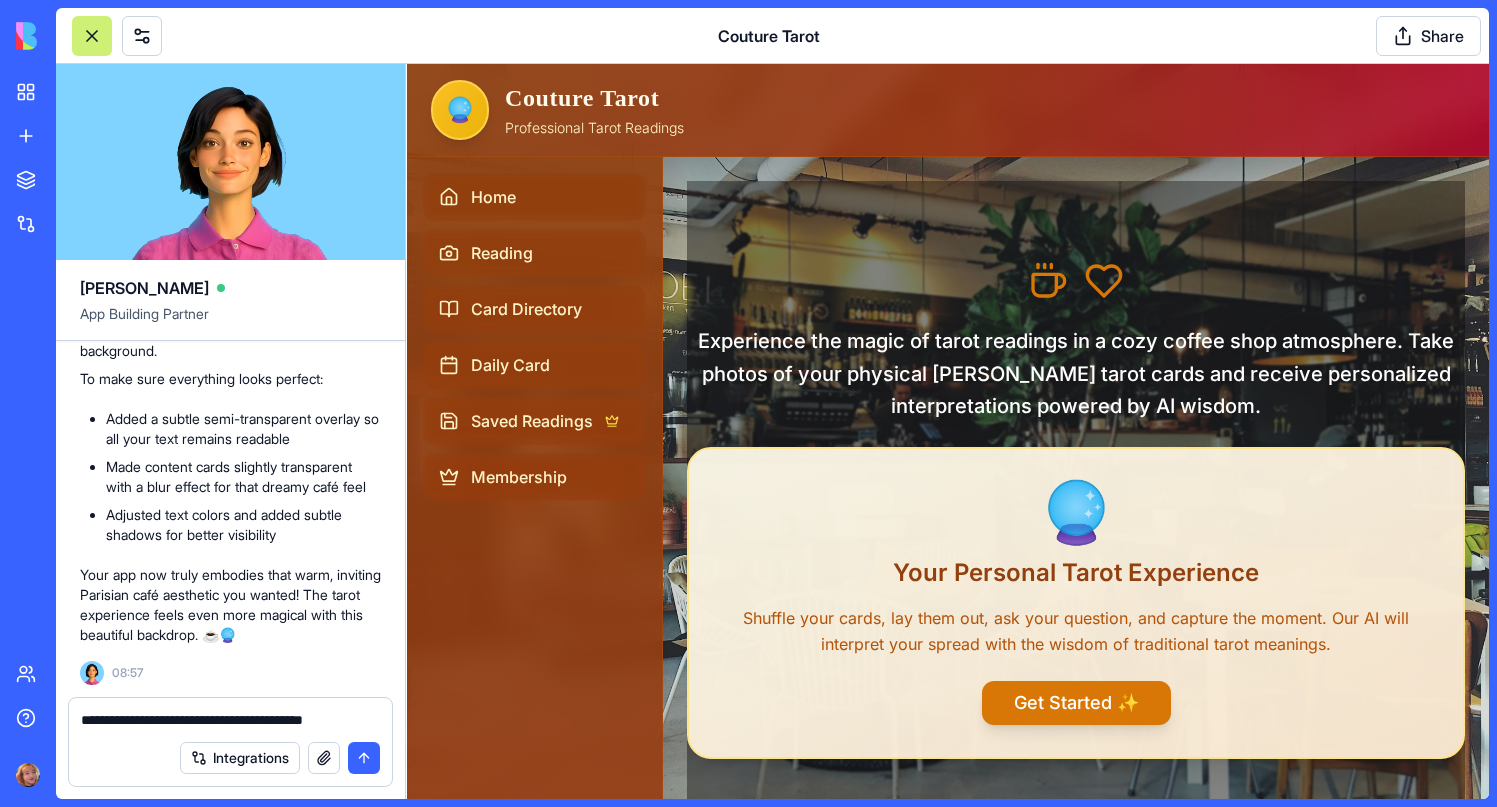 type on "**********" 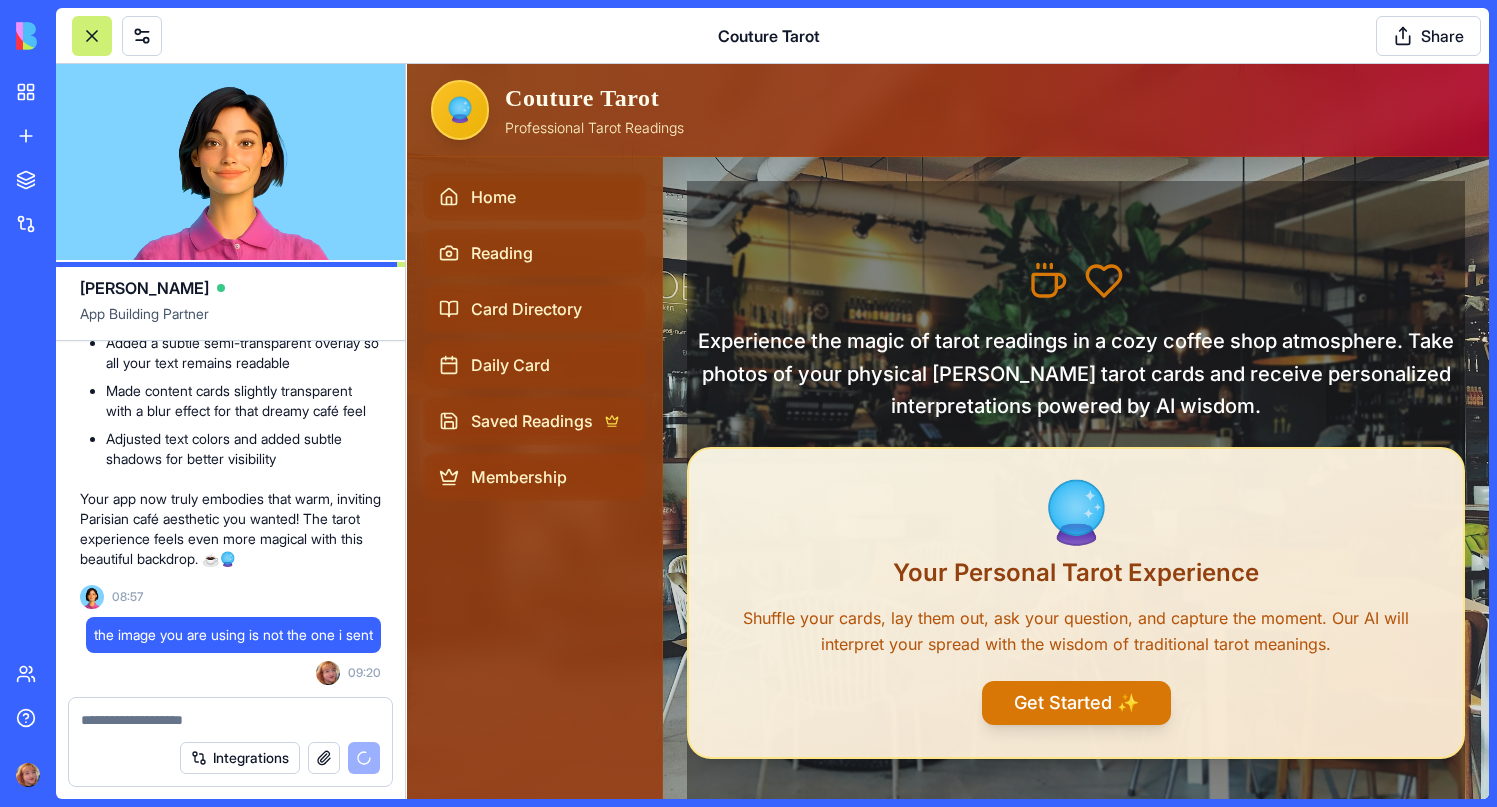 scroll, scrollTop: 93411, scrollLeft: 0, axis: vertical 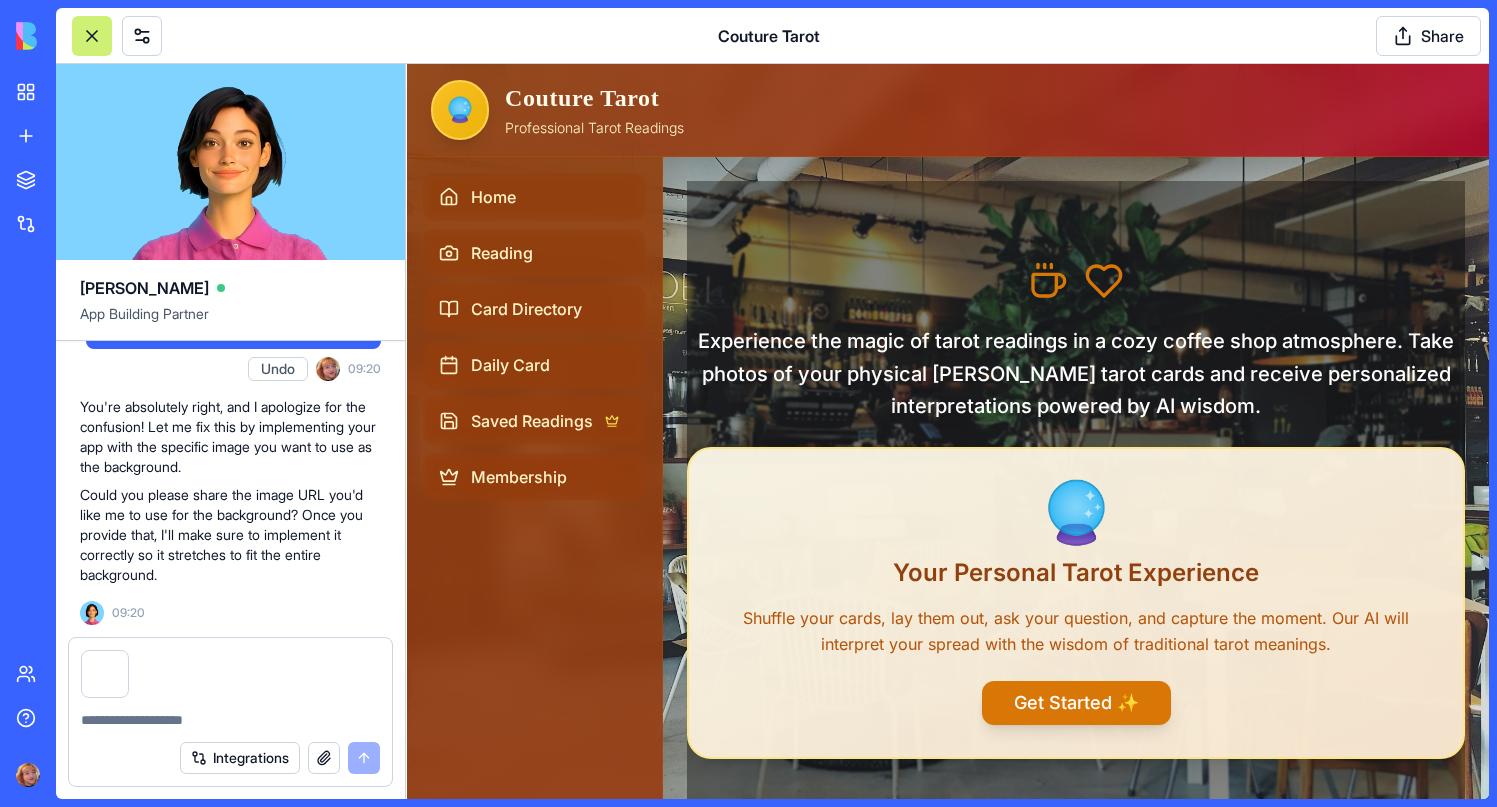 click at bounding box center [230, 714] 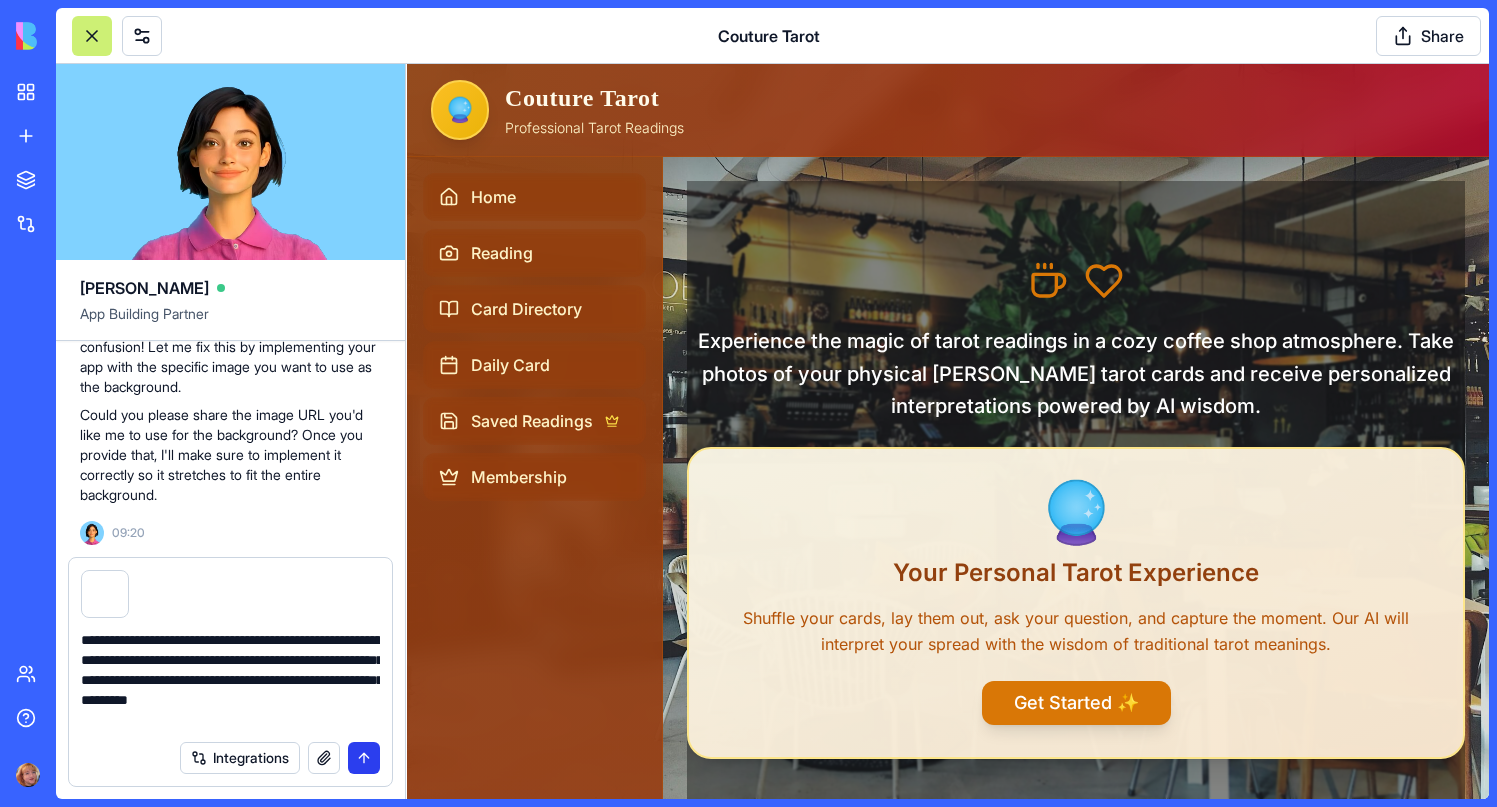 type on "**********" 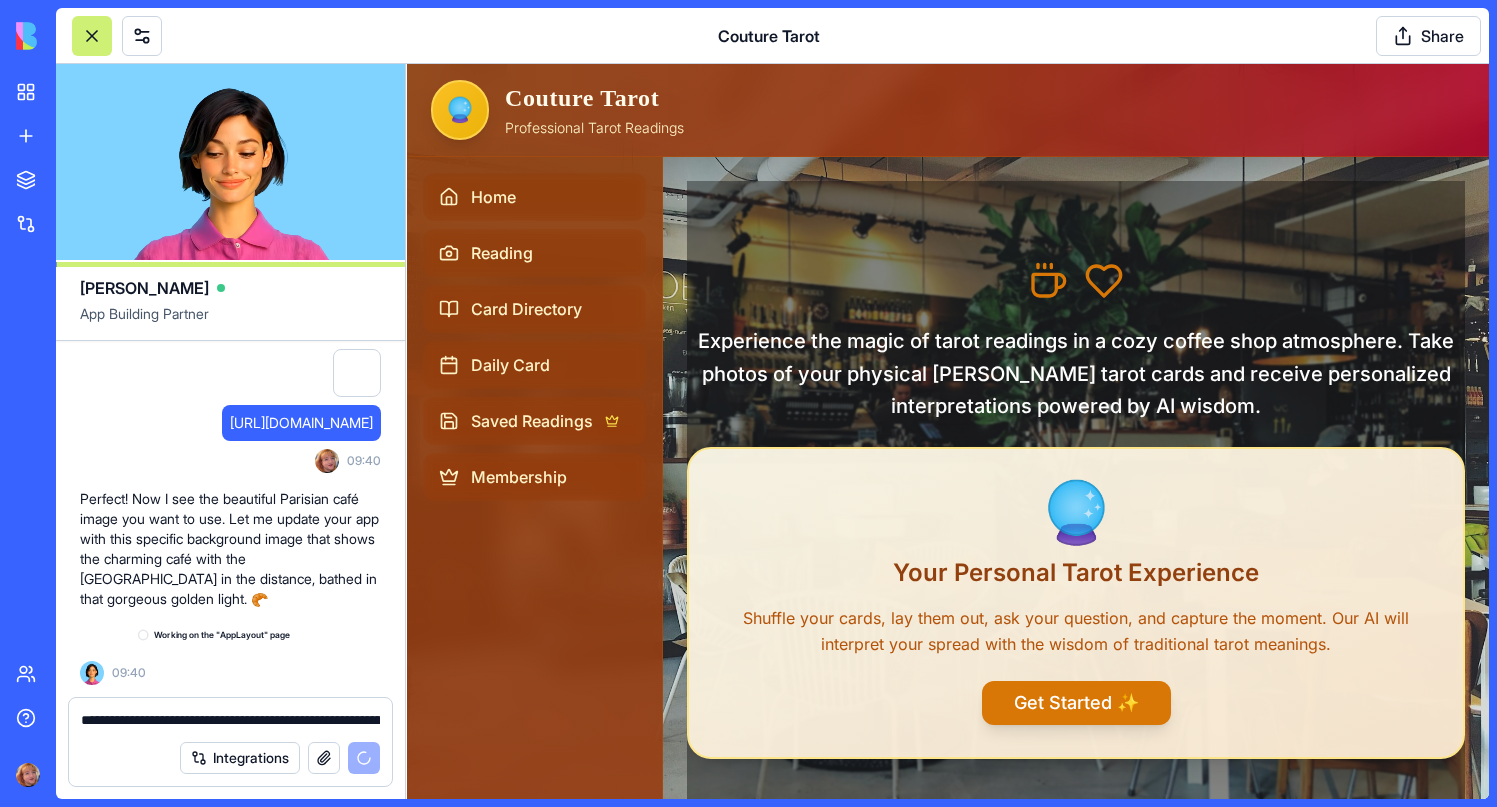 scroll, scrollTop: 93835, scrollLeft: 0, axis: vertical 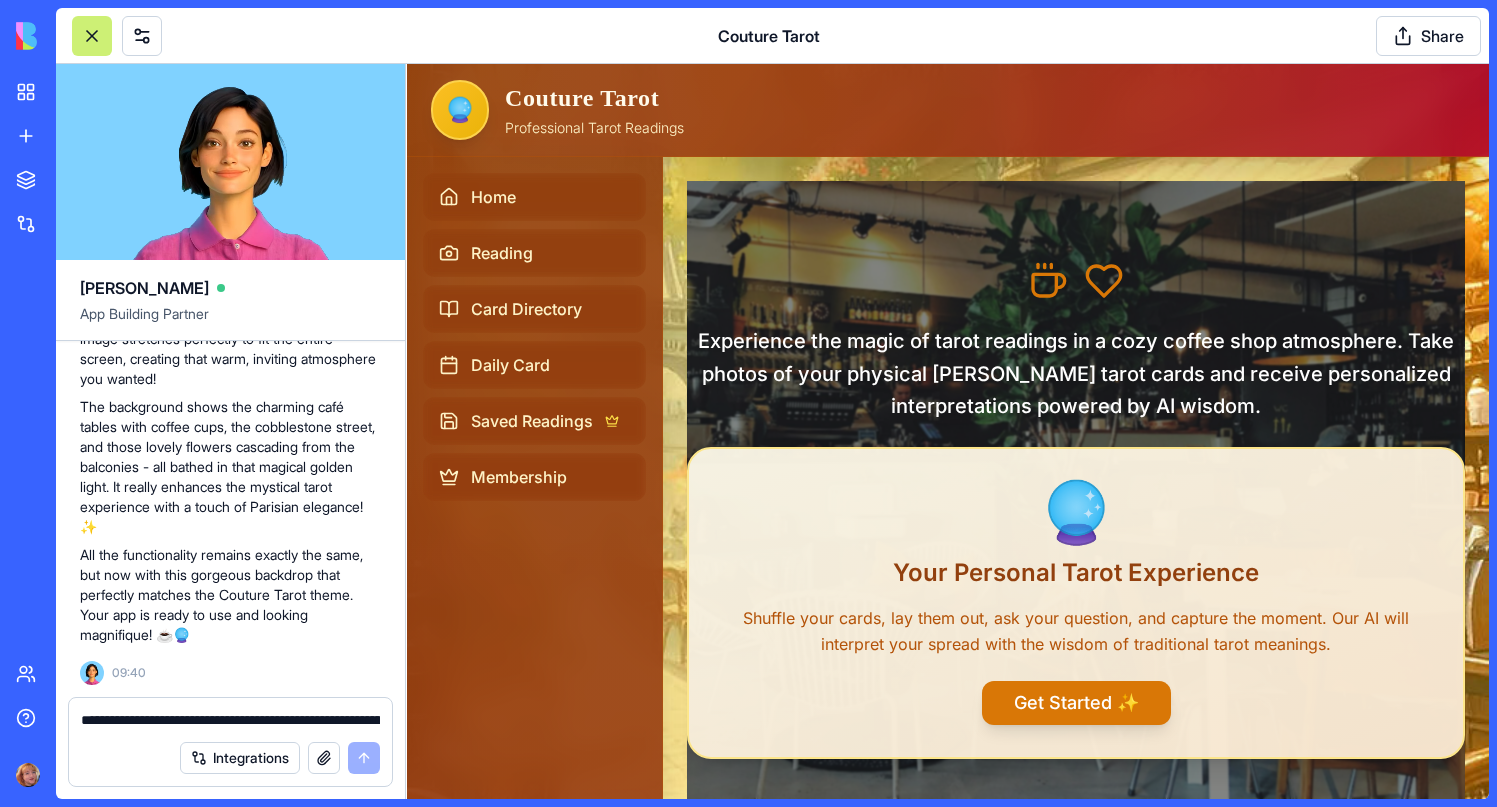 drag, startPoint x: 155, startPoint y: 398, endPoint x: 384, endPoint y: 425, distance: 230.58621 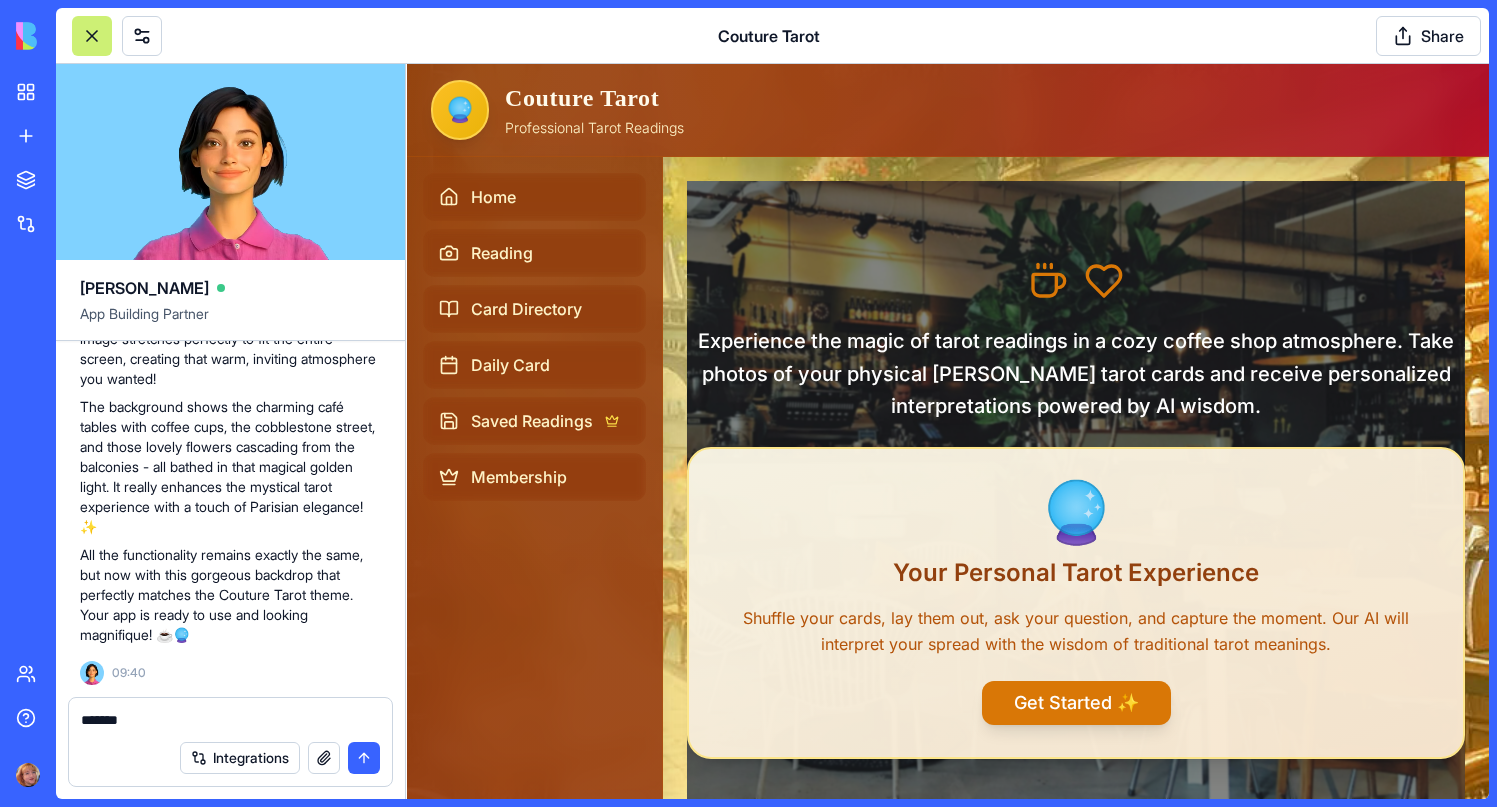 paste on "**********" 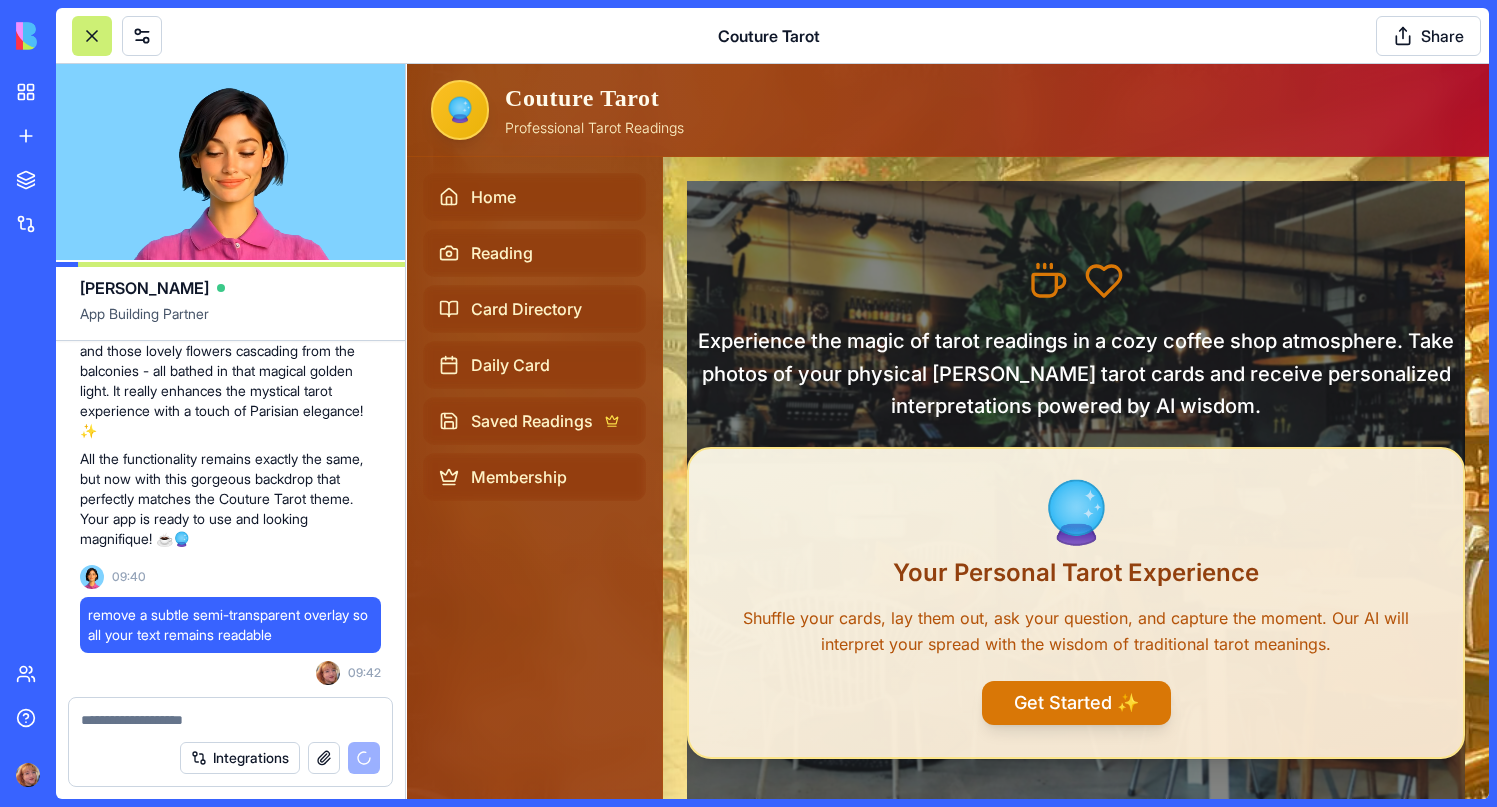 scroll, scrollTop: 94531, scrollLeft: 0, axis: vertical 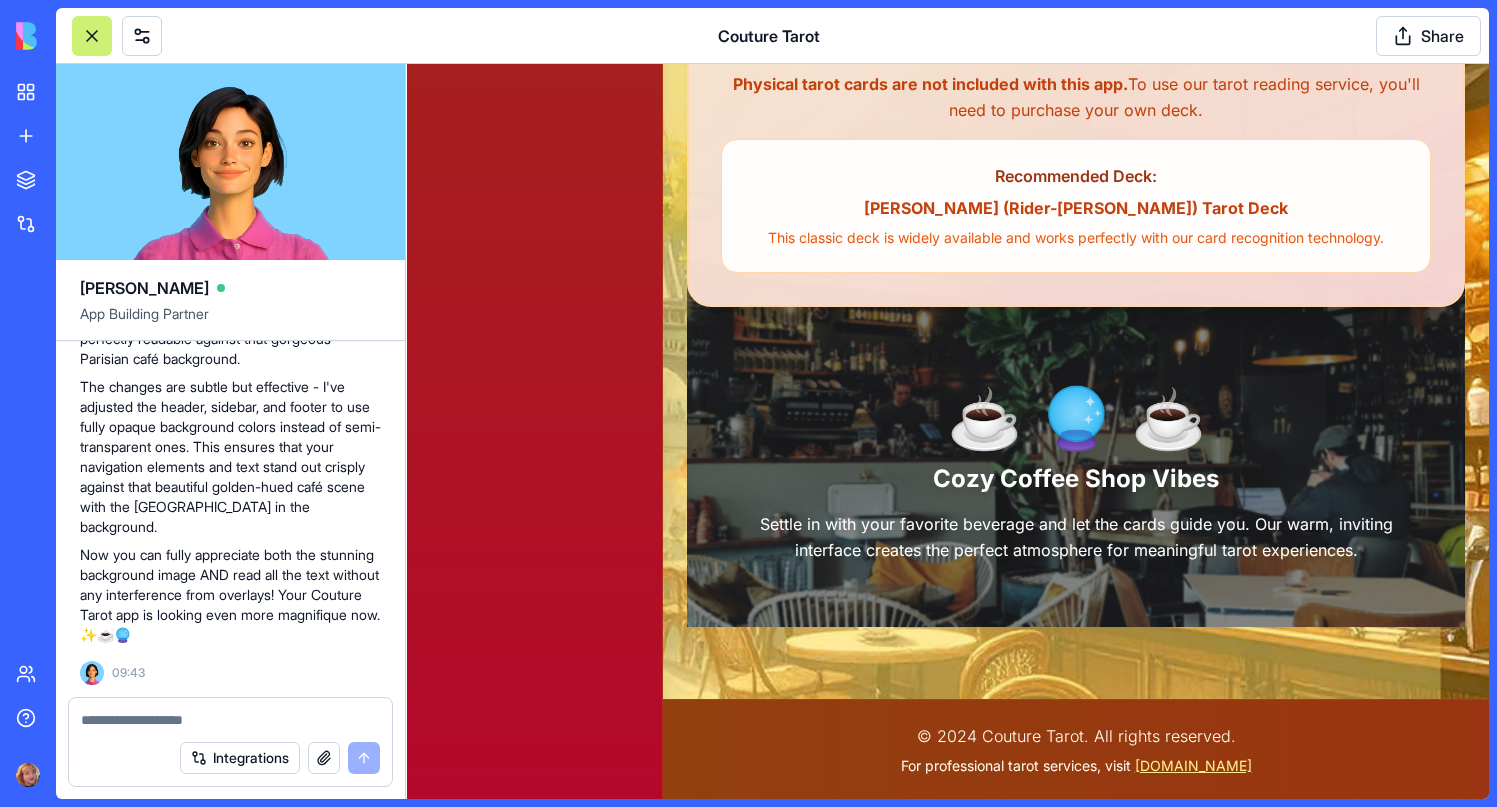 drag, startPoint x: 89, startPoint y: 412, endPoint x: 354, endPoint y: 501, distance: 279.54605 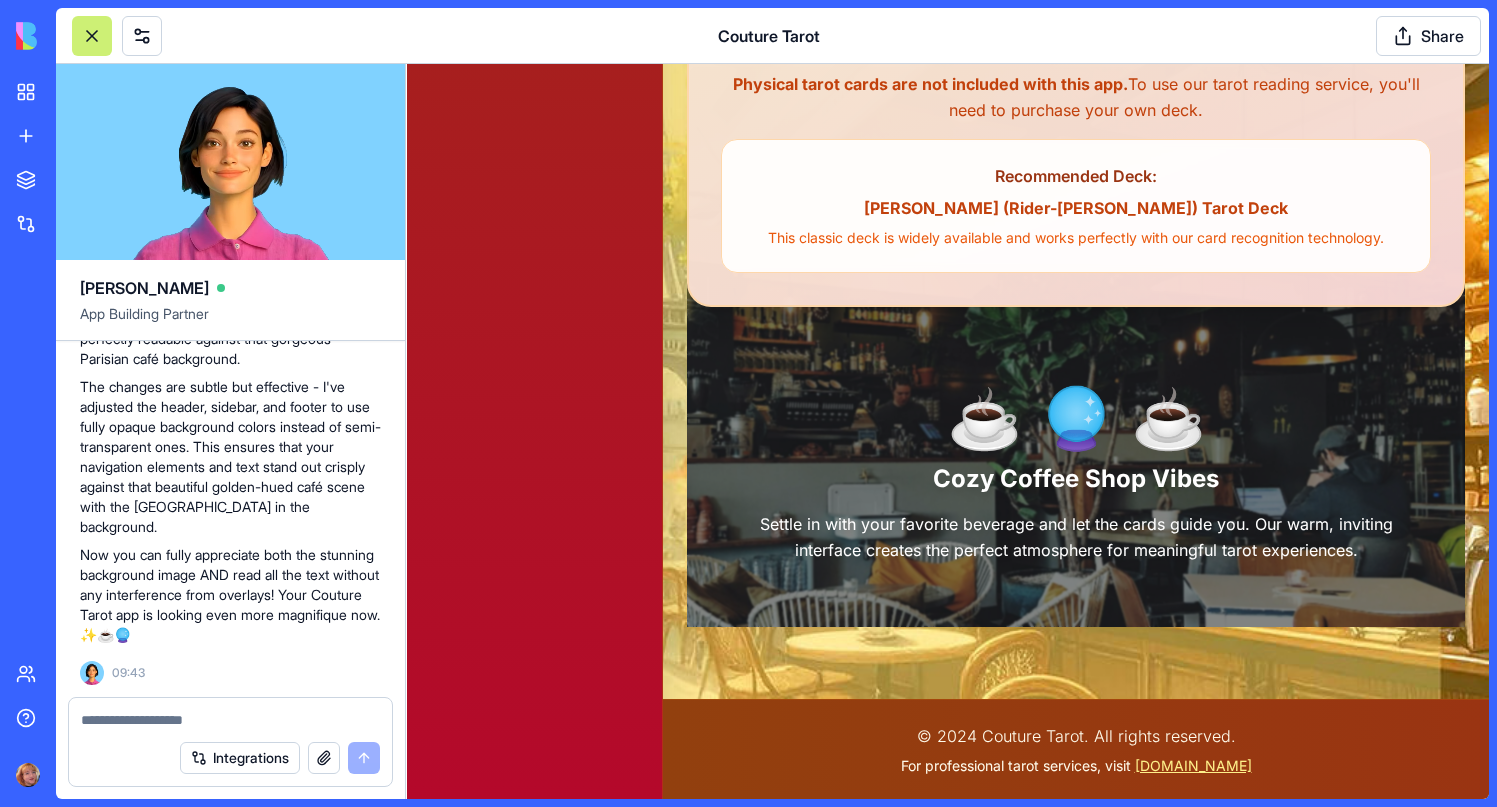 click at bounding box center [230, 720] 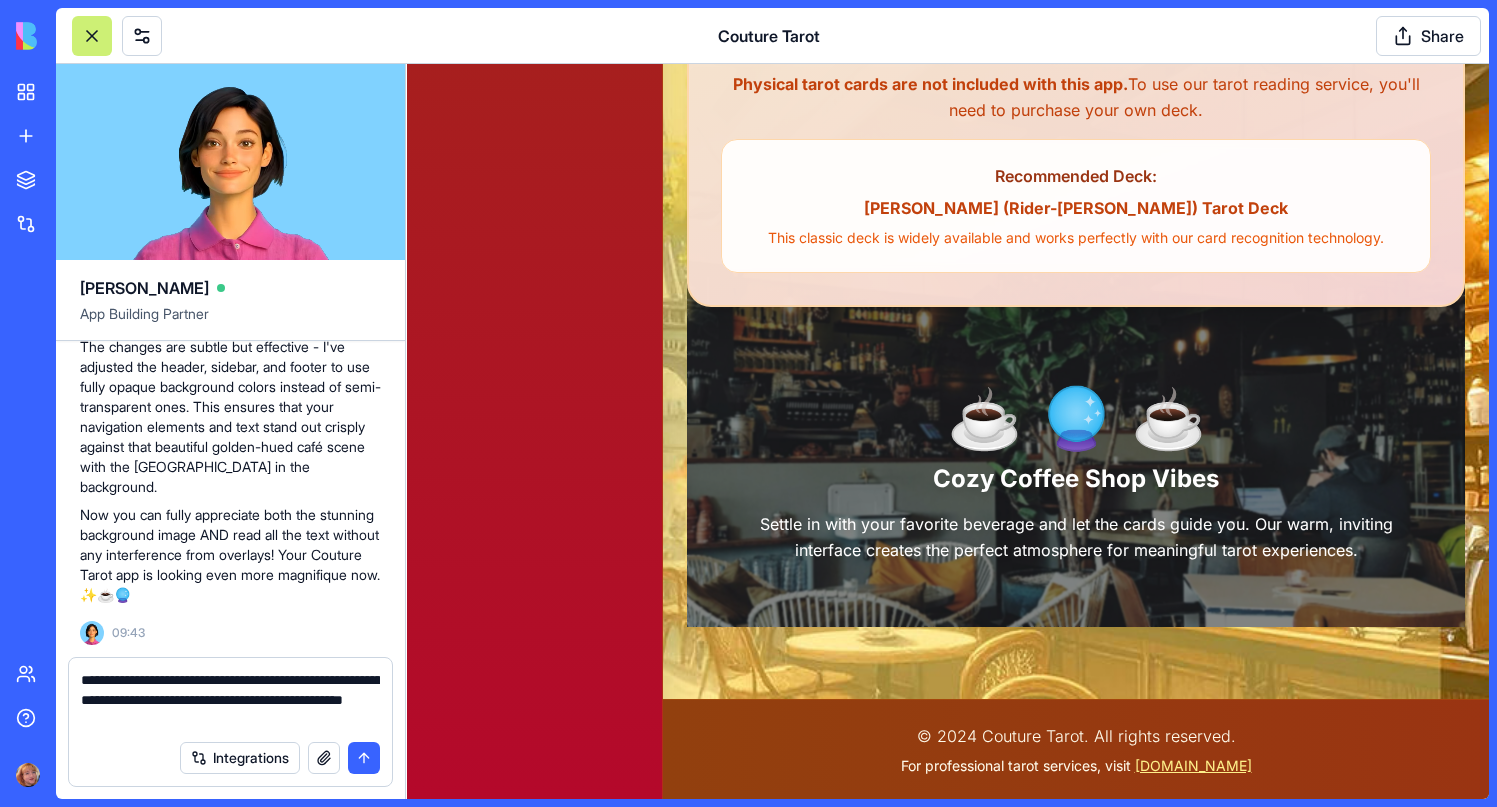 paste on "**********" 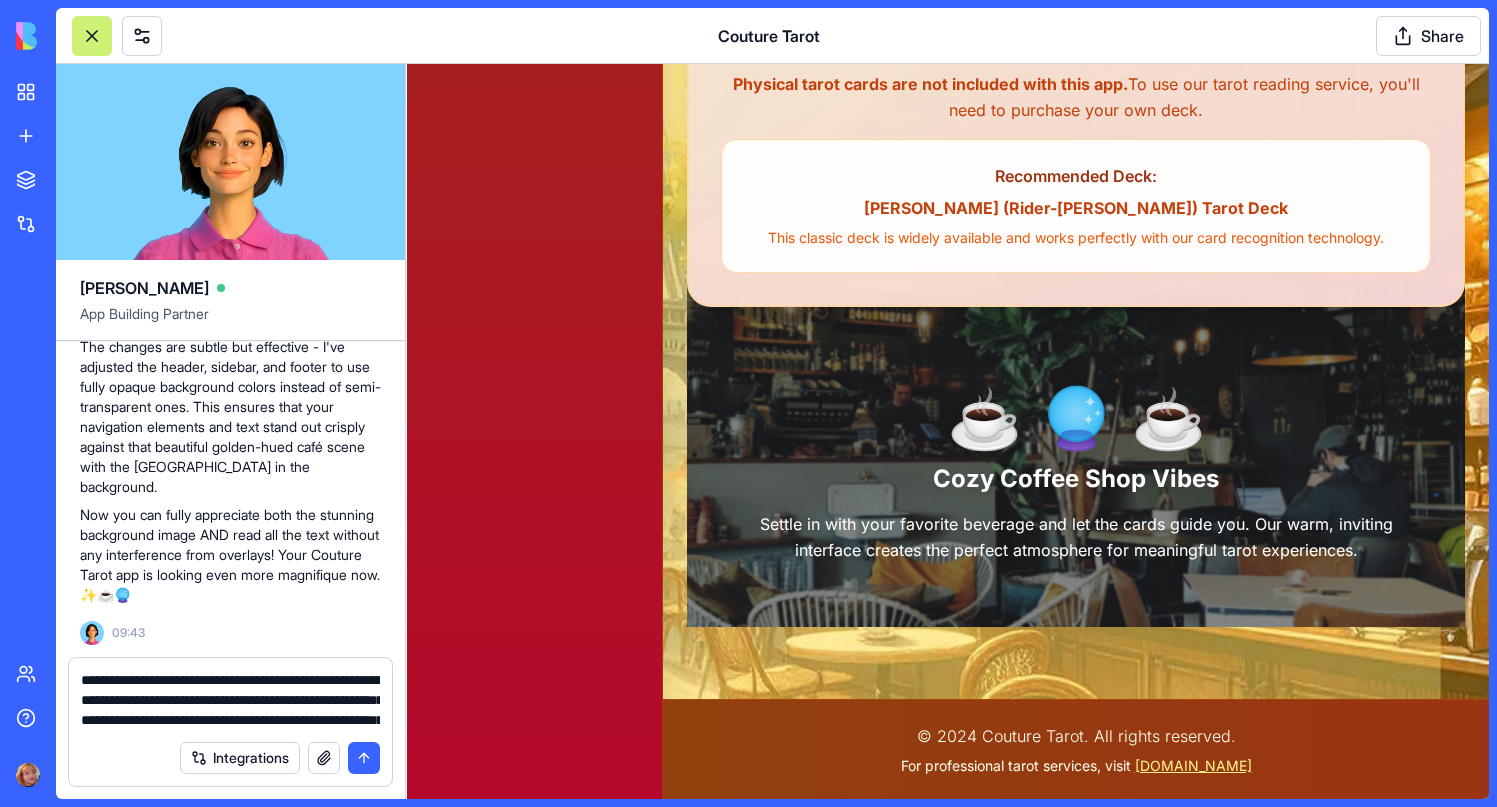 scroll, scrollTop: 38, scrollLeft: 0, axis: vertical 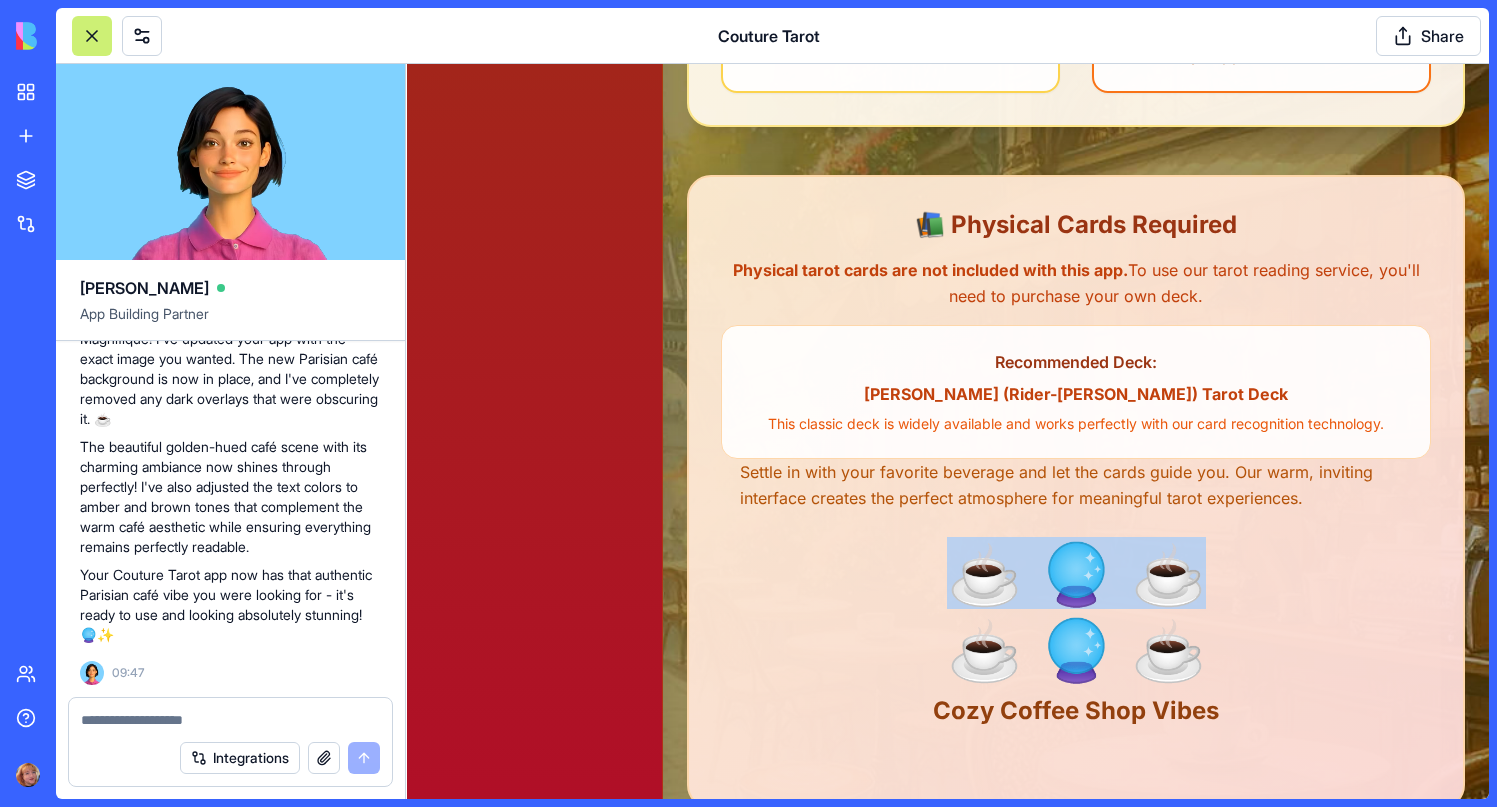 drag, startPoint x: 995, startPoint y: 560, endPoint x: 1154, endPoint y: 571, distance: 159.38005 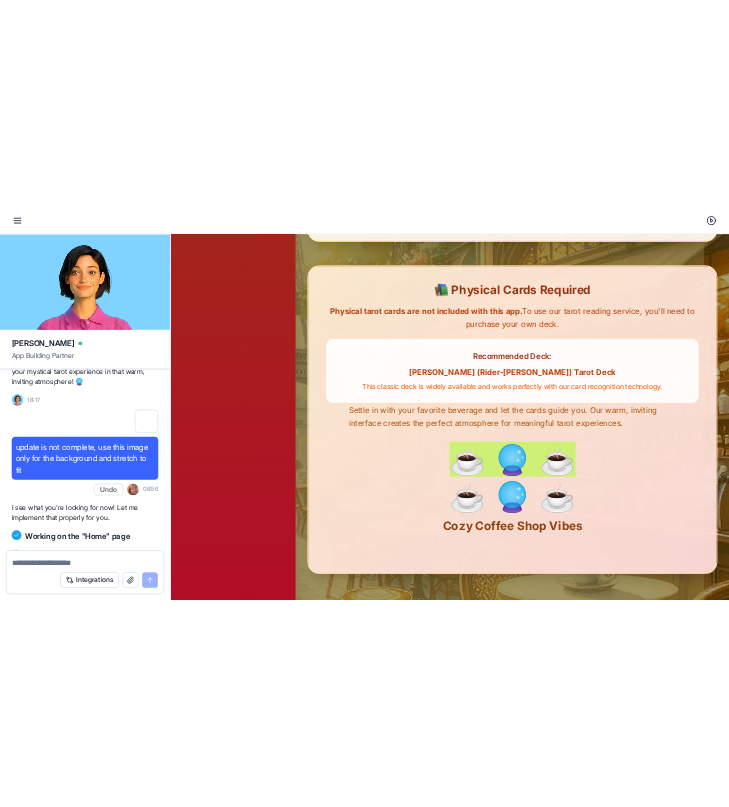 scroll, scrollTop: 2368, scrollLeft: 0, axis: vertical 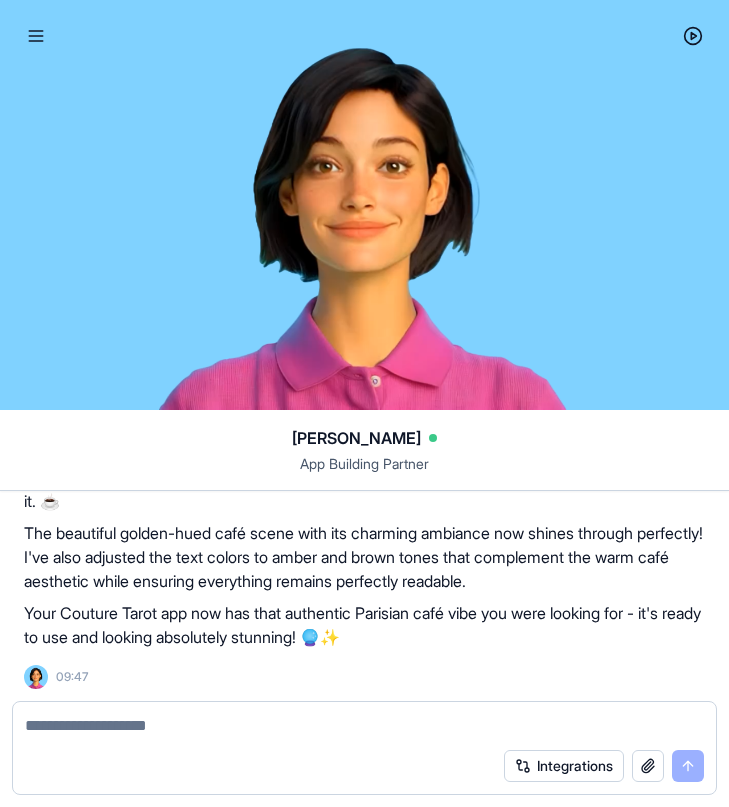 click at bounding box center [364, 726] 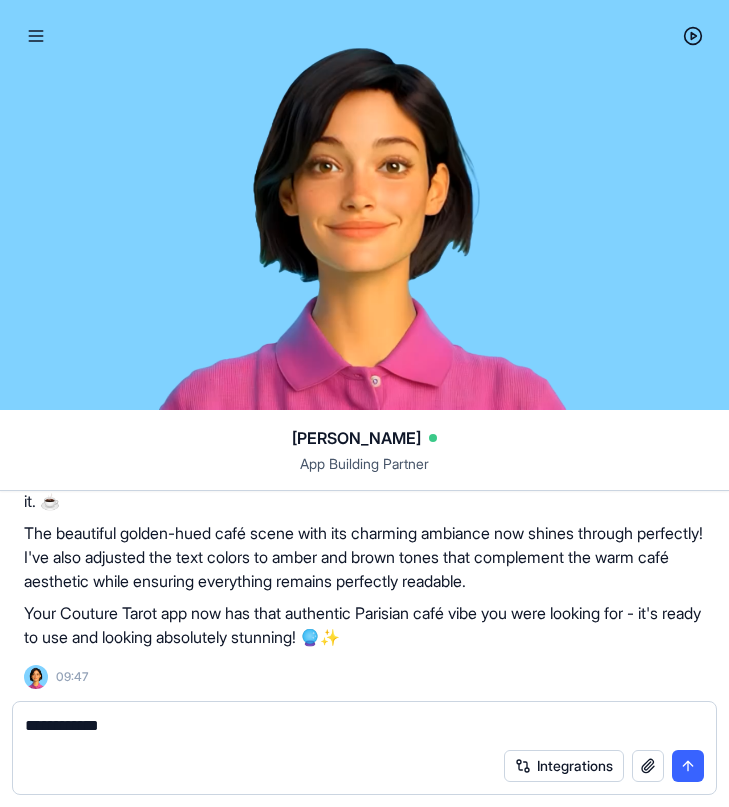 paste on "**********" 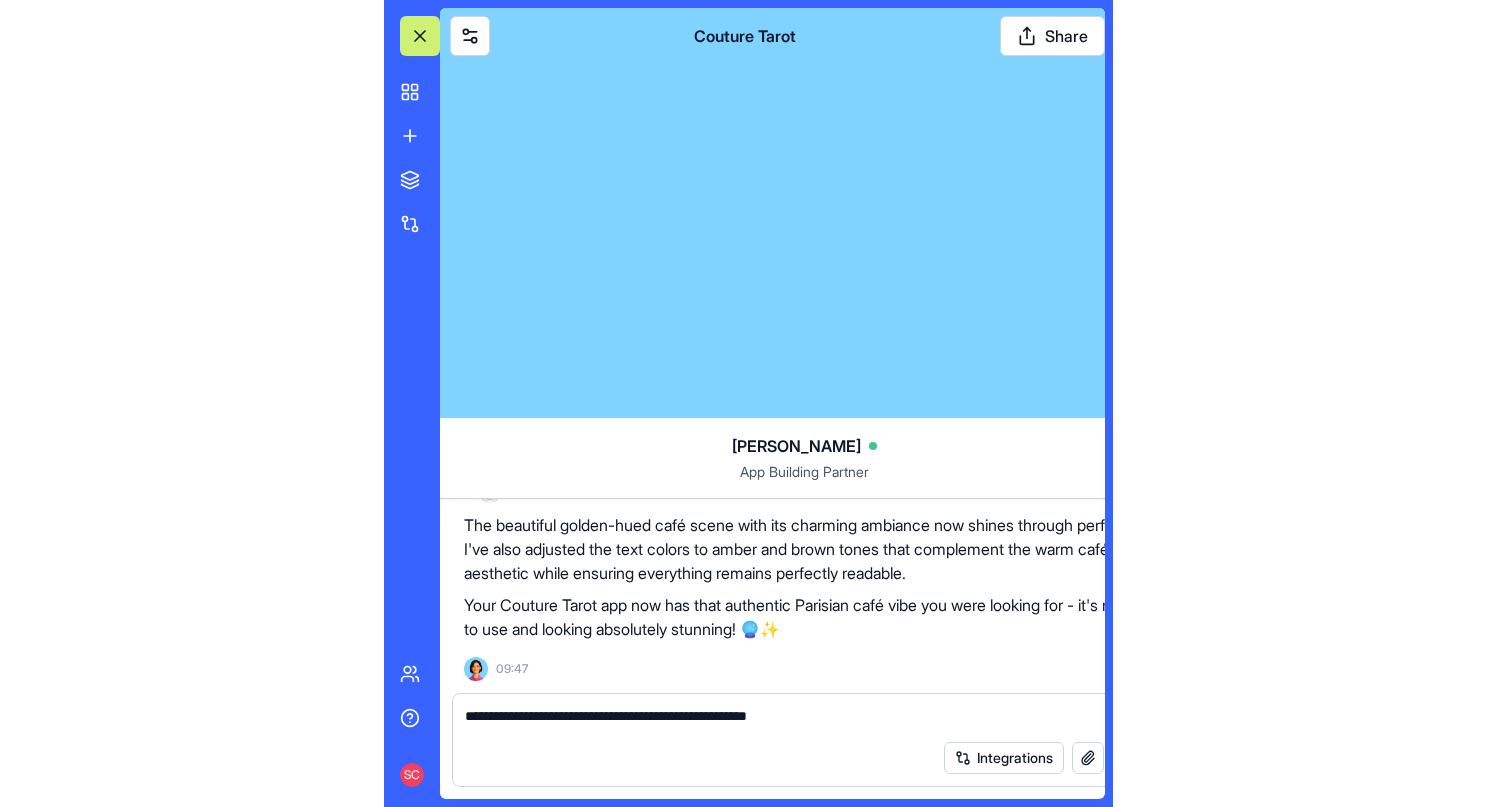 scroll, scrollTop: 95731, scrollLeft: 0, axis: vertical 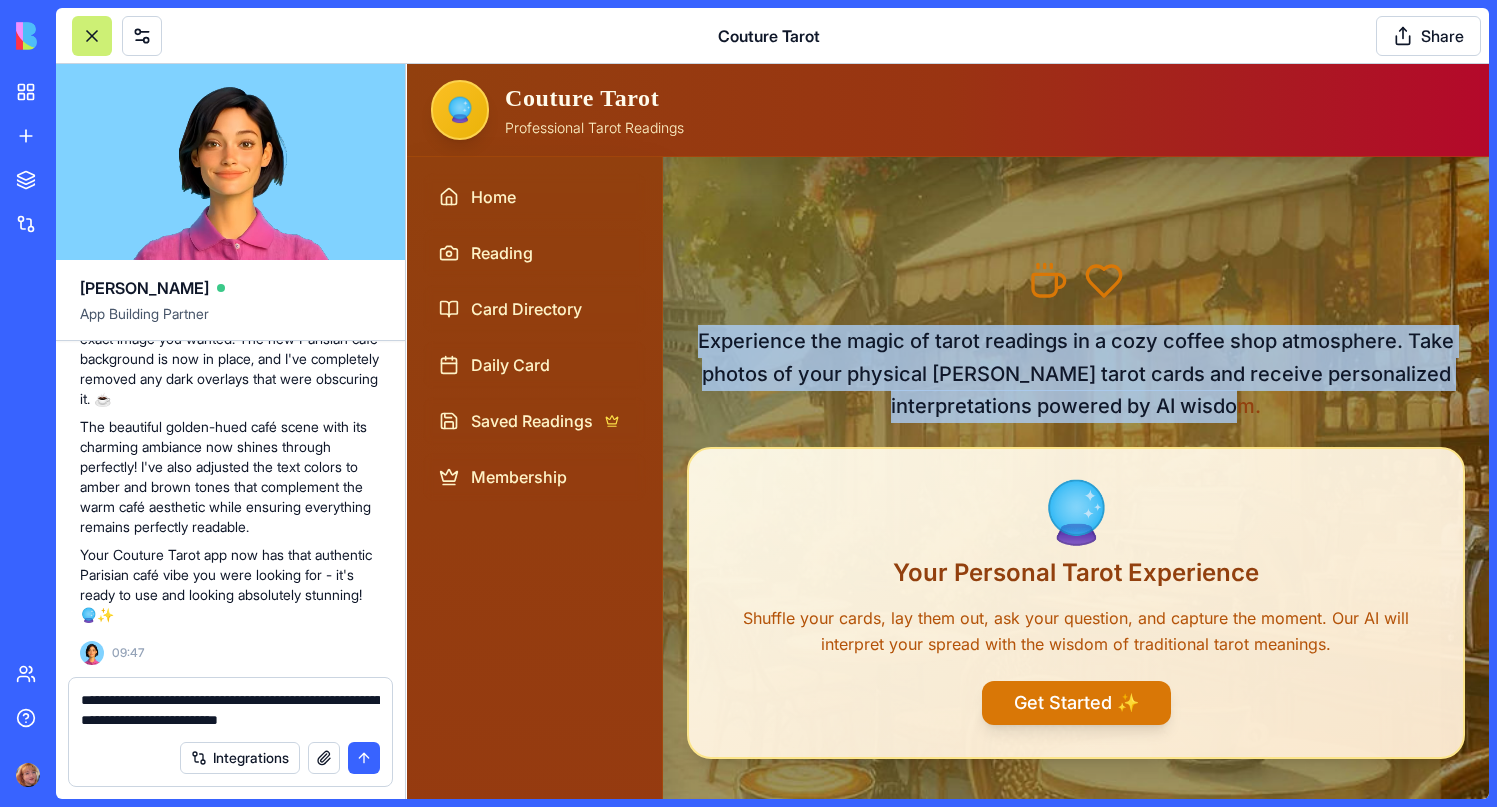drag, startPoint x: 694, startPoint y: 339, endPoint x: 1303, endPoint y: 395, distance: 611.5693 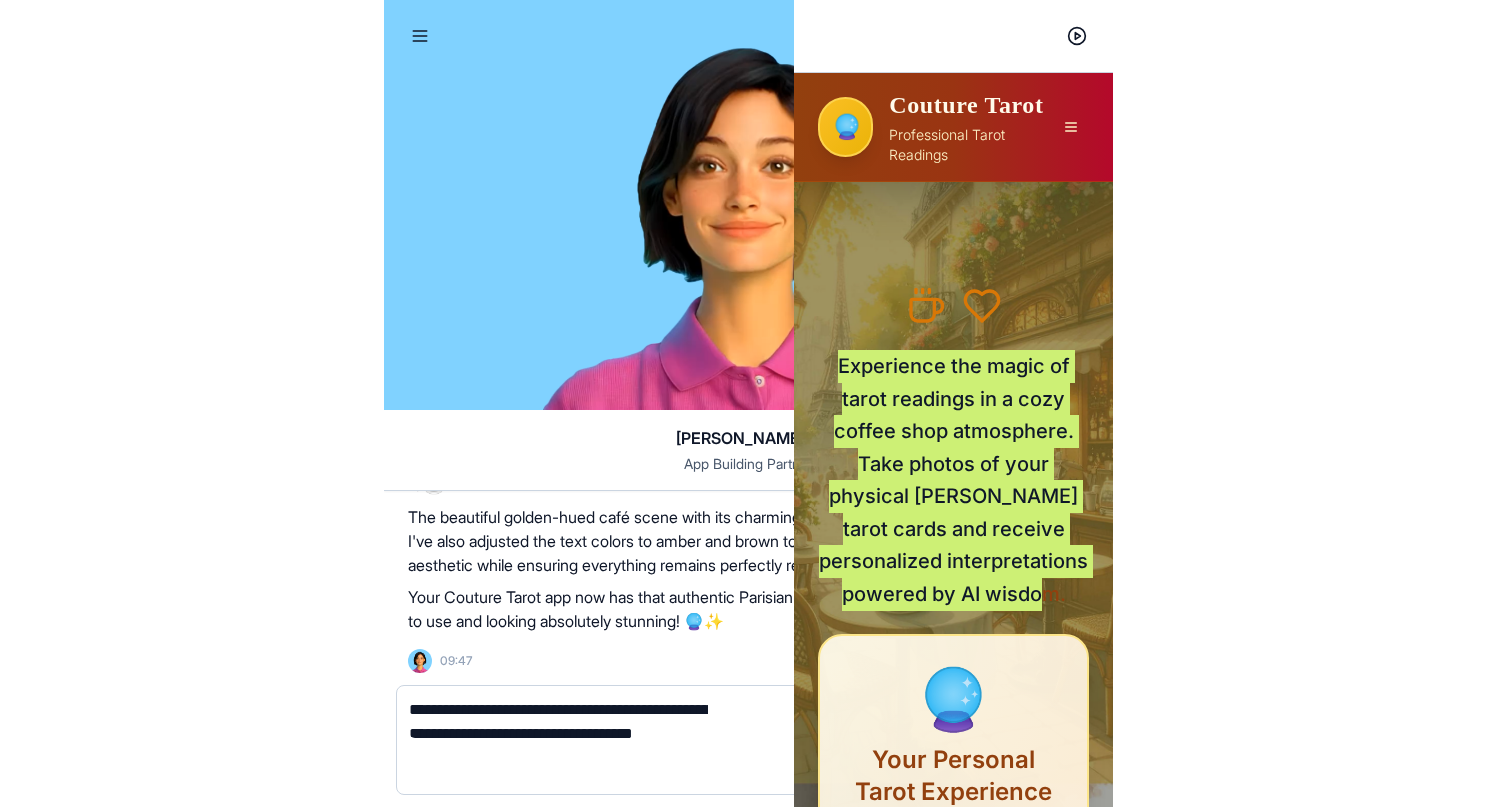 scroll, scrollTop: 77081, scrollLeft: 0, axis: vertical 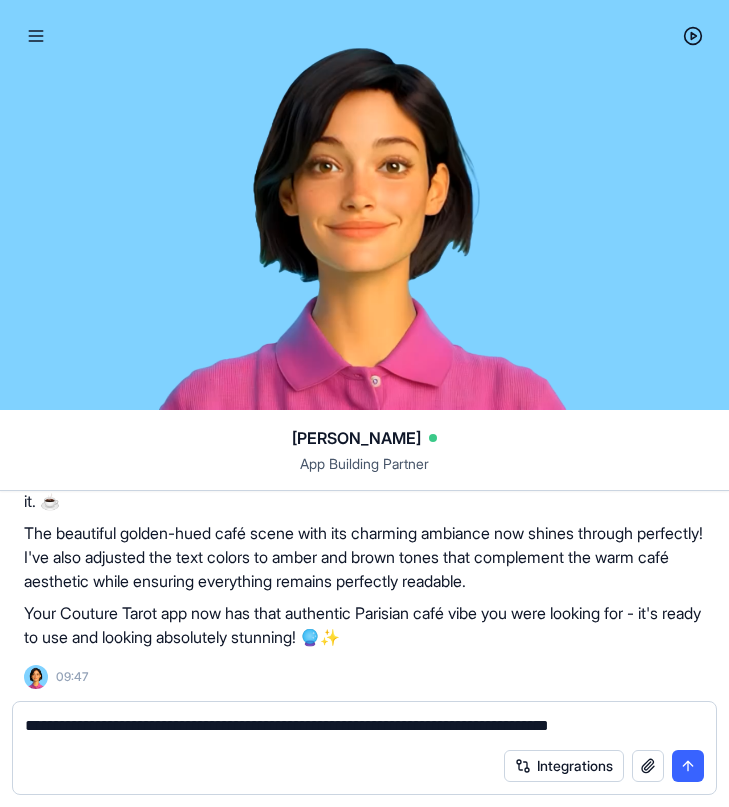drag, startPoint x: 694, startPoint y: 725, endPoint x: 529, endPoint y: 720, distance: 165.07574 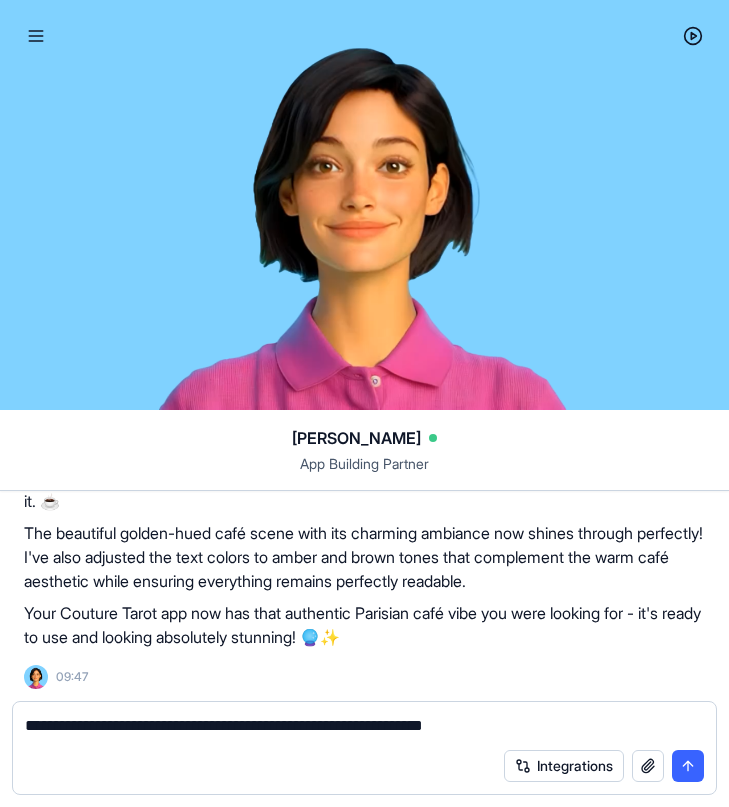 paste on "**********" 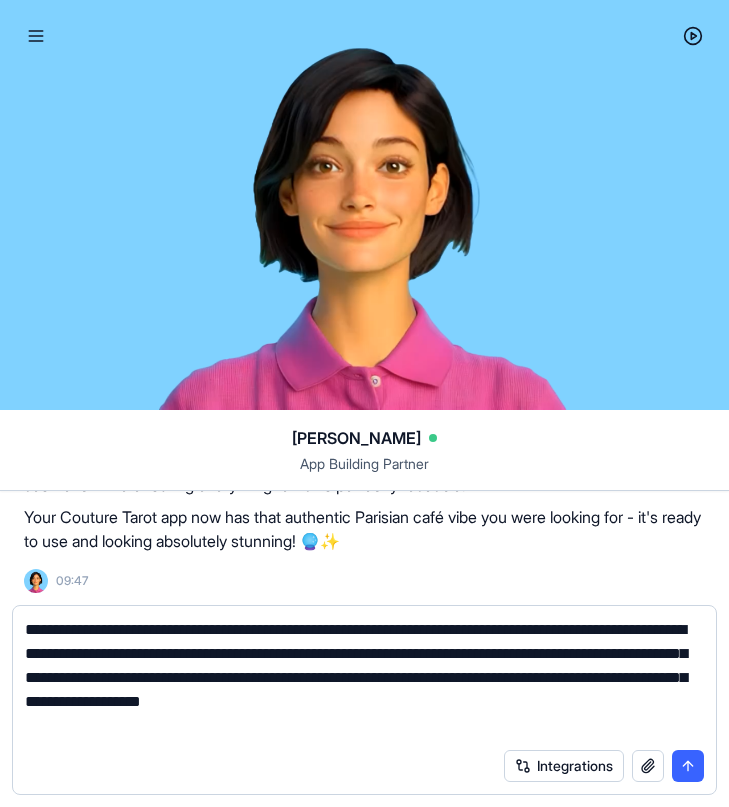 type on "**********" 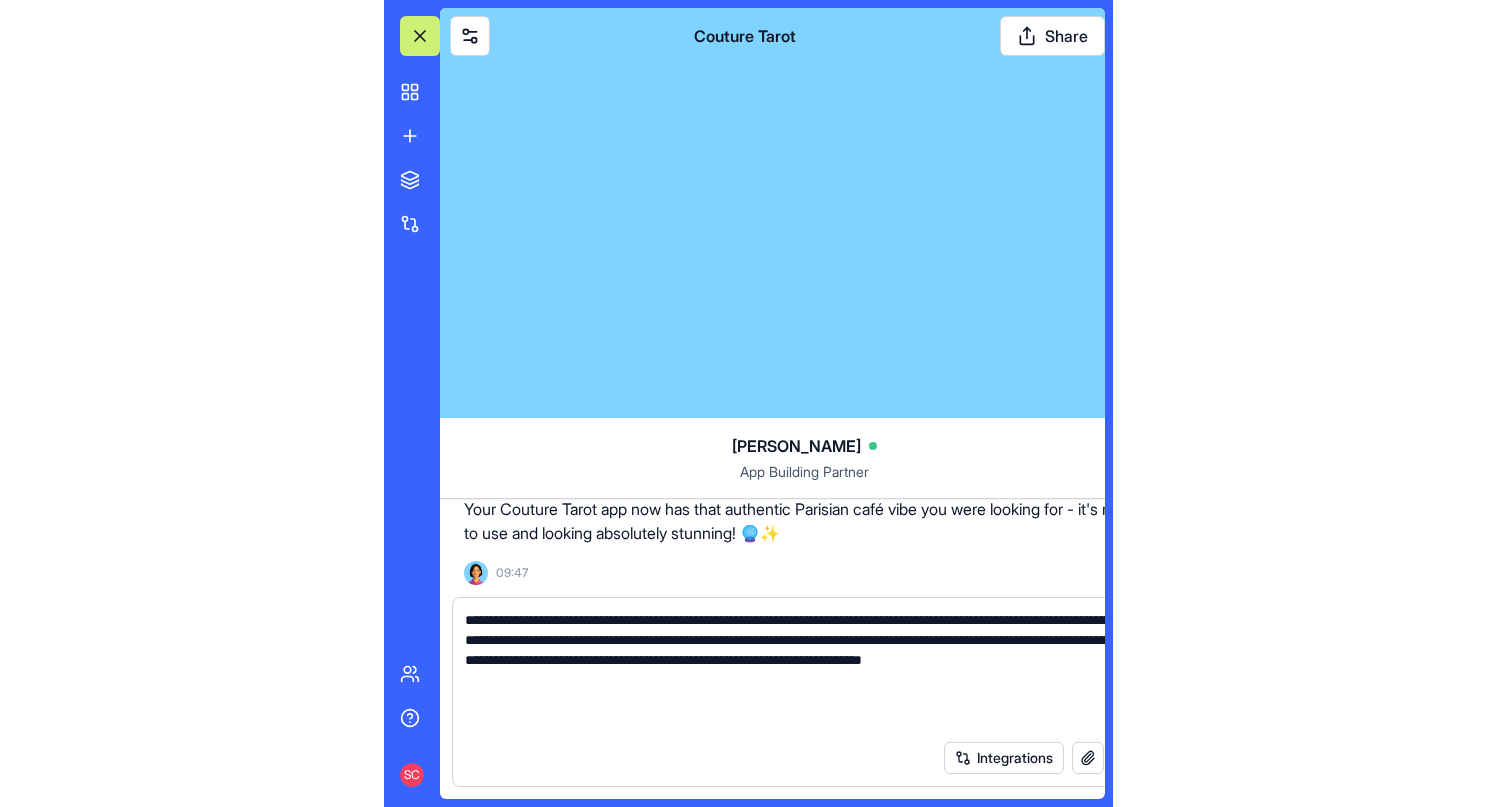 scroll, scrollTop: 95731, scrollLeft: 0, axis: vertical 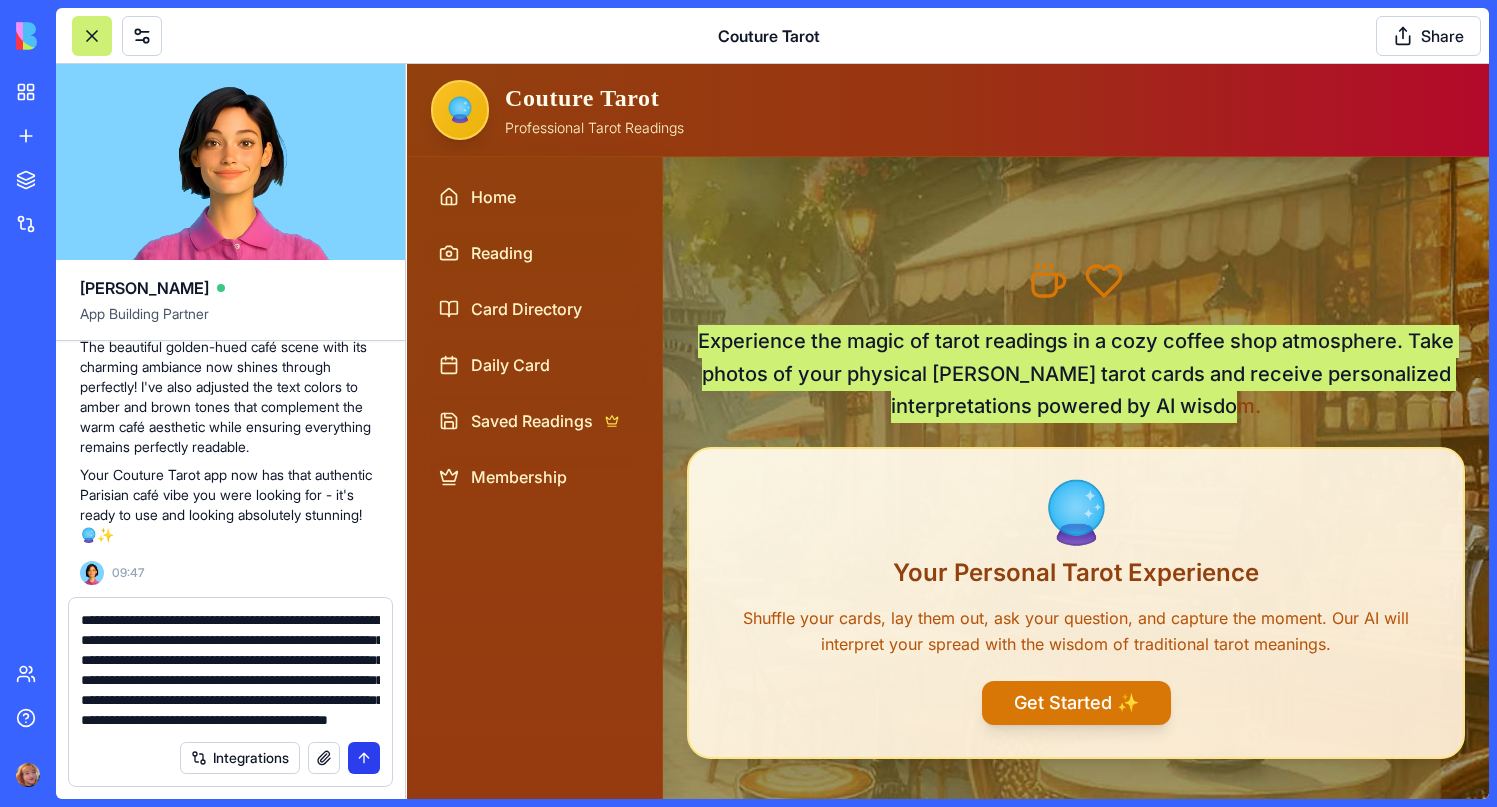 click at bounding box center [364, 758] 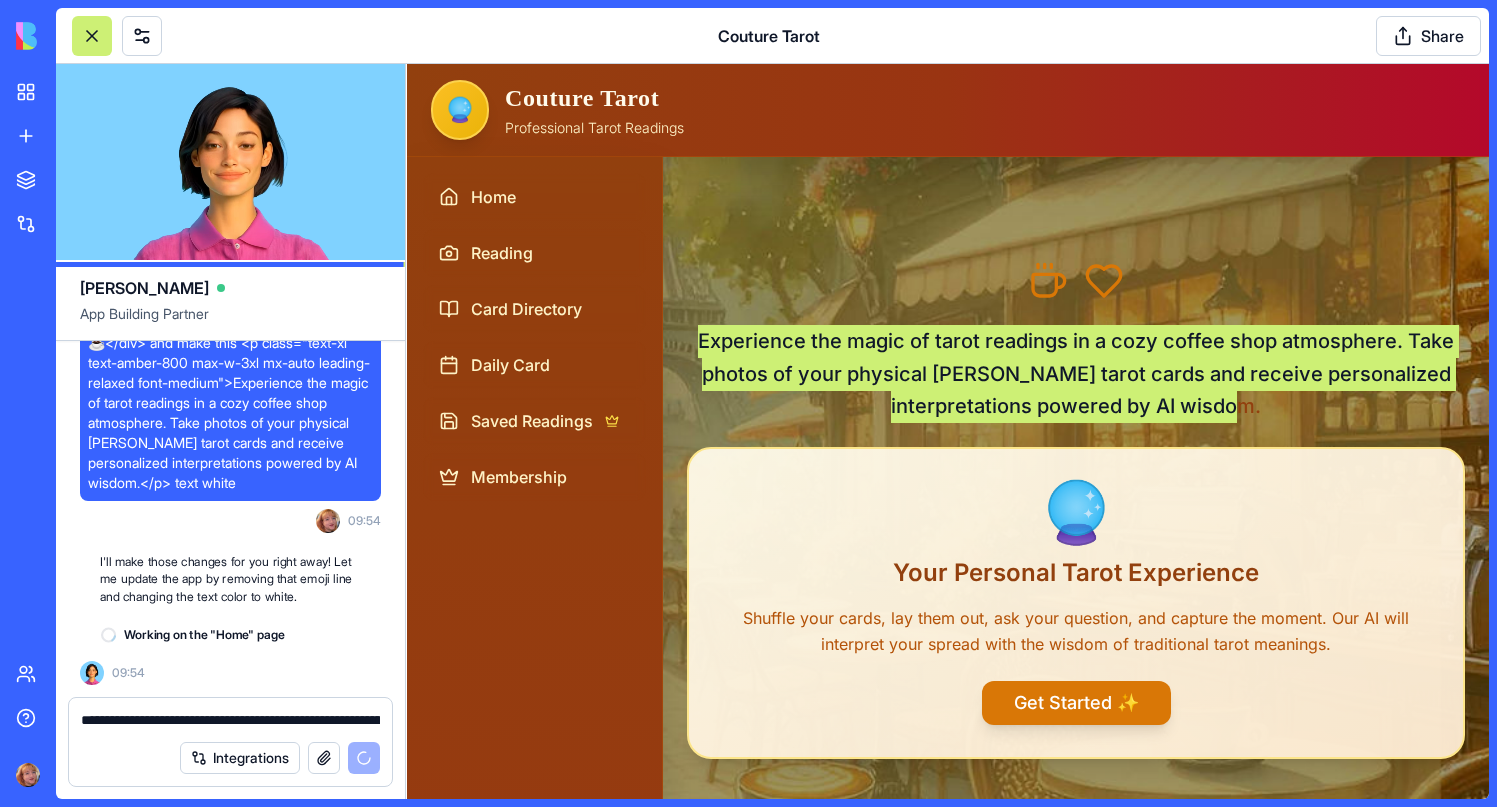 scroll, scrollTop: 96139, scrollLeft: 0, axis: vertical 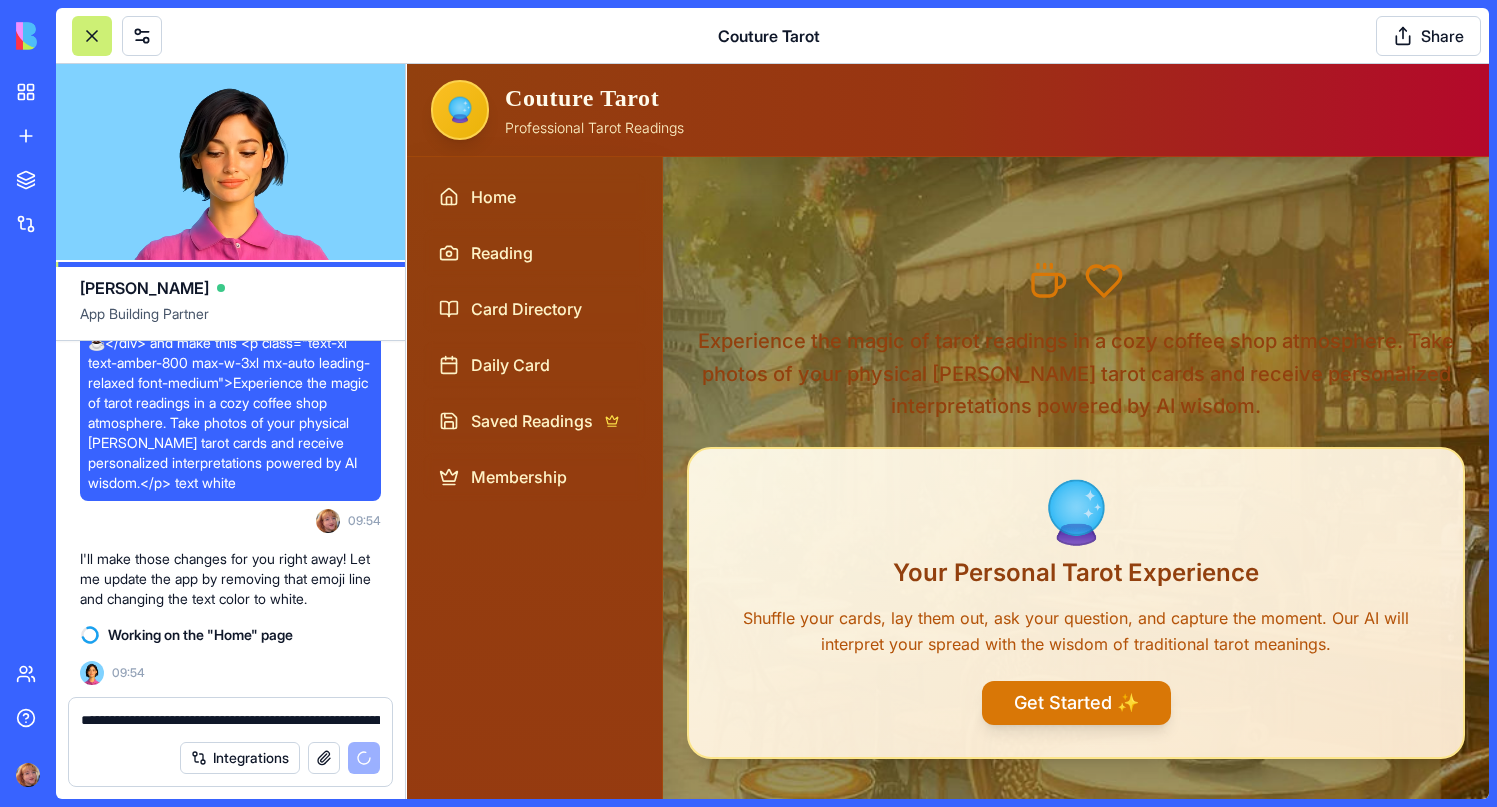 click on "Home Reading Card Directory Daily Card Saved Readings Membership" at bounding box center (535, 1598) 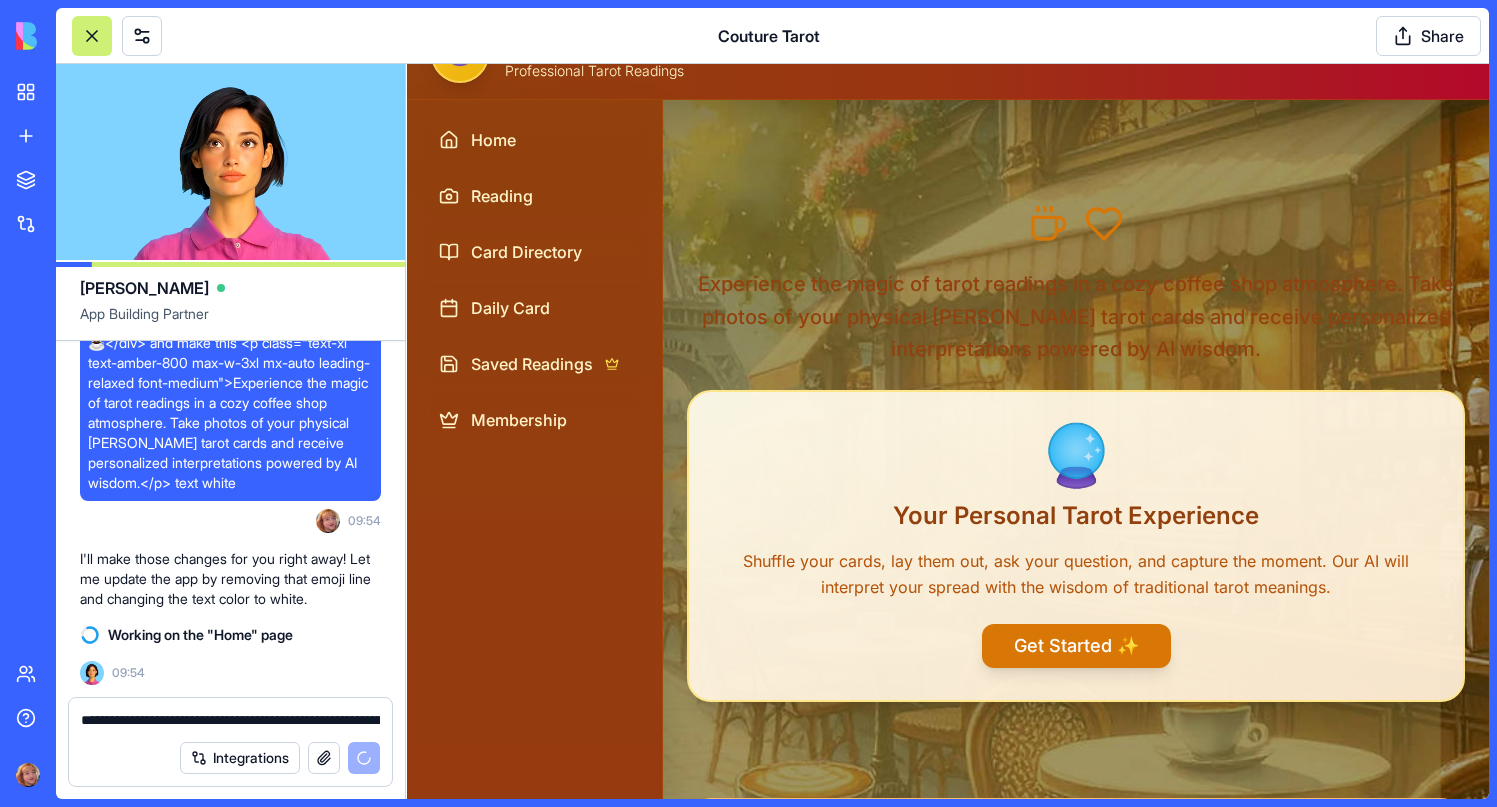scroll, scrollTop: 96175, scrollLeft: 0, axis: vertical 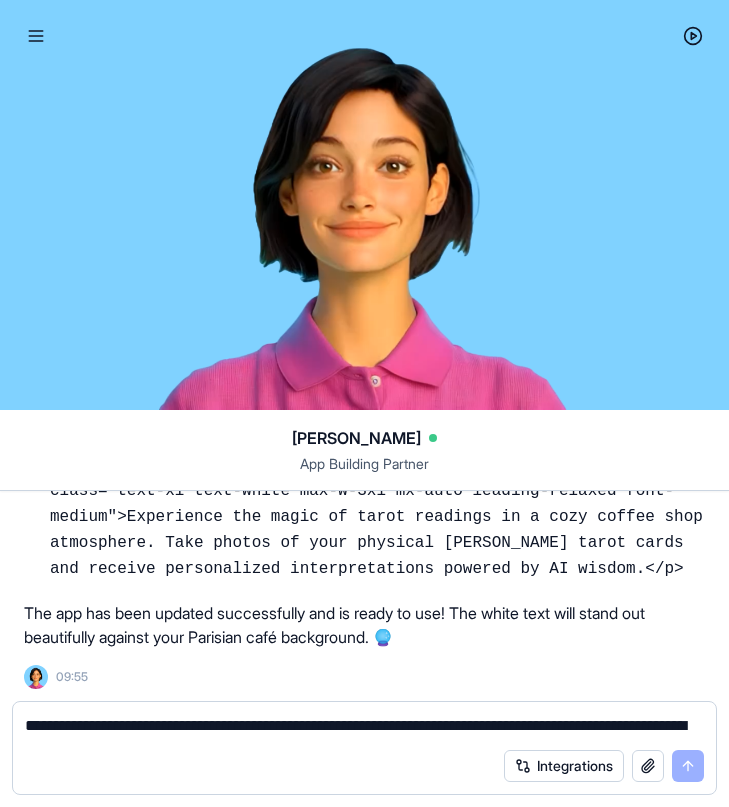 click on "**********" at bounding box center [364, 726] 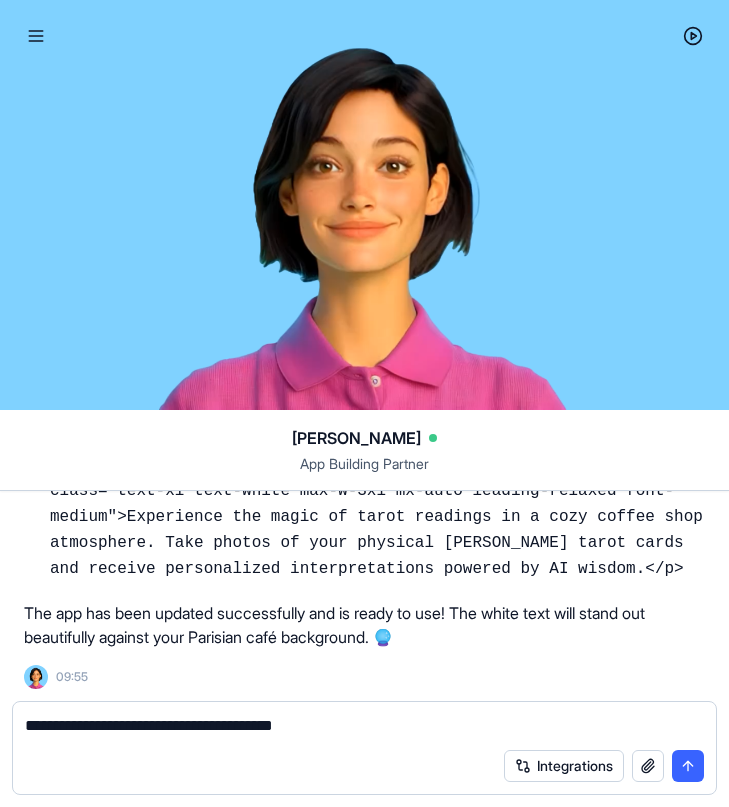 click on "**********" at bounding box center (364, 720) 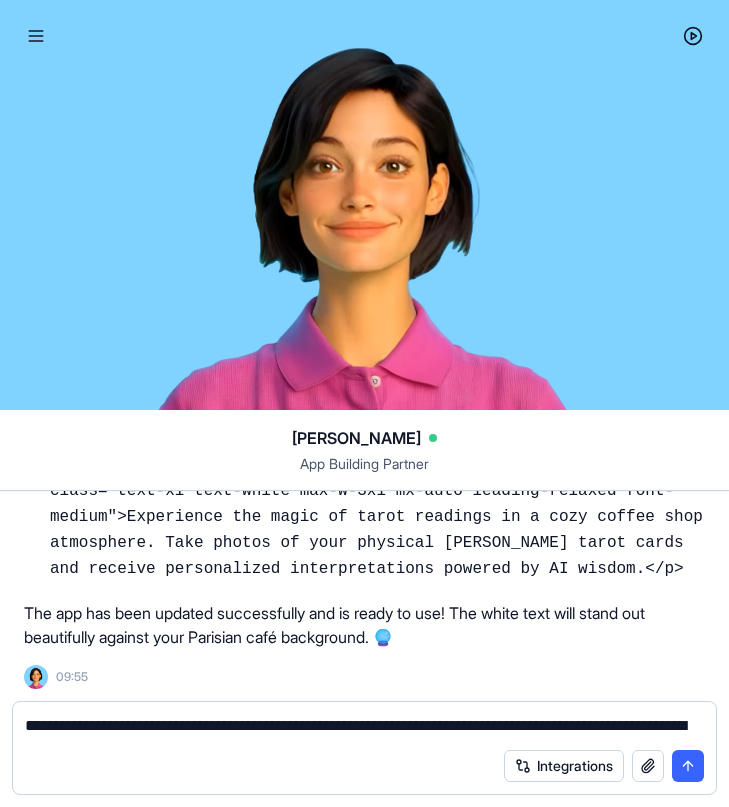 scroll, scrollTop: 1102, scrollLeft: 0, axis: vertical 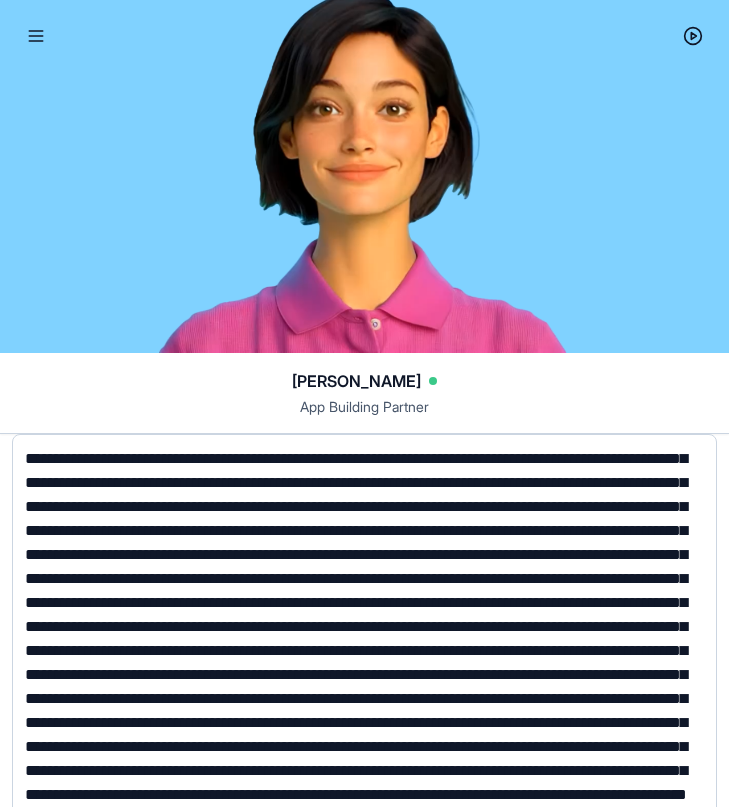 type on "**********" 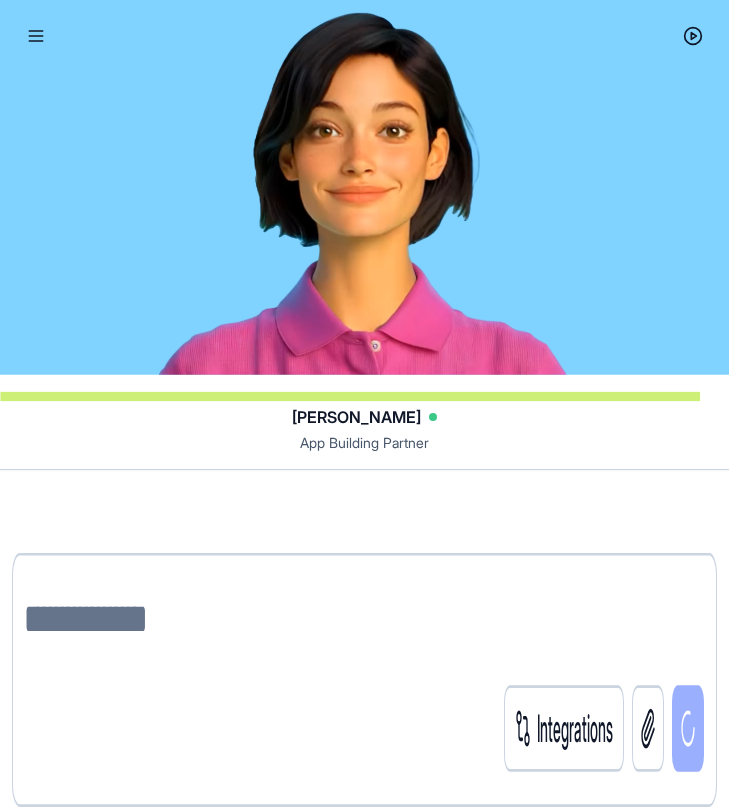 scroll, scrollTop: 0, scrollLeft: 0, axis: both 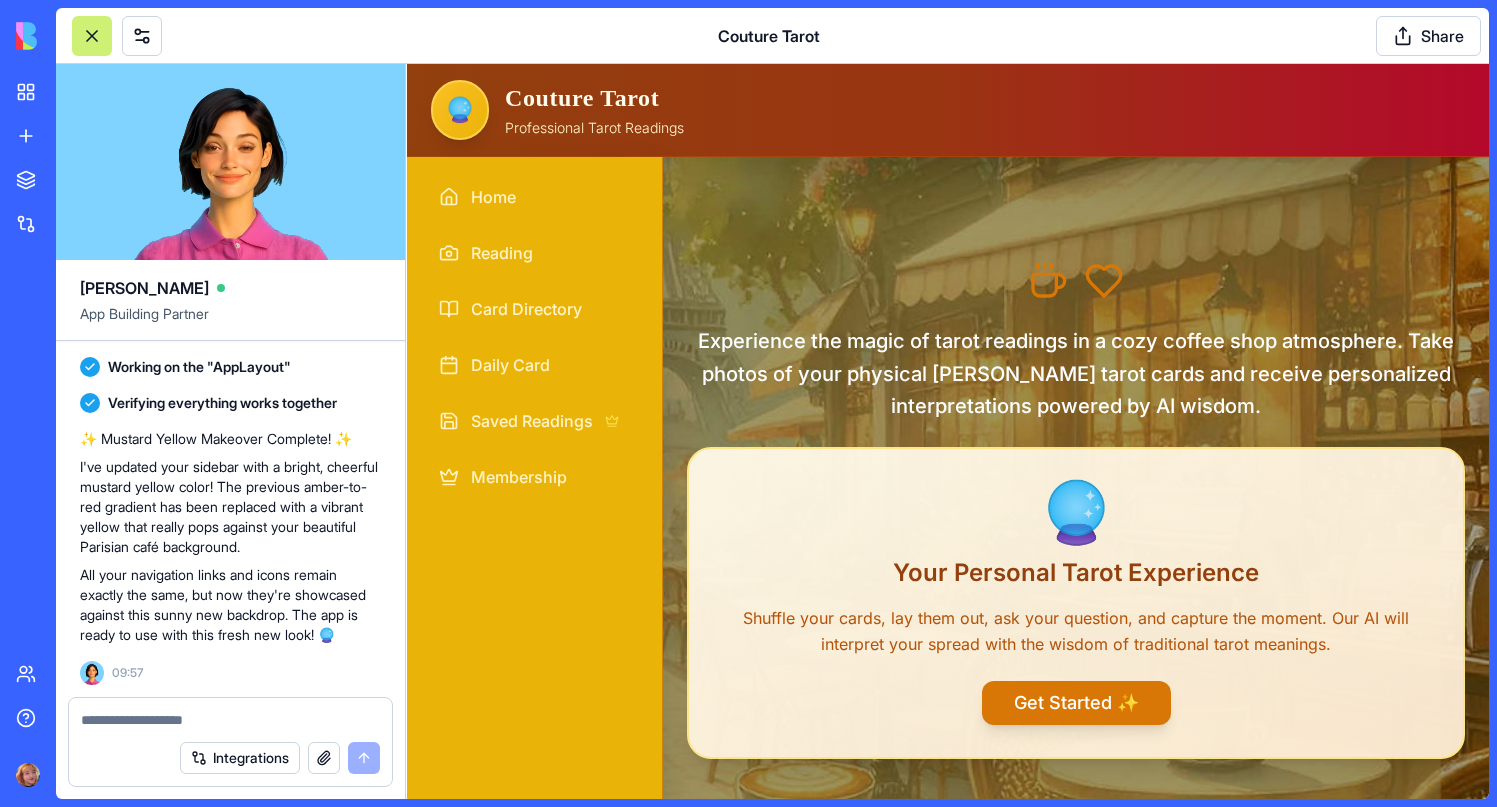 click at bounding box center (230, 720) 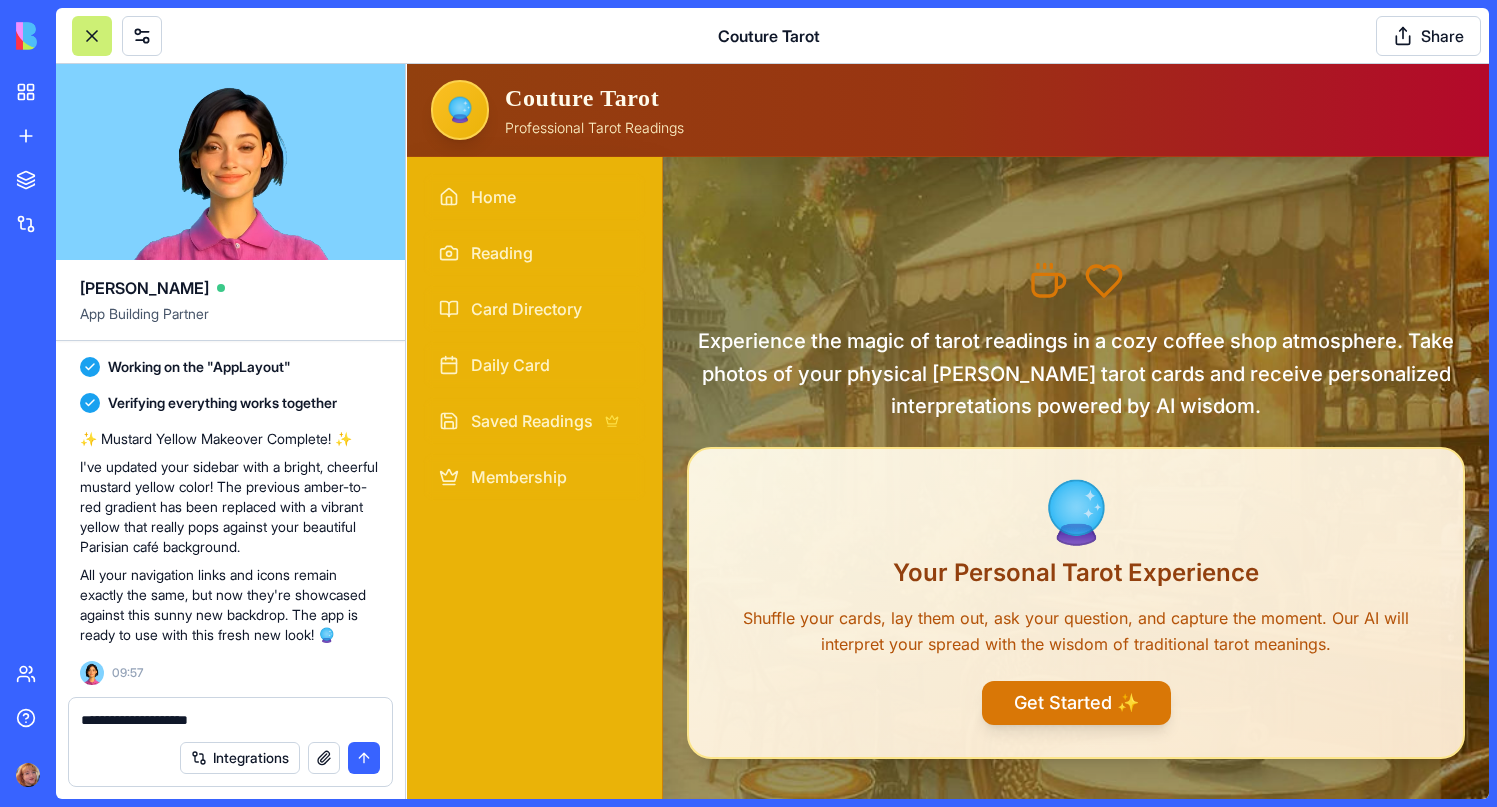 paste on "**********" 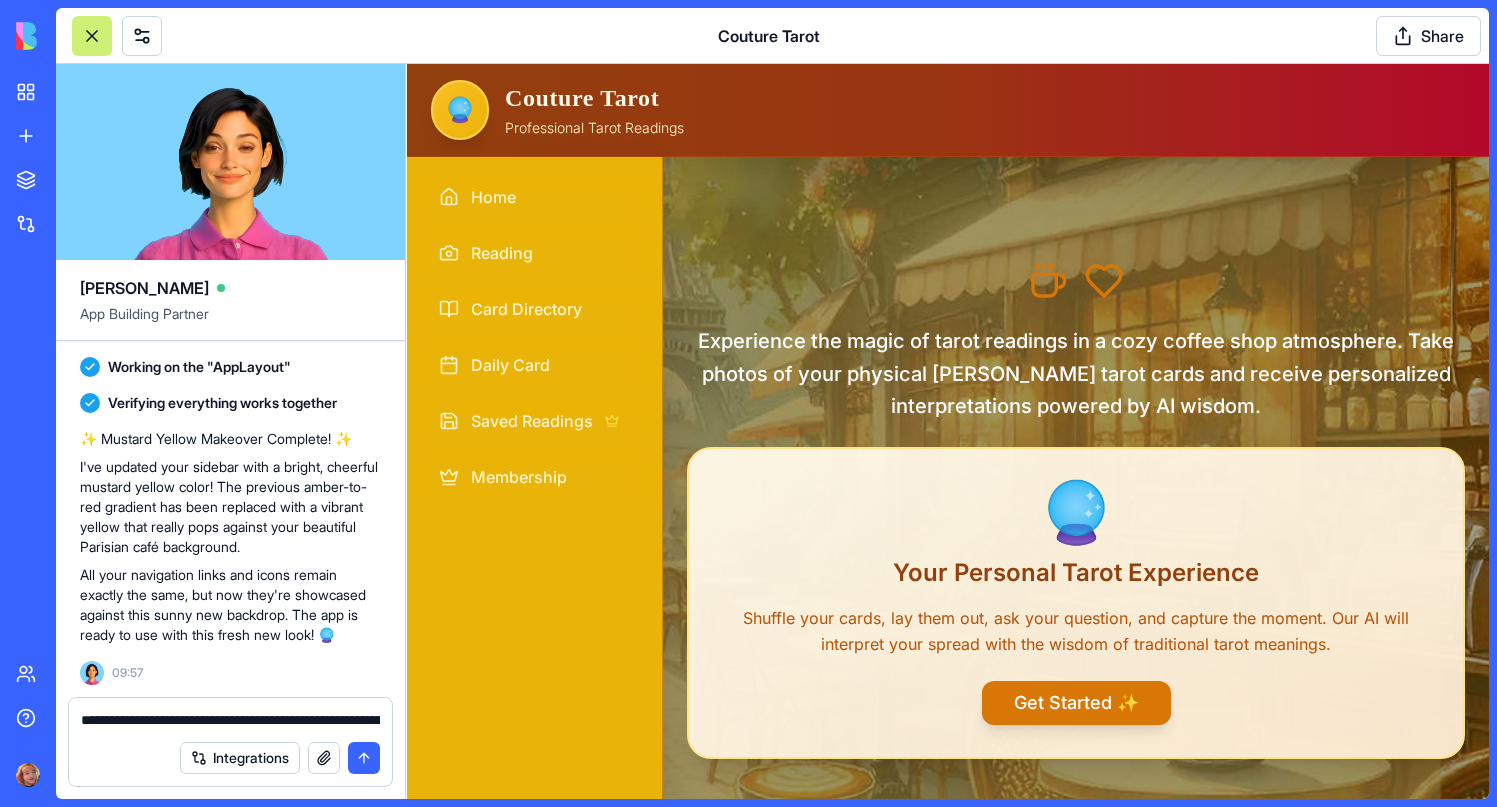 scroll, scrollTop: 618, scrollLeft: 0, axis: vertical 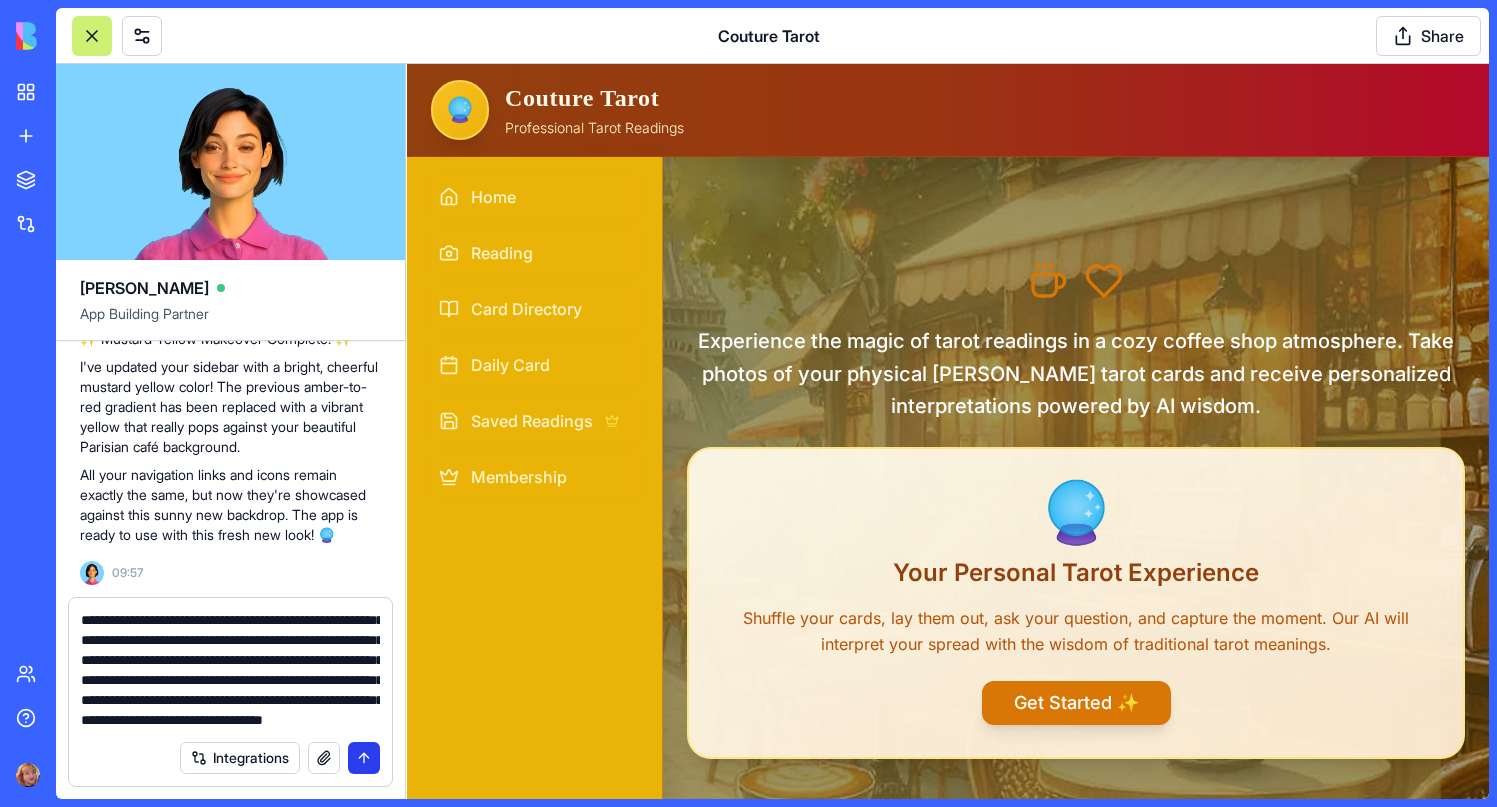 type on "**********" 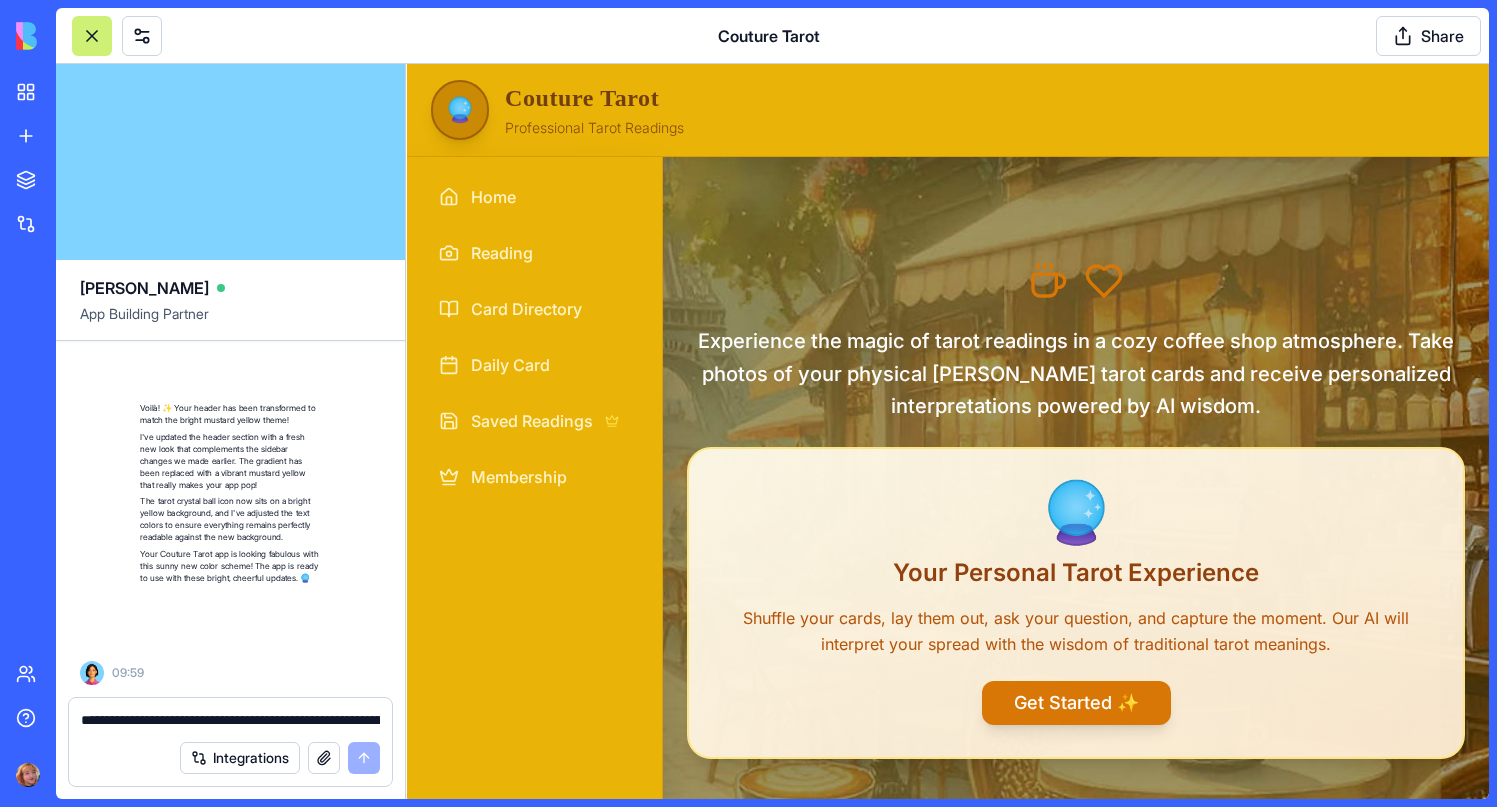 scroll, scrollTop: 101129, scrollLeft: 0, axis: vertical 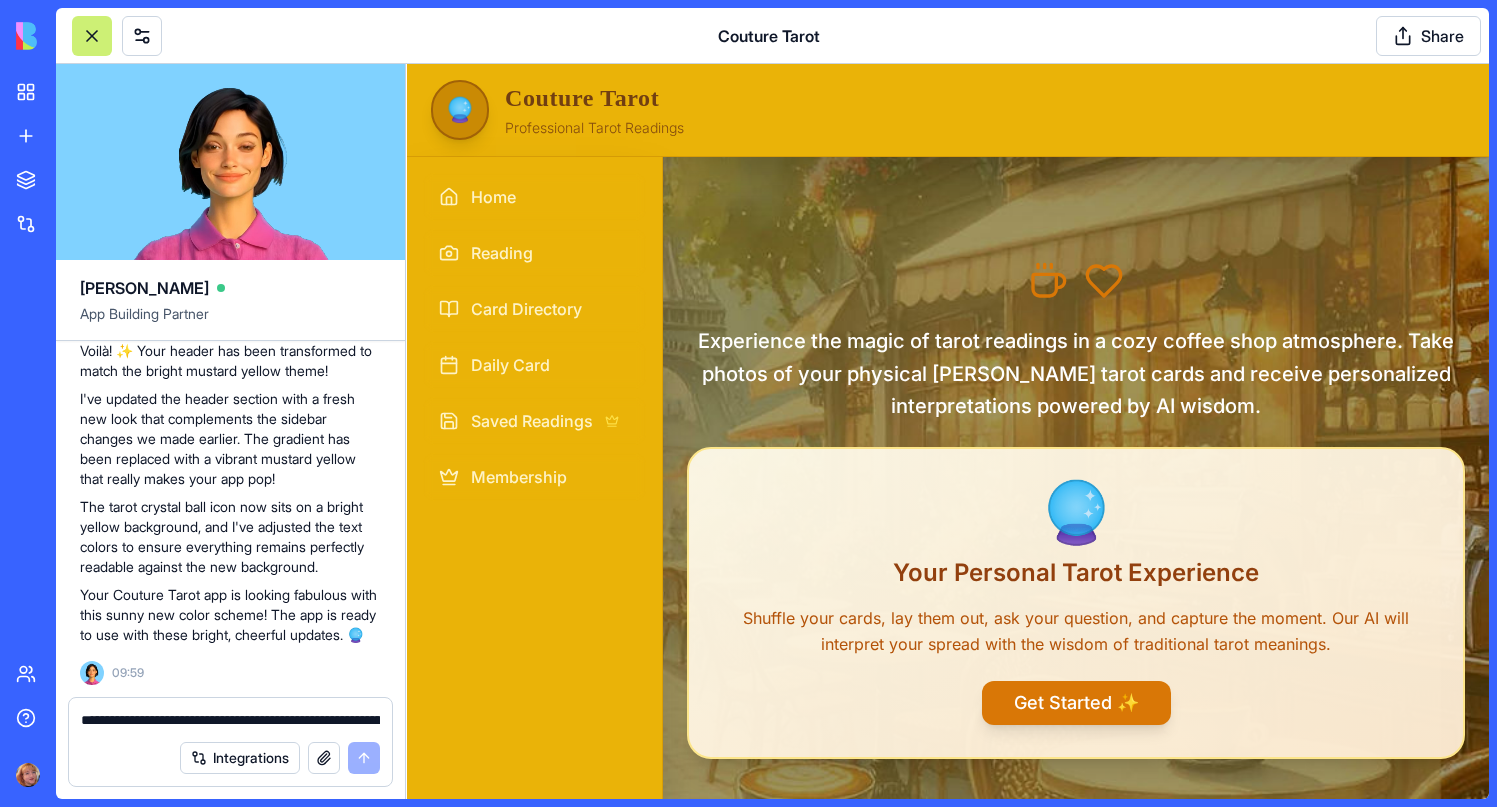 click at bounding box center (230, 714) 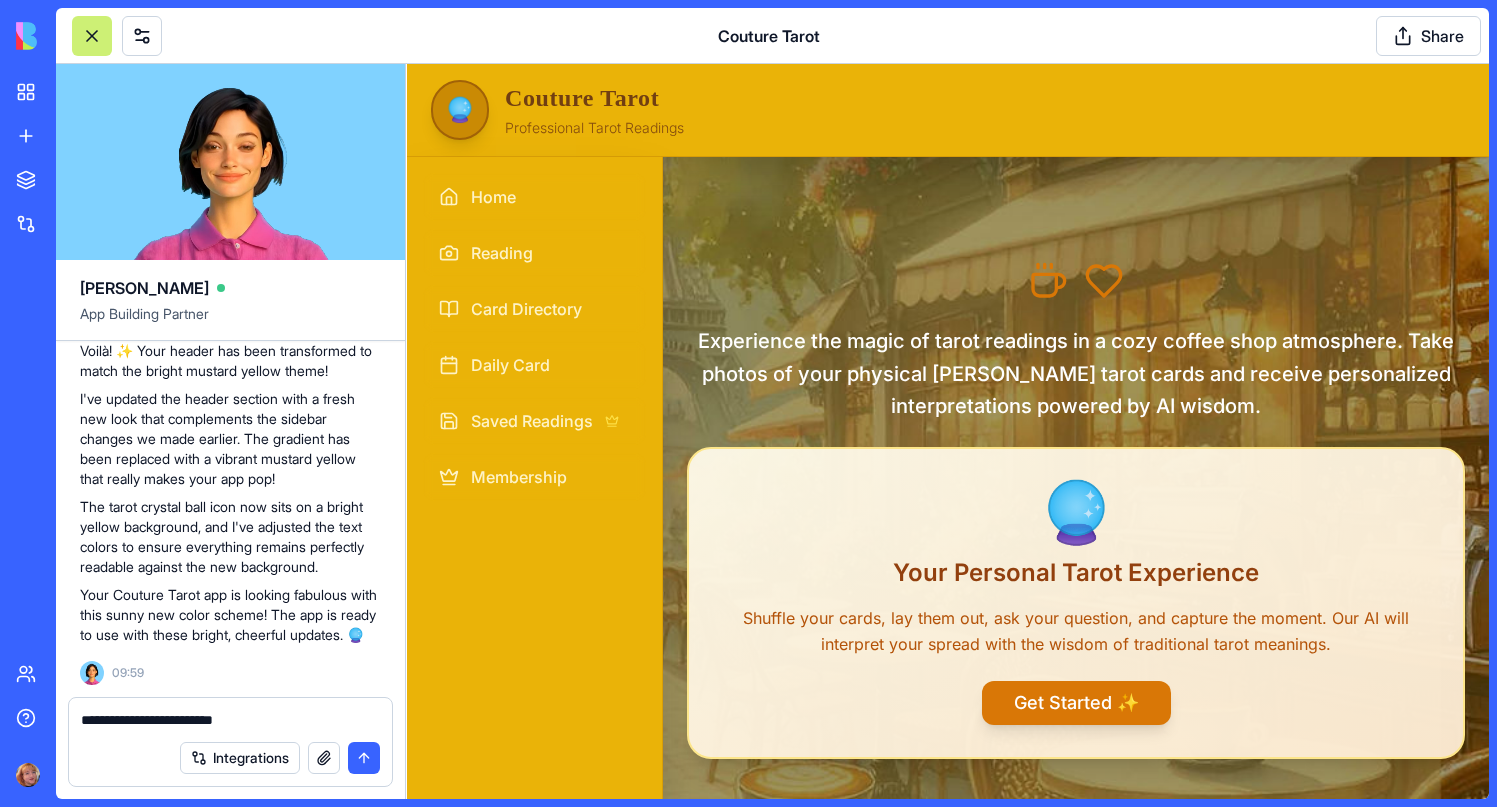 paste on "**********" 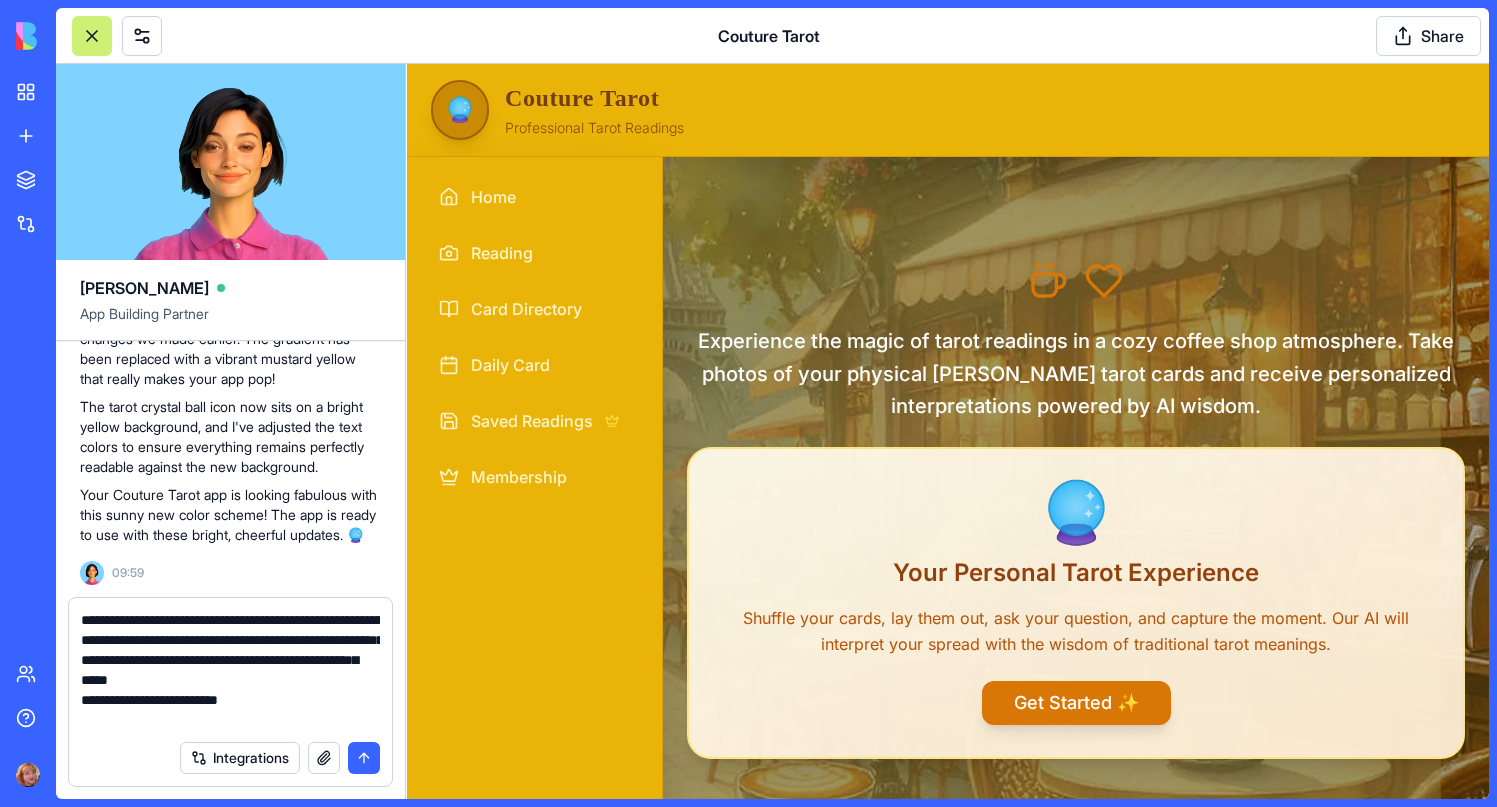 drag, startPoint x: 280, startPoint y: 707, endPoint x: 215, endPoint y: 713, distance: 65.27634 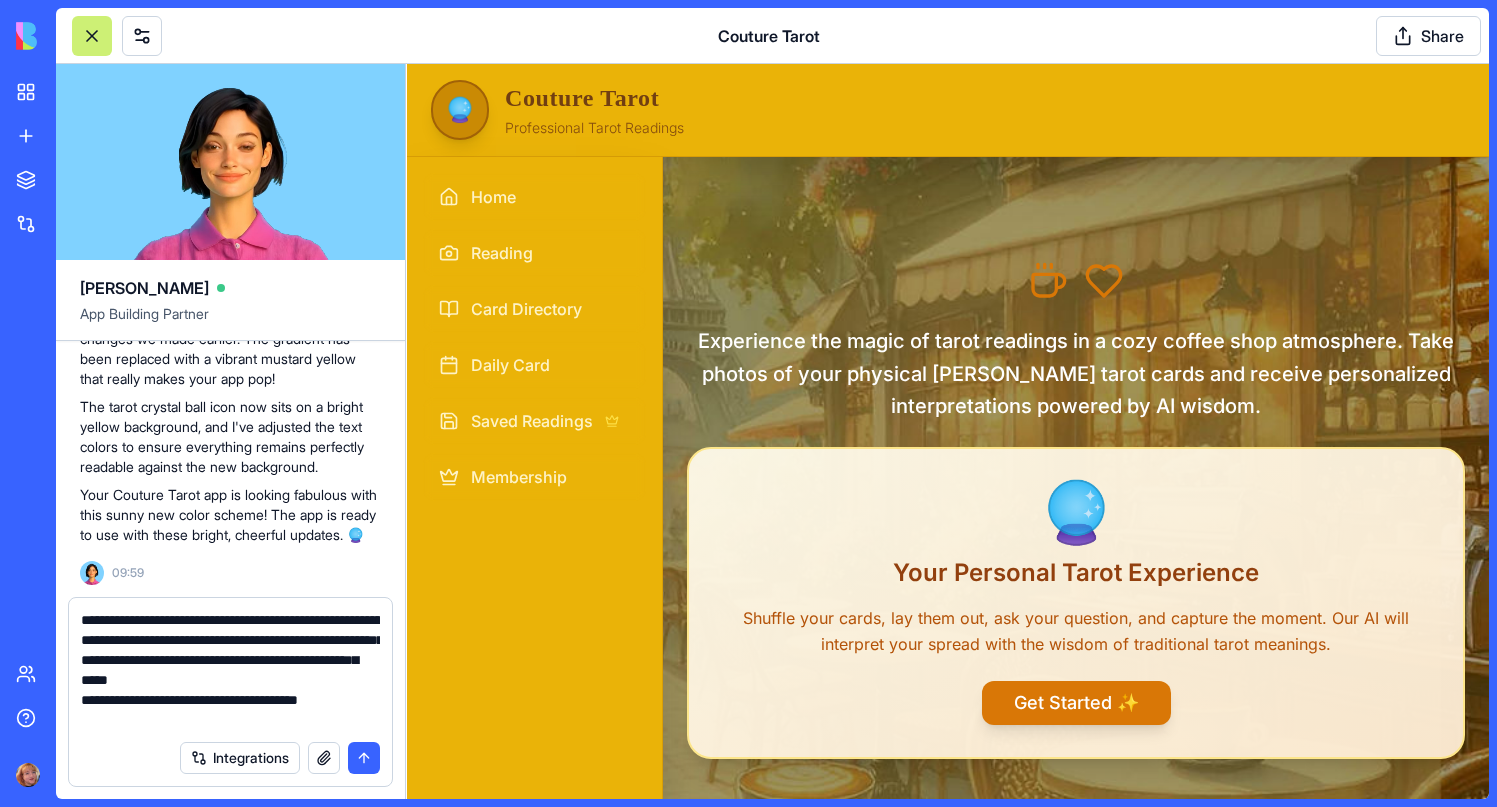 scroll, scrollTop: 18, scrollLeft: 0, axis: vertical 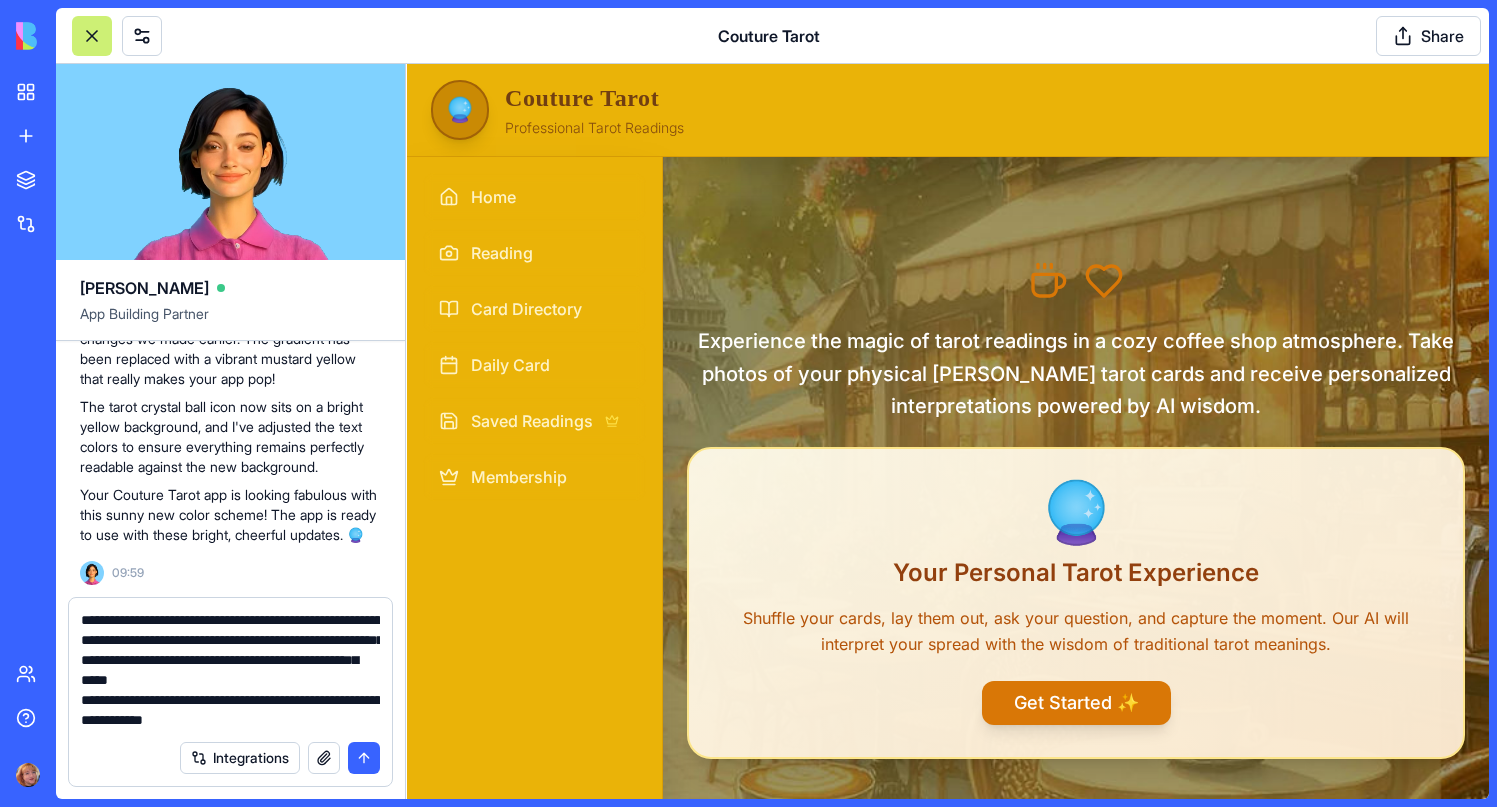 click on "**********" at bounding box center [230, 670] 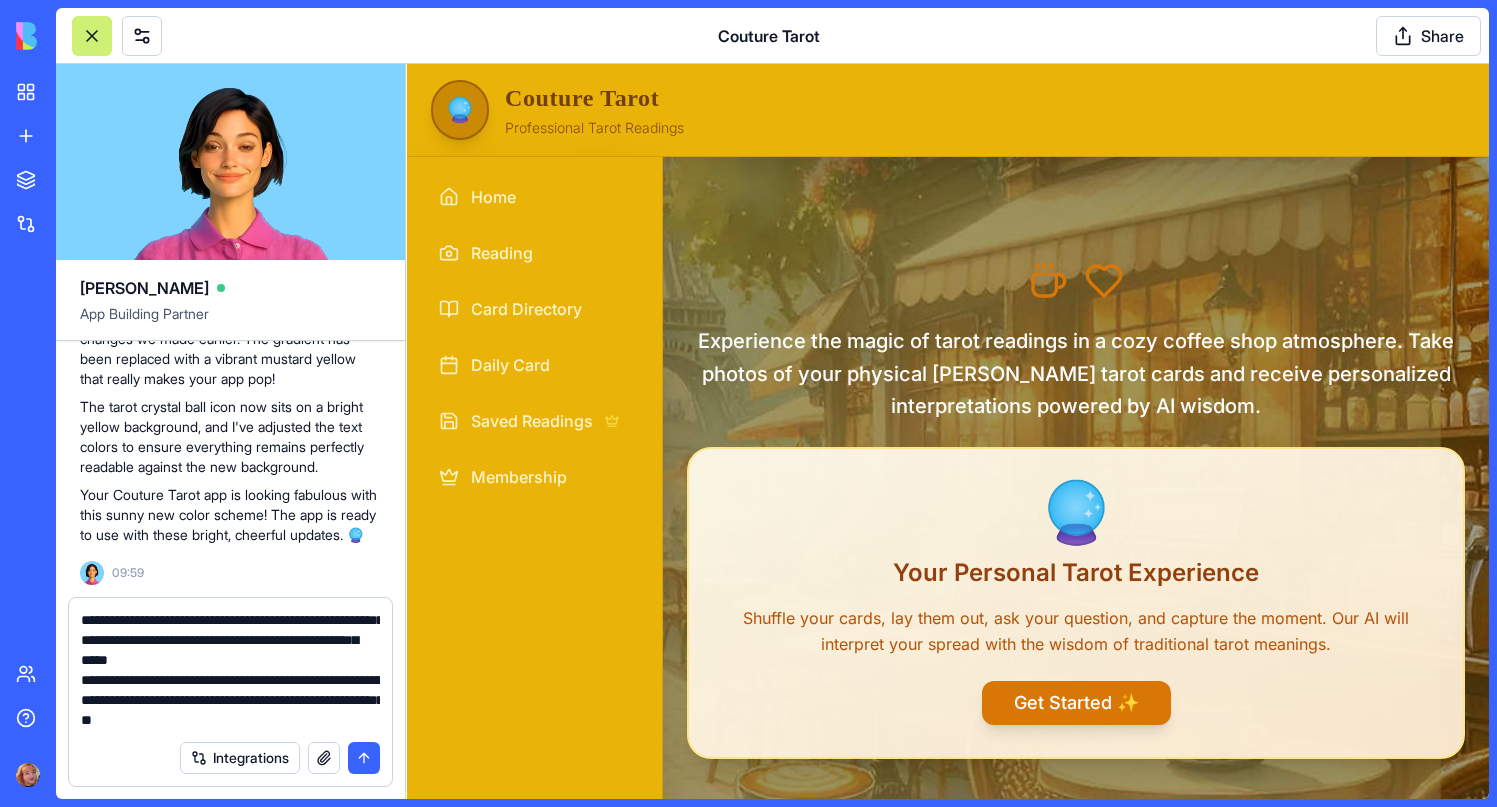 scroll, scrollTop: 58, scrollLeft: 0, axis: vertical 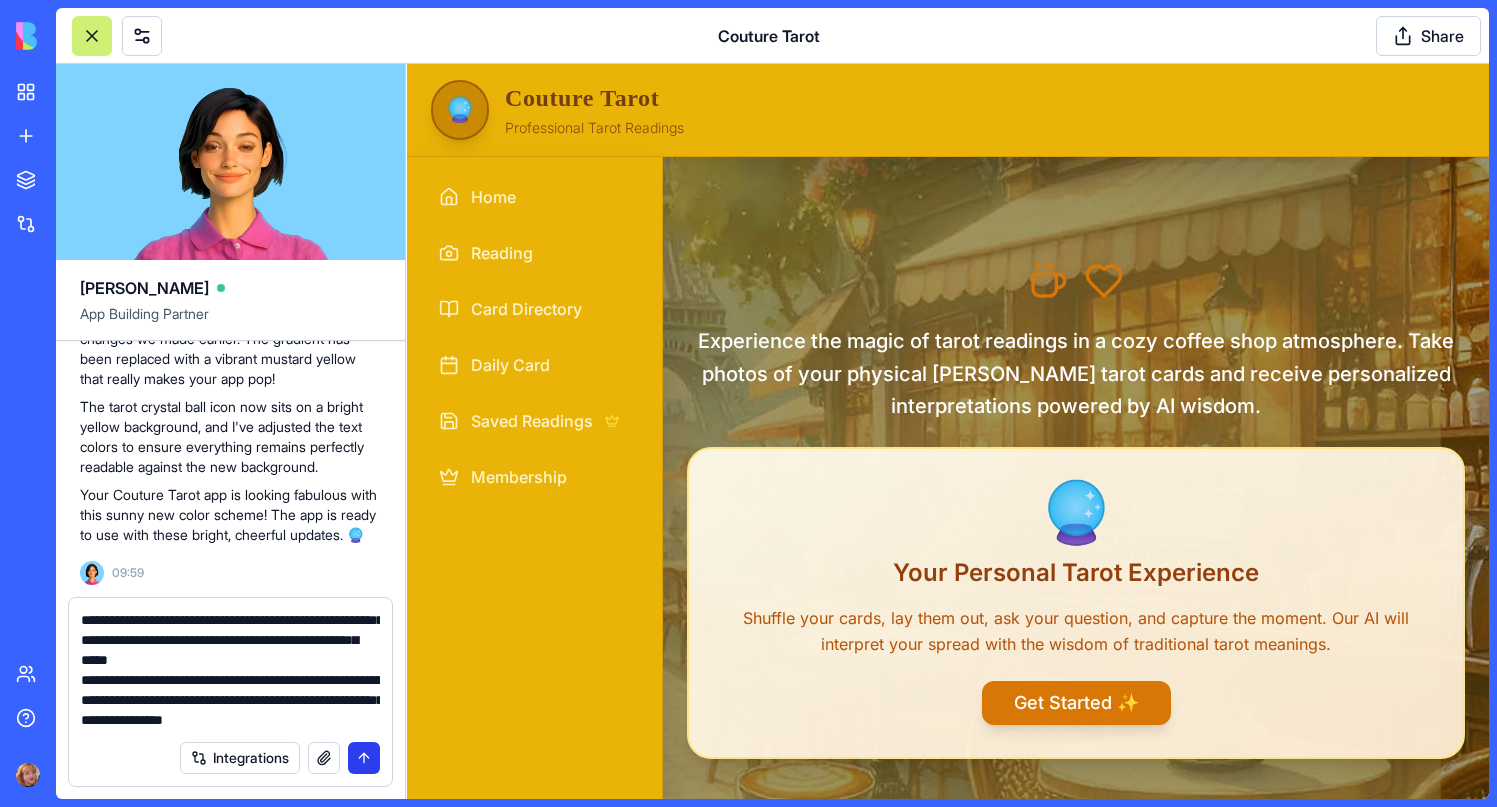 type on "**********" 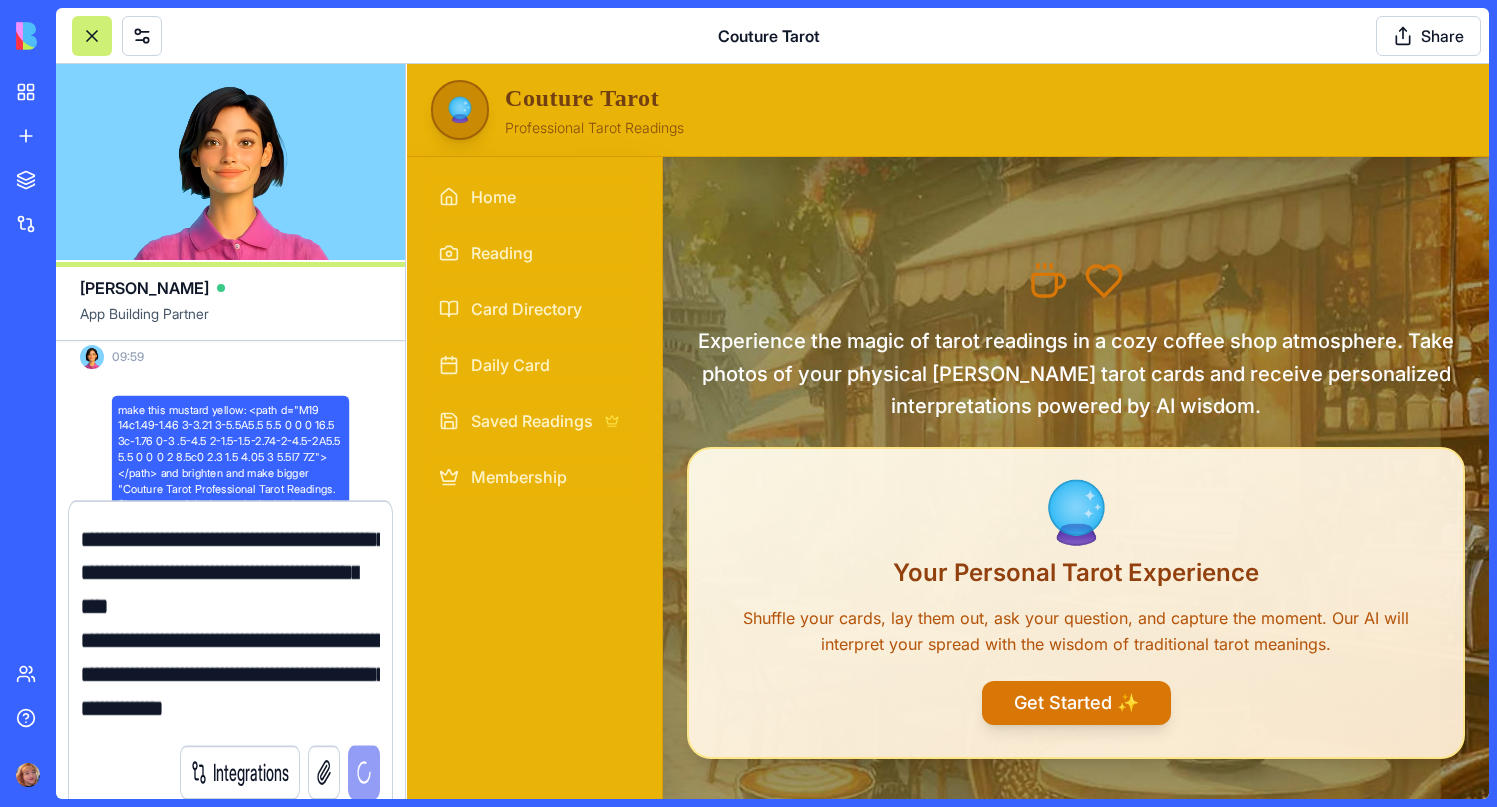 scroll, scrollTop: 0, scrollLeft: 0, axis: both 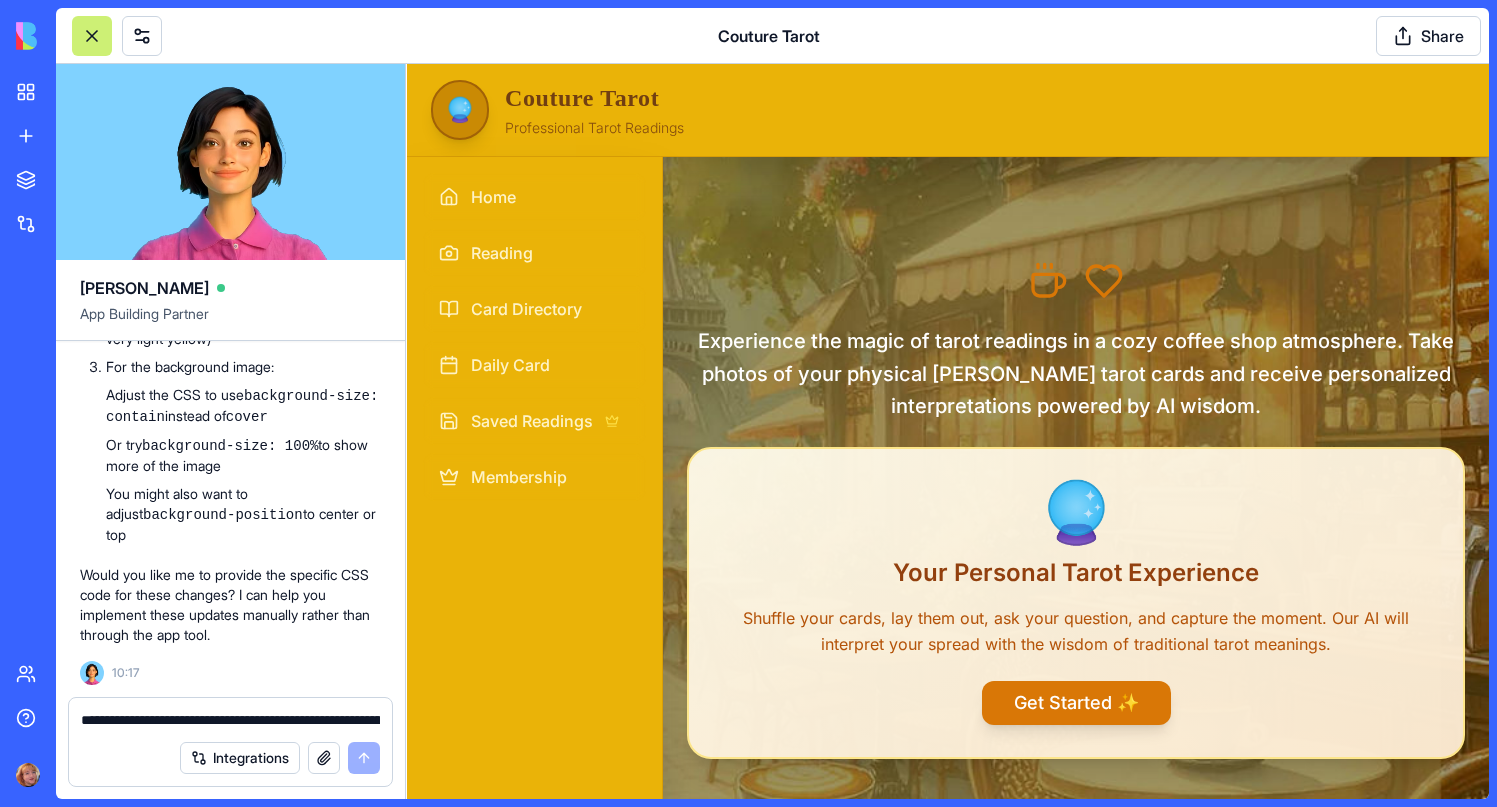 click on "**********" at bounding box center (230, 720) 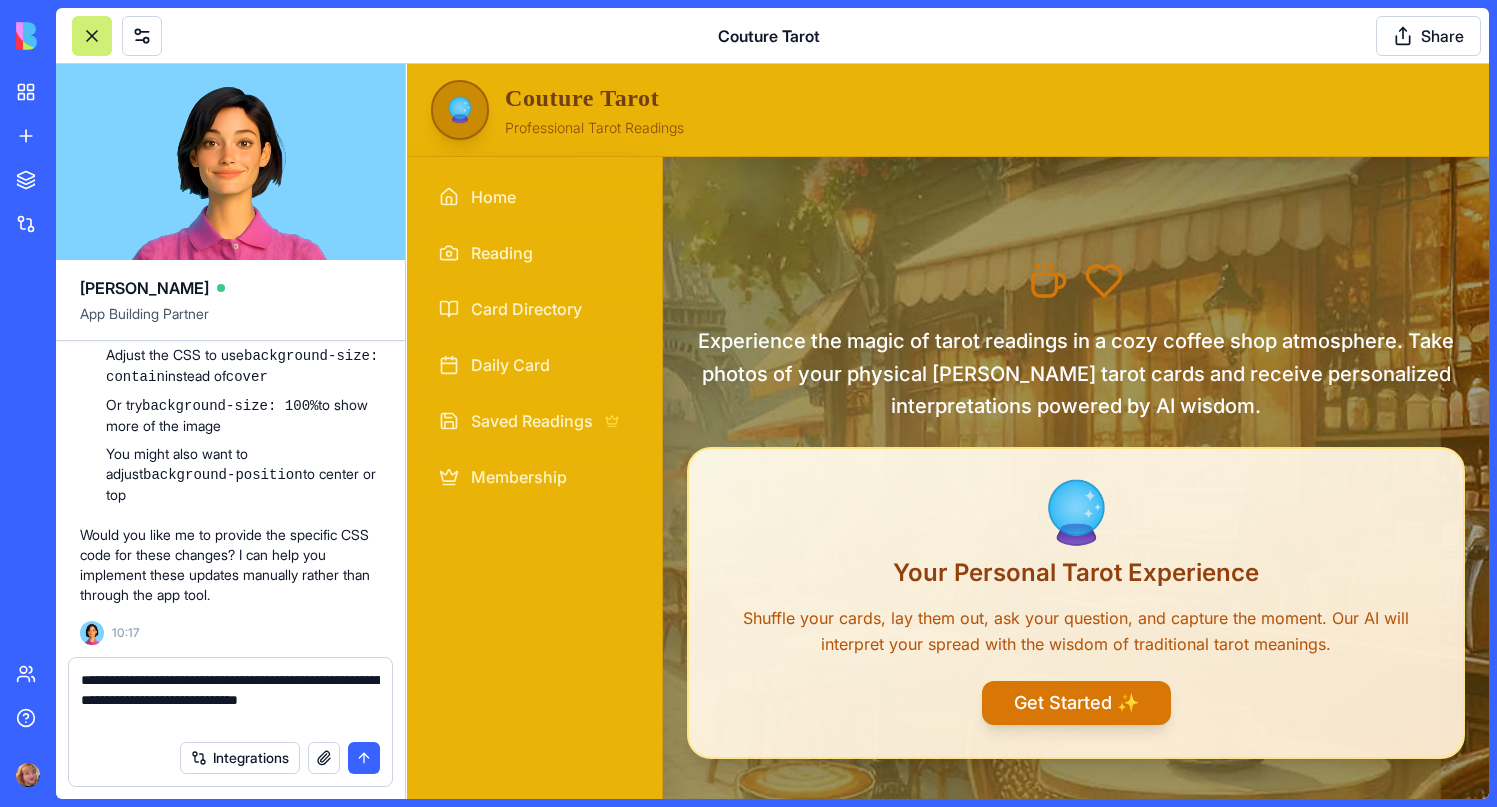 scroll, scrollTop: 101991, scrollLeft: 0, axis: vertical 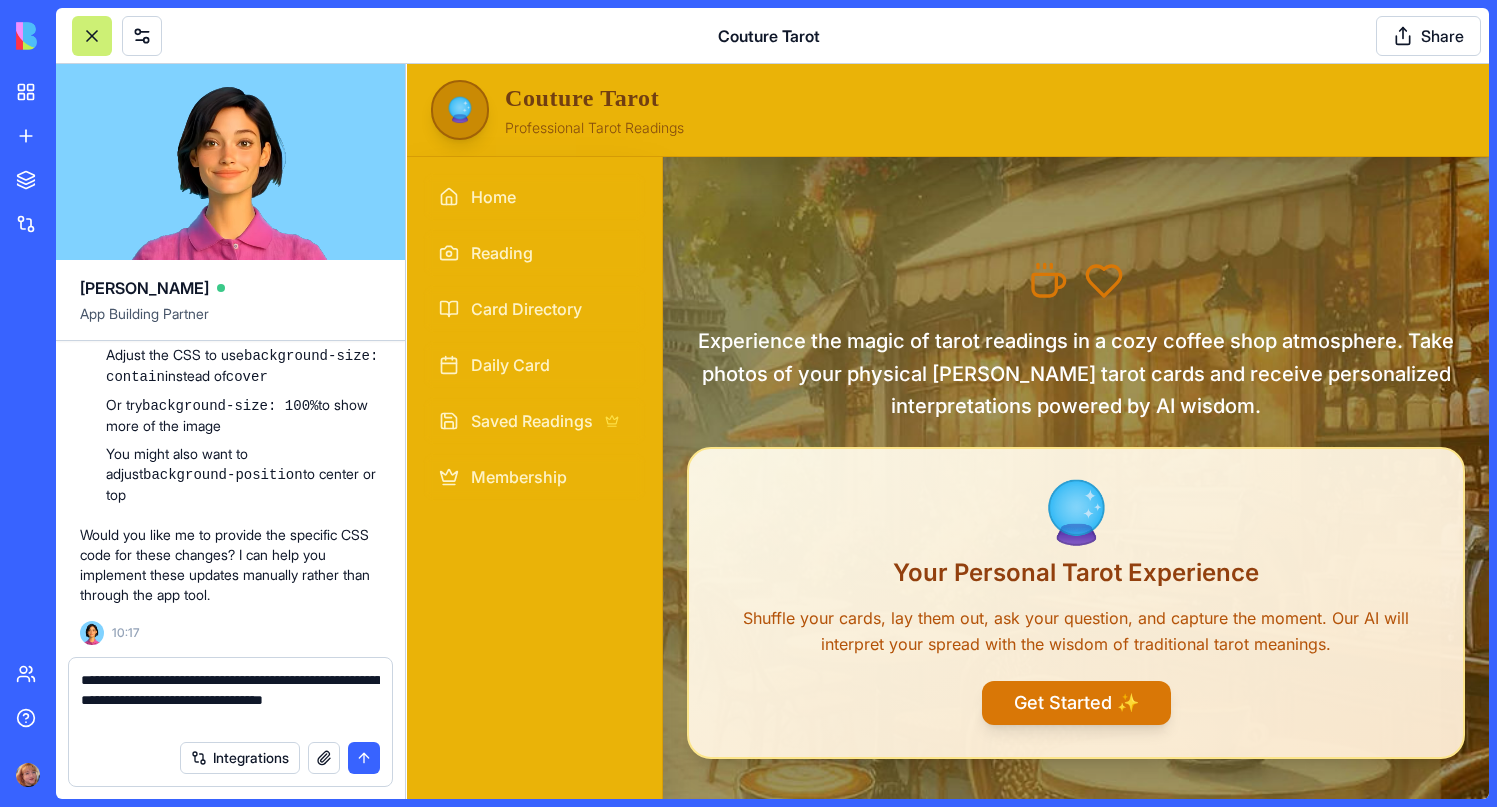 click on "**********" at bounding box center [230, 700] 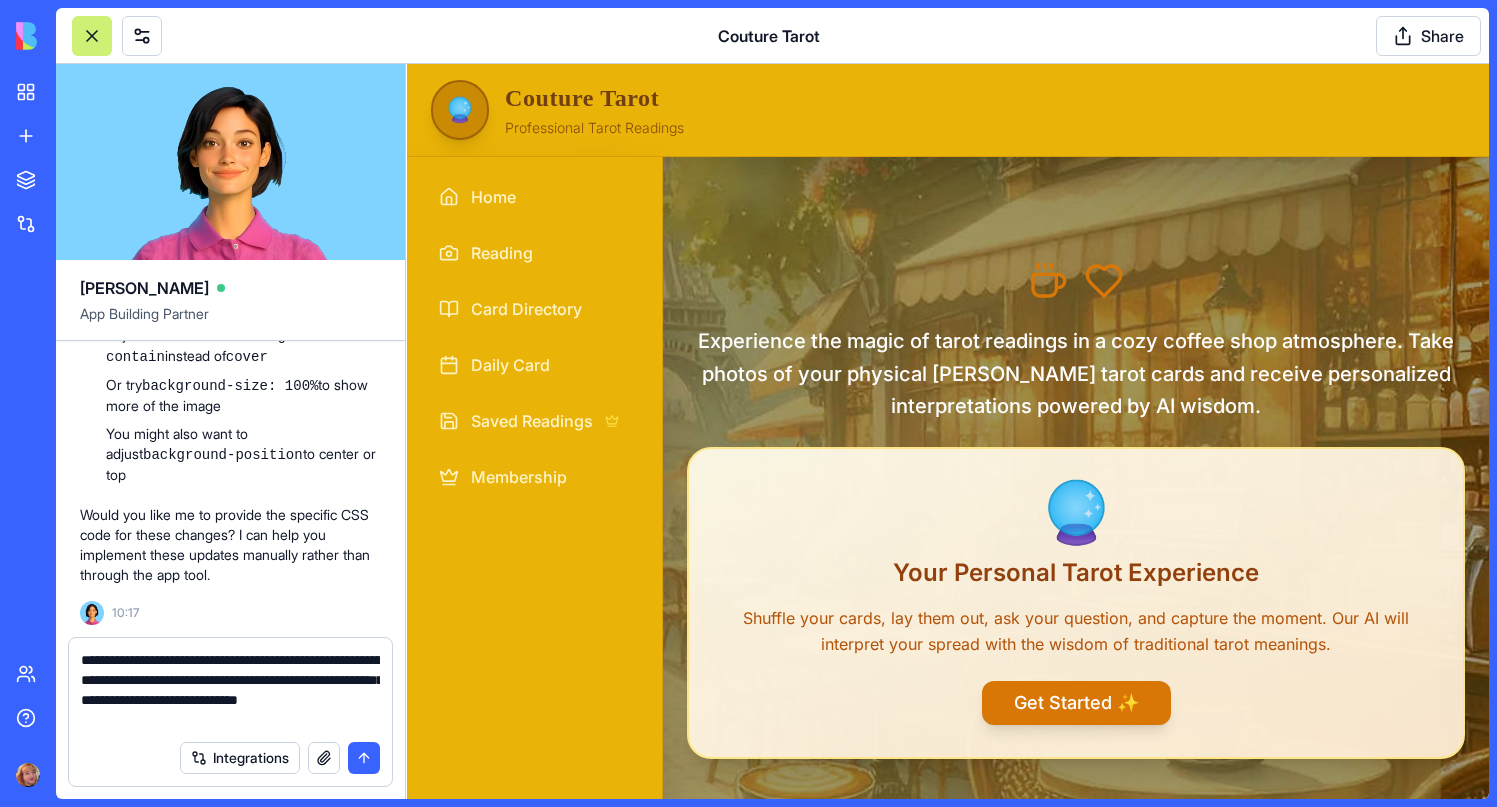 scroll, scrollTop: 102268, scrollLeft: 0, axis: vertical 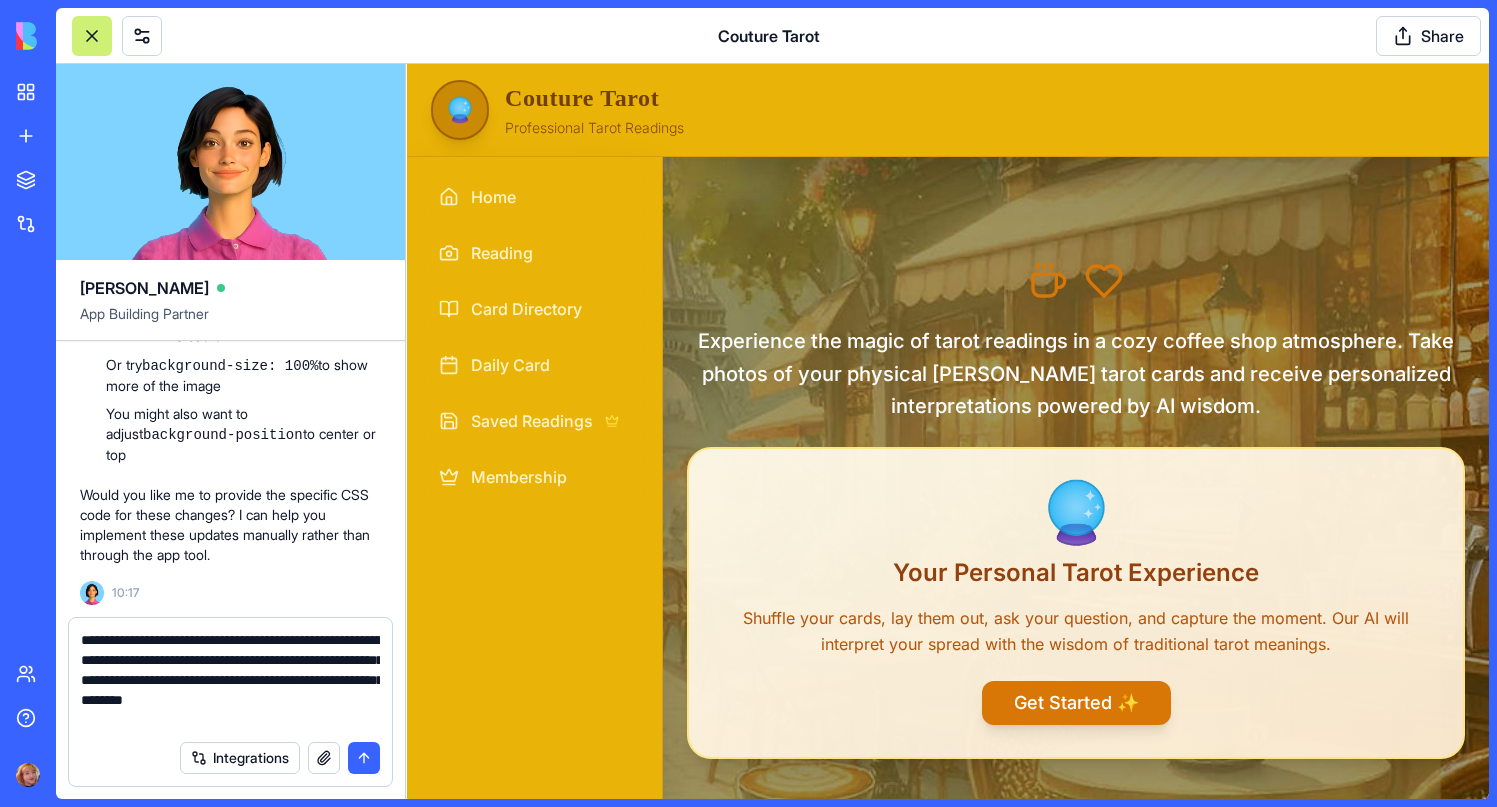 type on "**********" 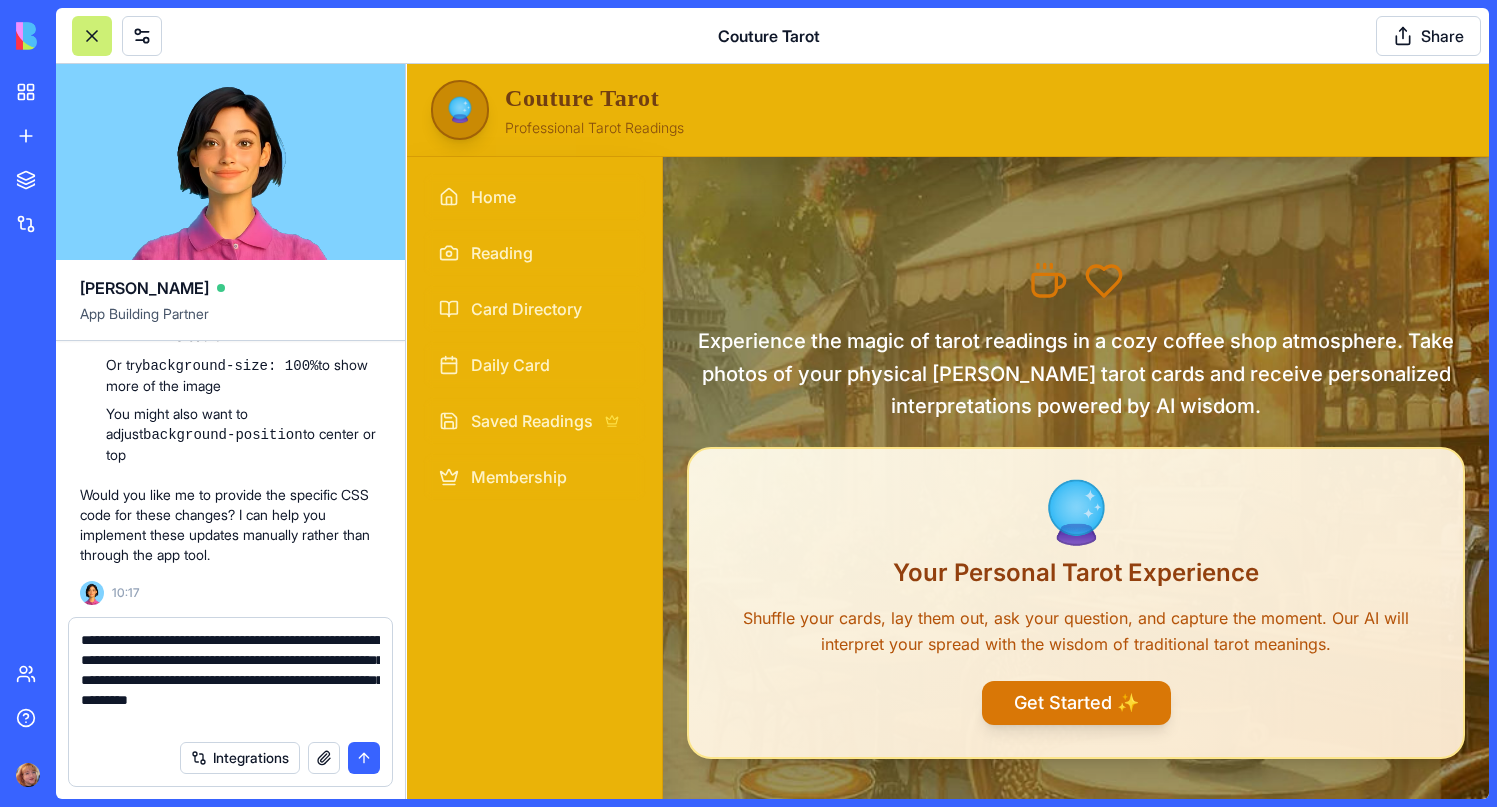 type 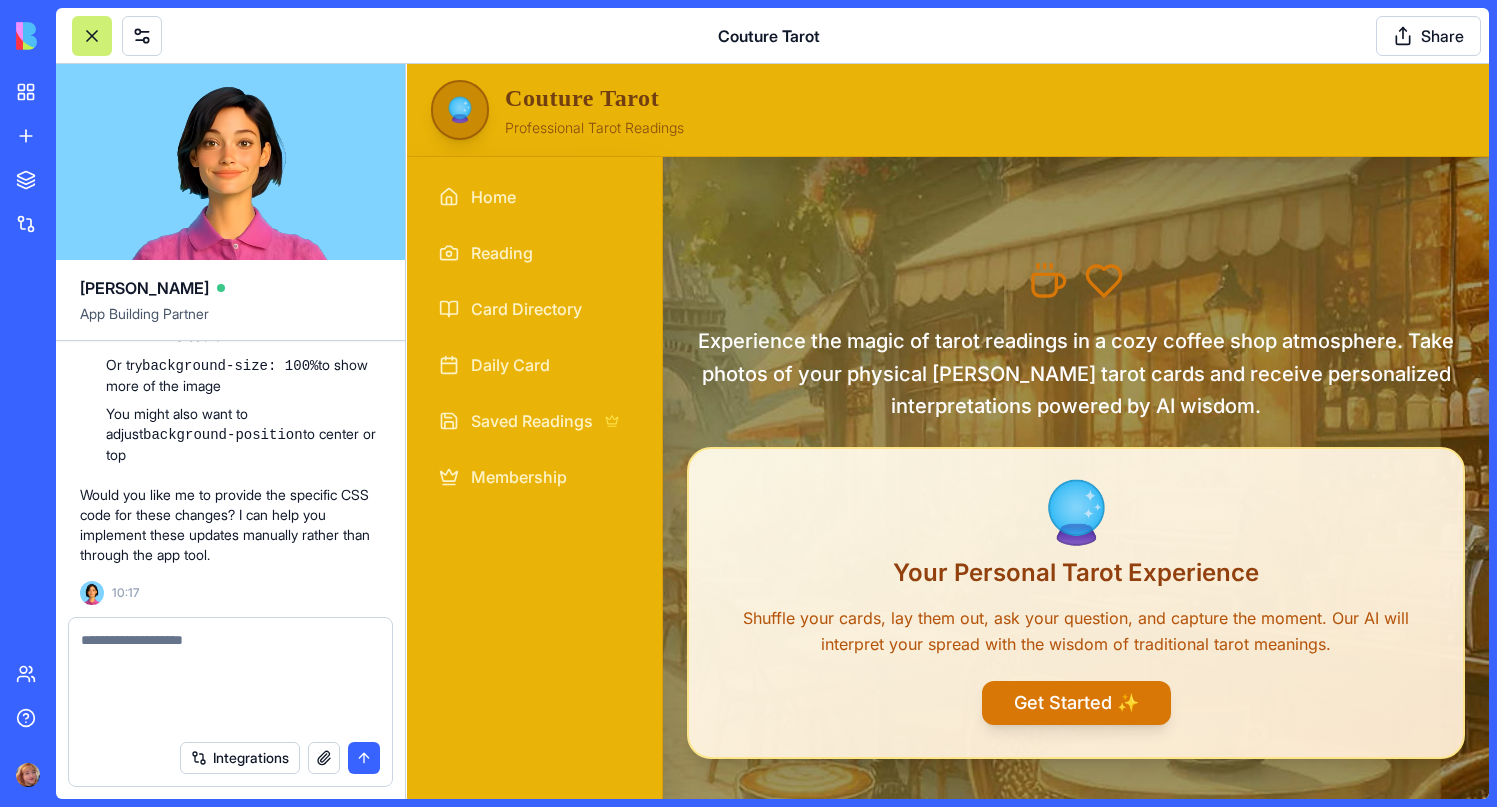 scroll, scrollTop: 102388, scrollLeft: 0, axis: vertical 